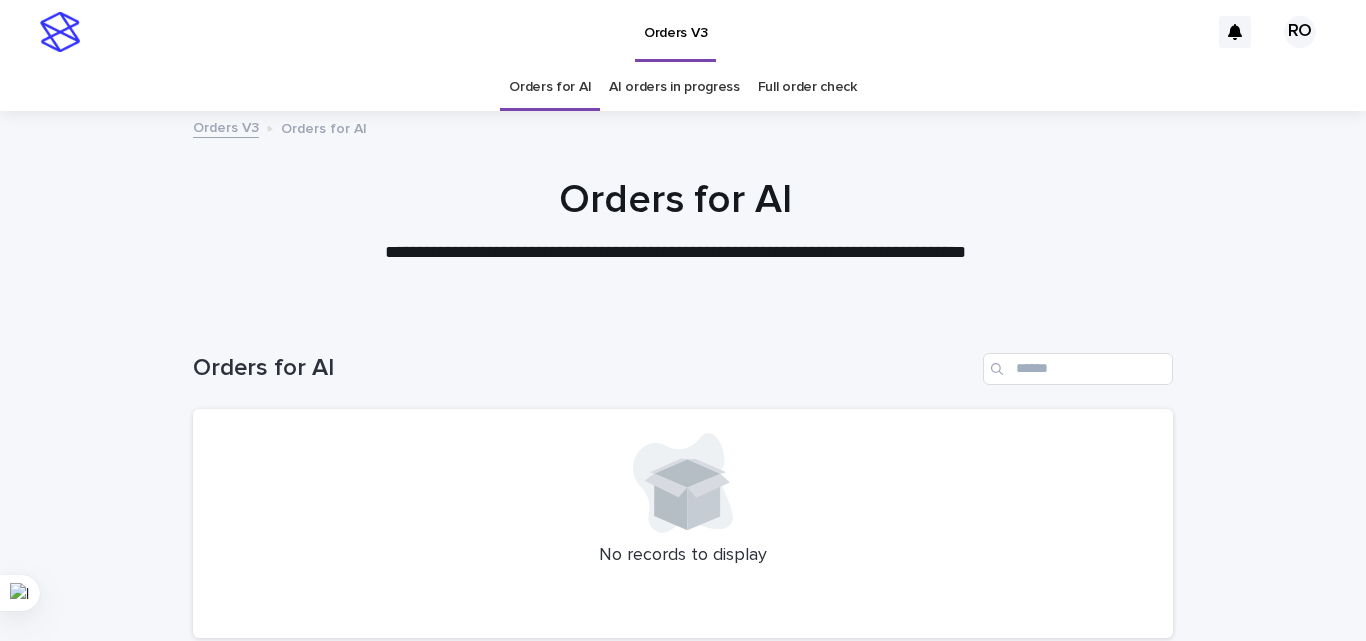 scroll, scrollTop: 0, scrollLeft: 0, axis: both 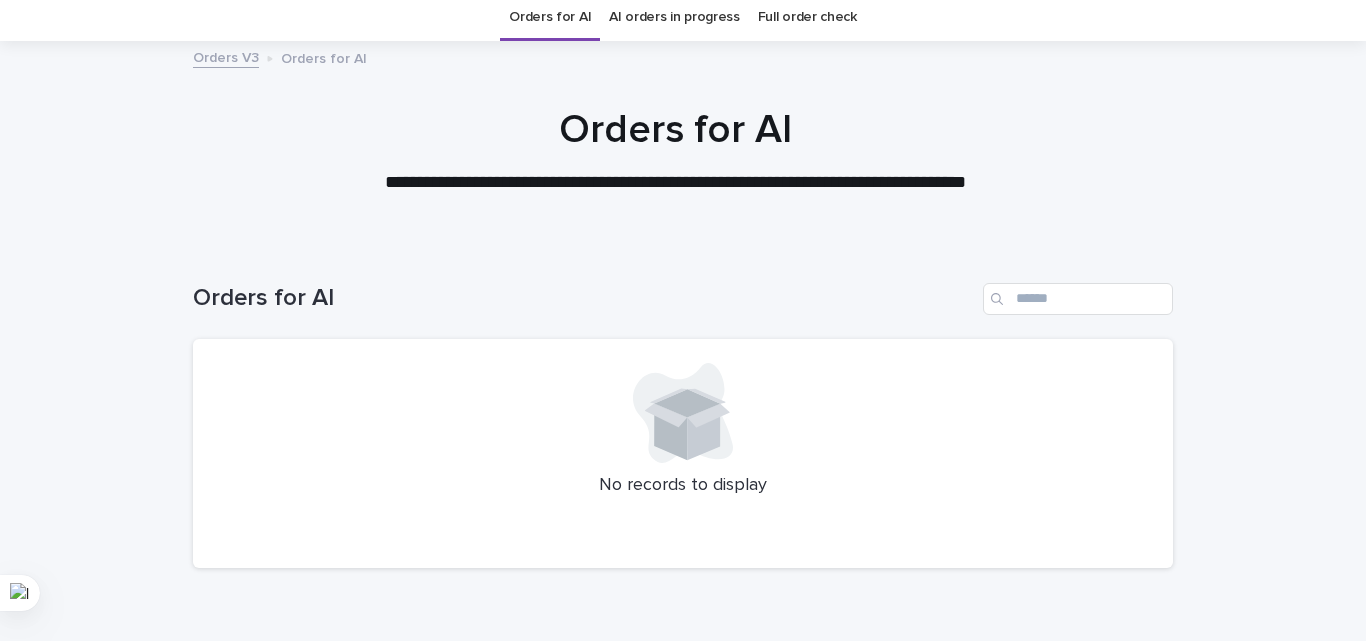 drag, startPoint x: 730, startPoint y: 330, endPoint x: 712, endPoint y: 330, distance: 18 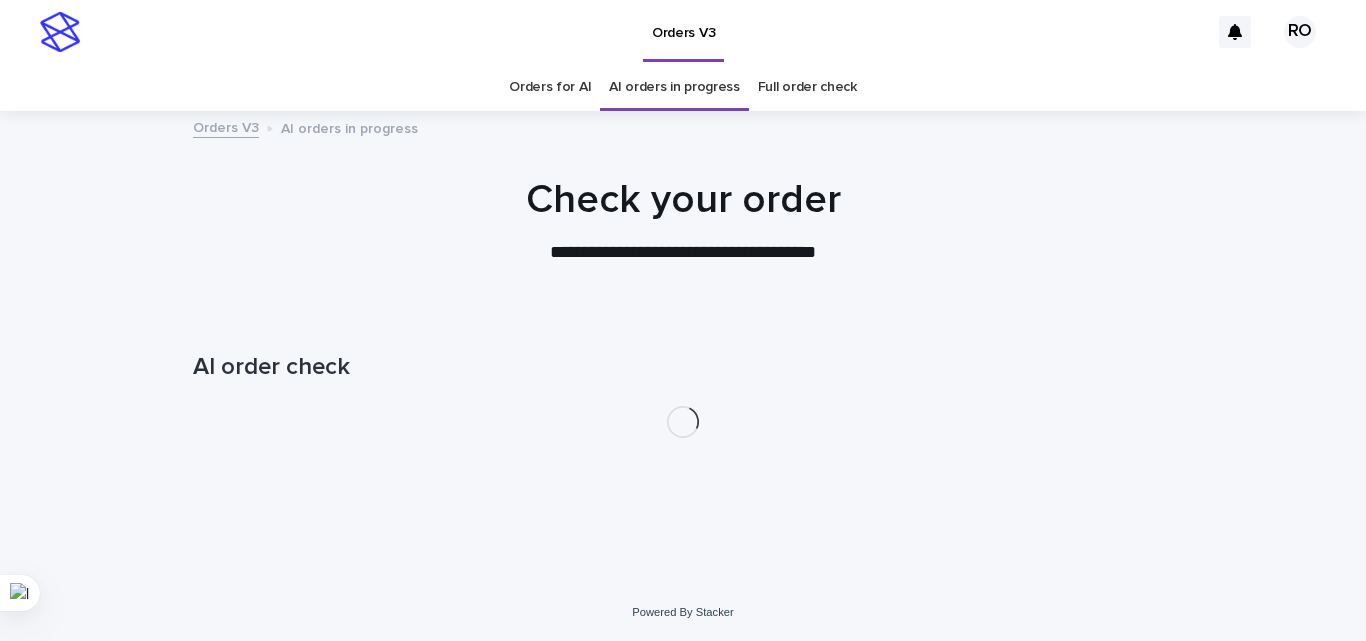 scroll, scrollTop: 0, scrollLeft: 0, axis: both 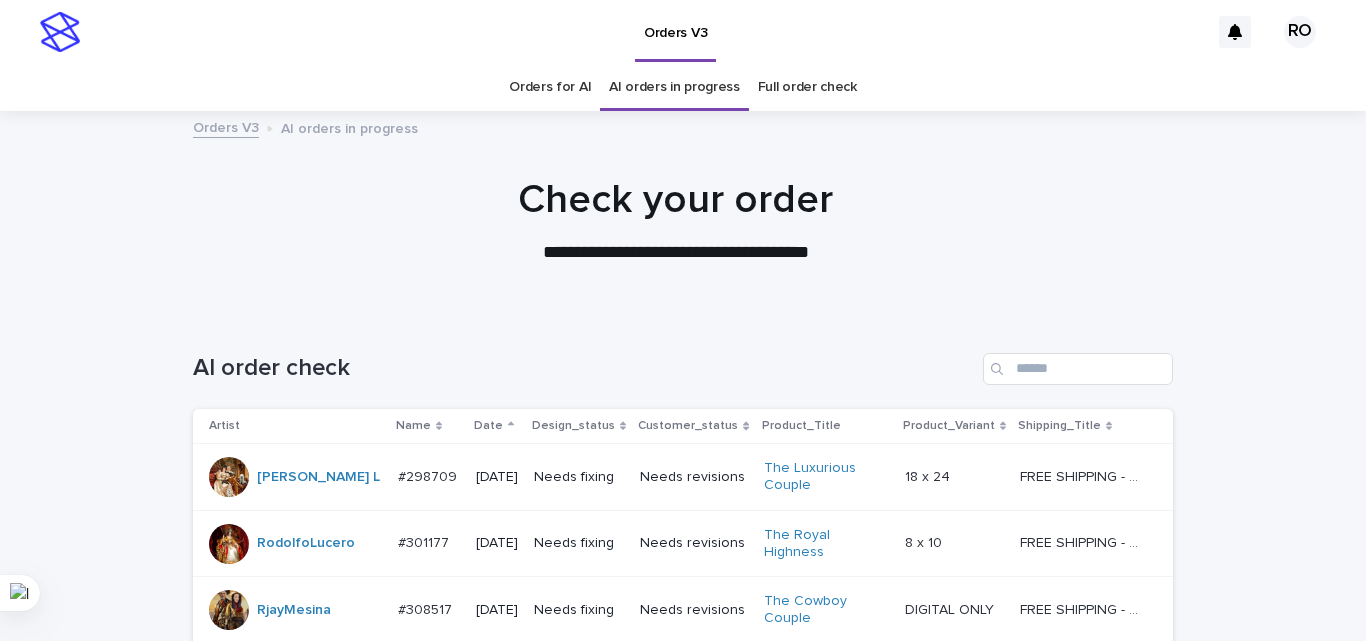 click on "Date" at bounding box center [488, 426] 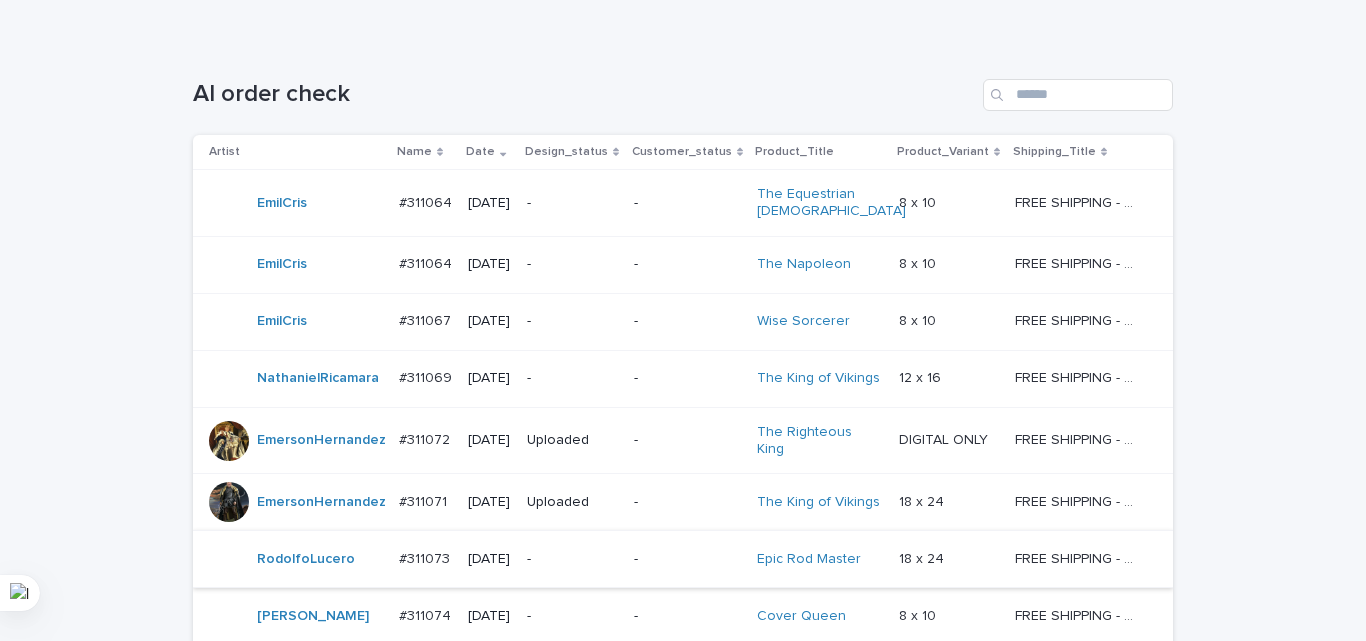 scroll, scrollTop: 400, scrollLeft: 0, axis: vertical 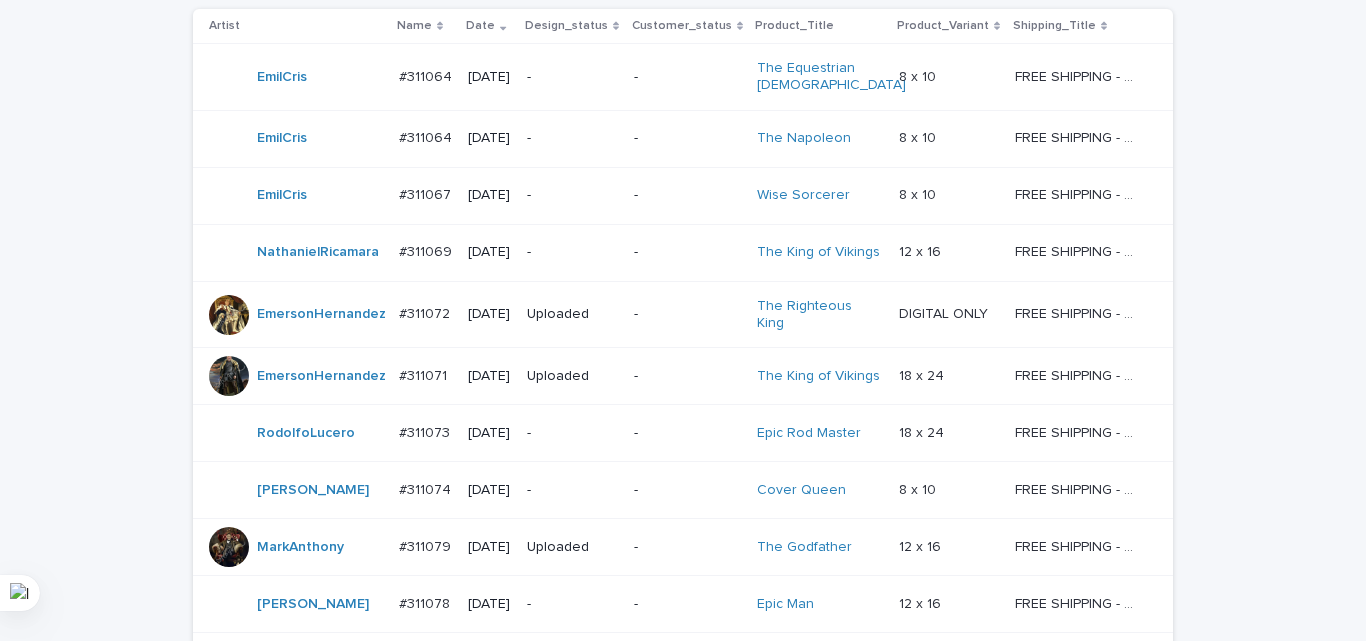 click on "Uploaded" at bounding box center (572, 314) 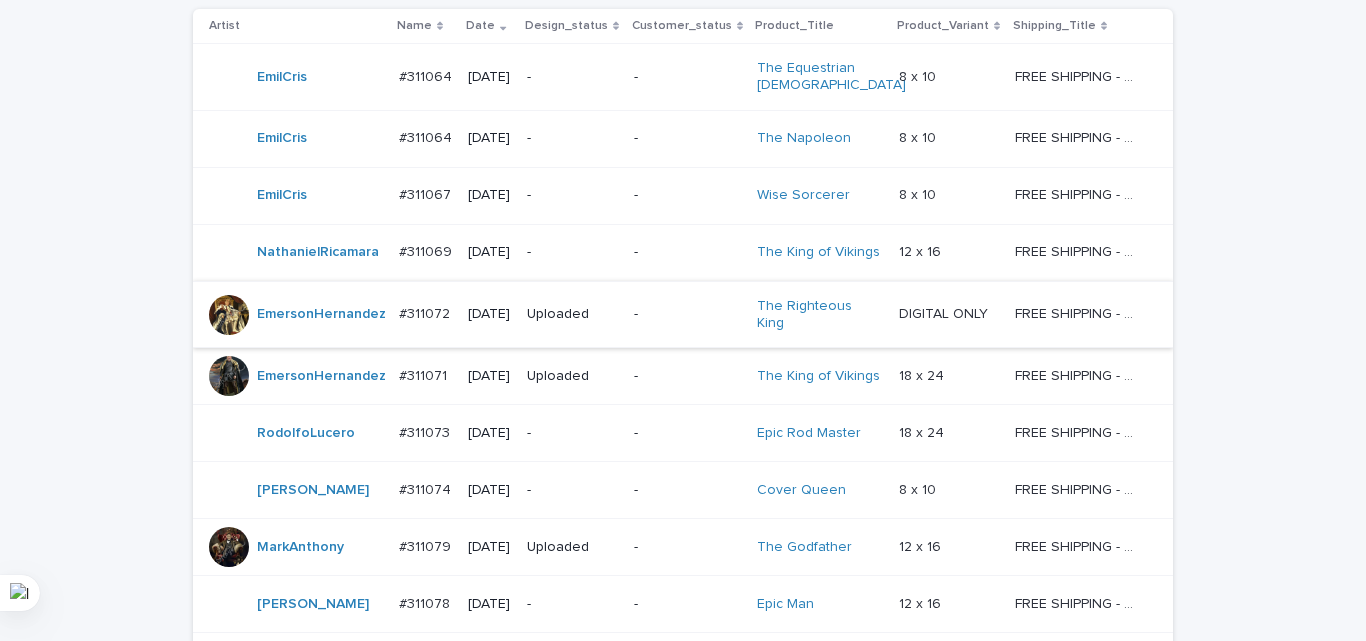 scroll, scrollTop: 0, scrollLeft: 0, axis: both 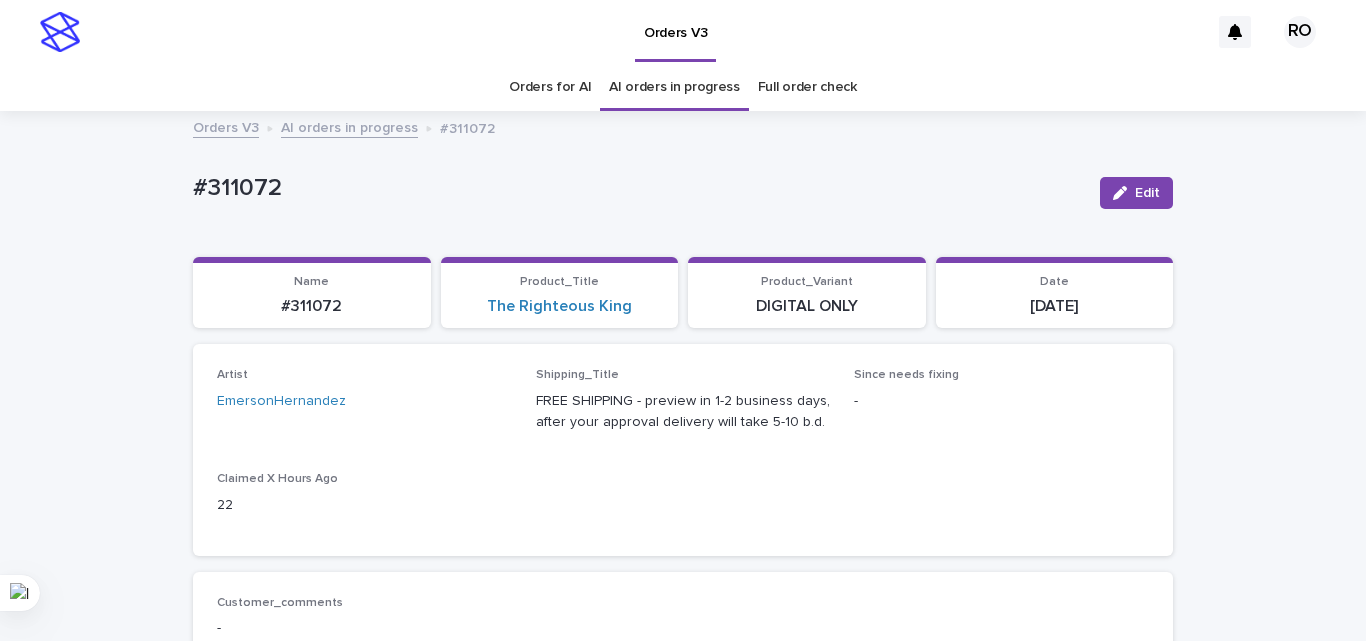 click on "Orders for AI" at bounding box center [550, 87] 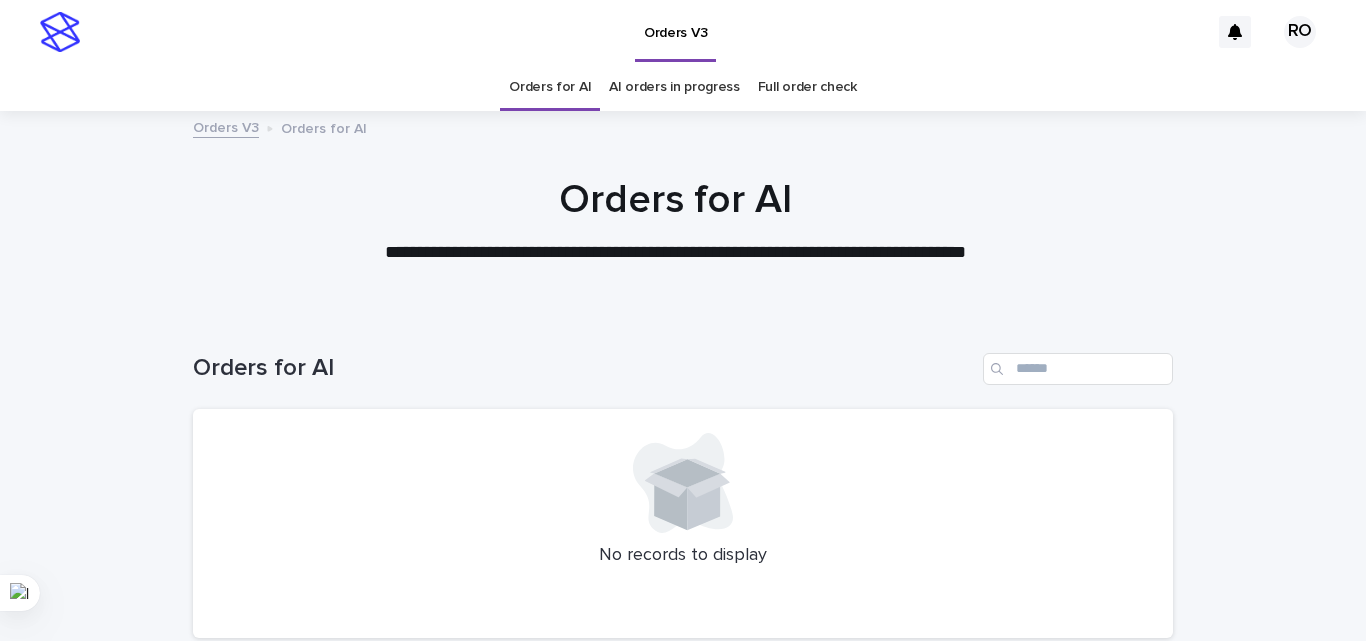 click on "Orders for AI" at bounding box center [676, 200] 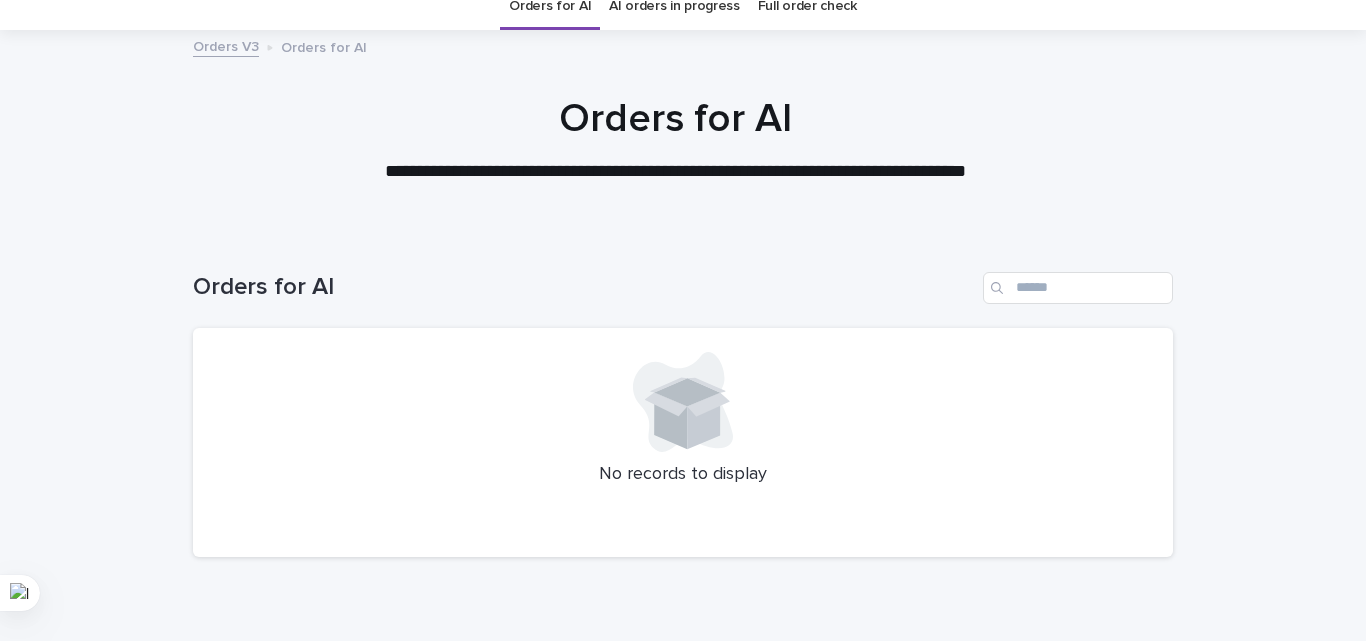 scroll, scrollTop: 170, scrollLeft: 0, axis: vertical 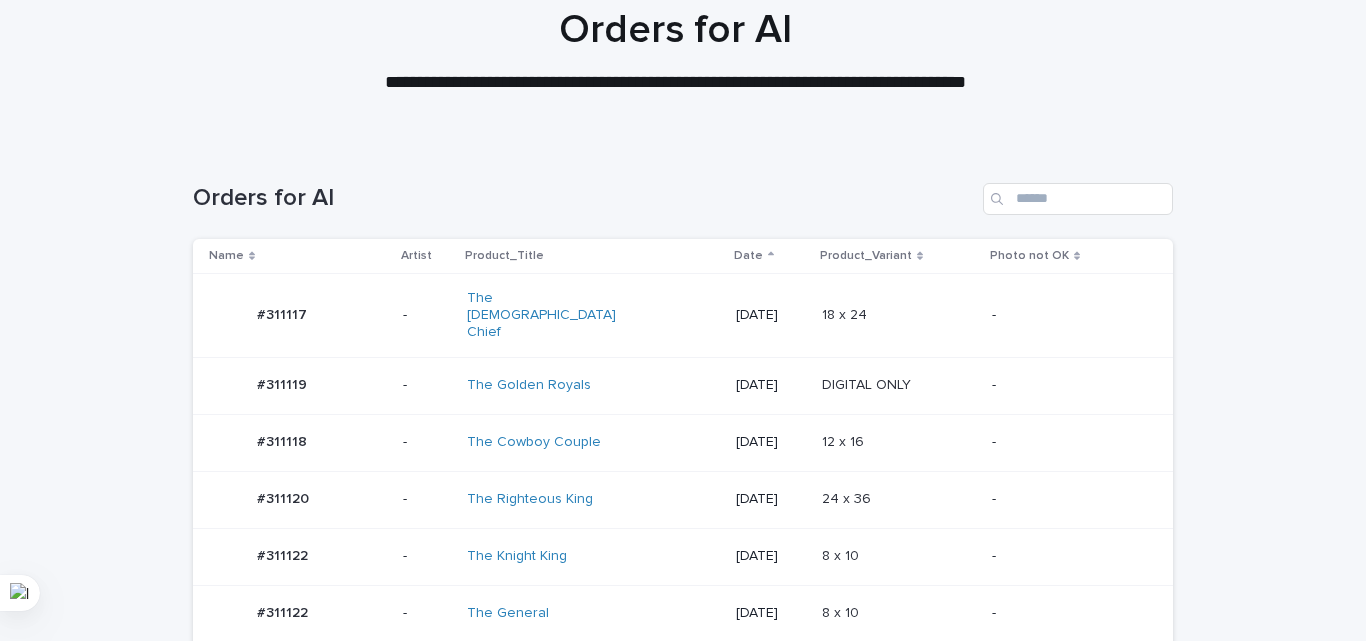 click at bounding box center (0, 320) 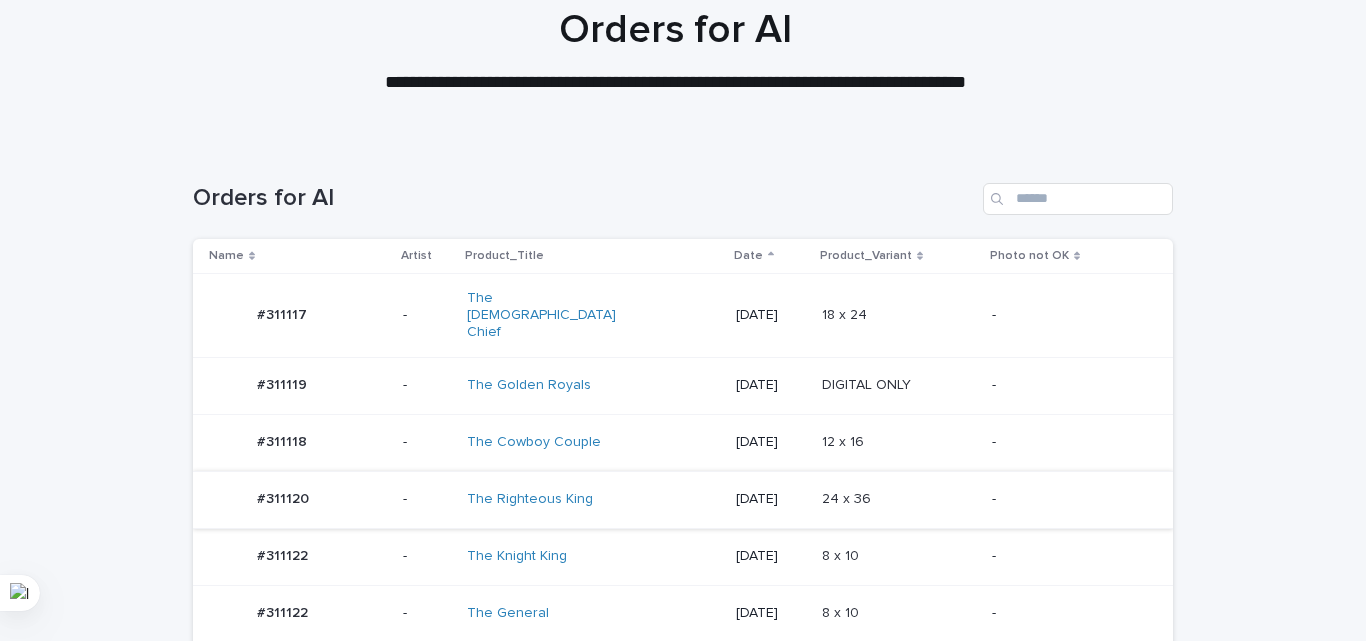 scroll, scrollTop: 0, scrollLeft: 0, axis: both 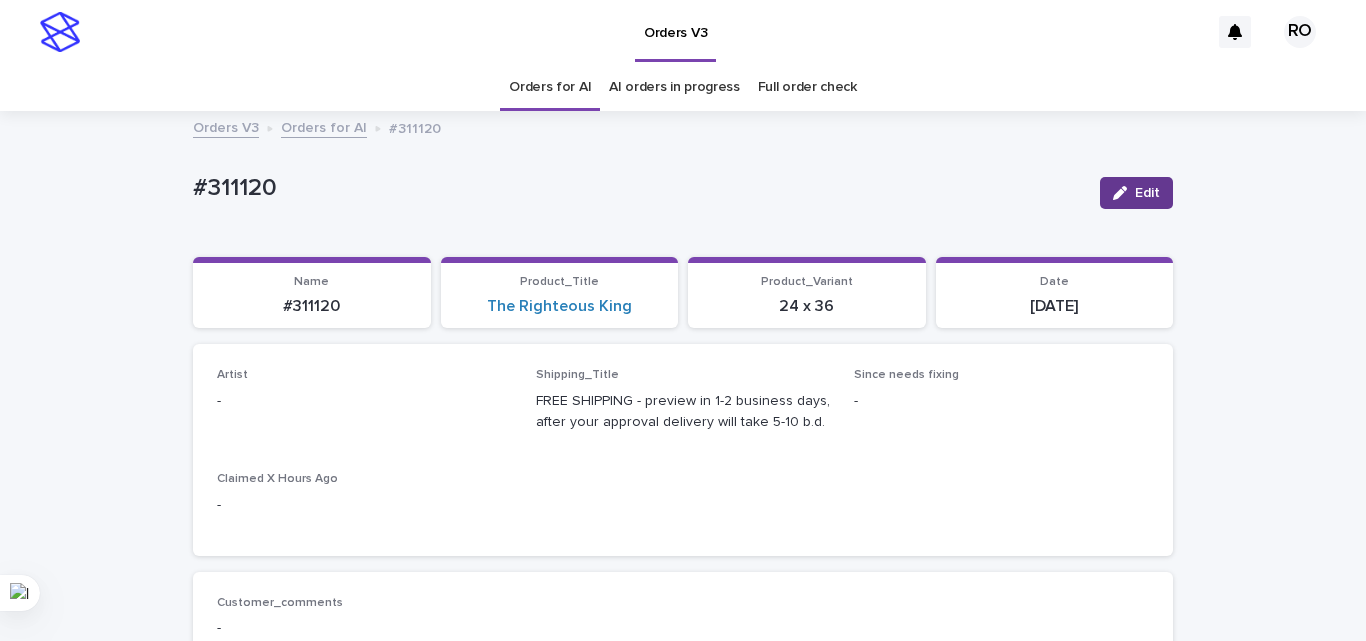 click on "Edit" at bounding box center [1147, 193] 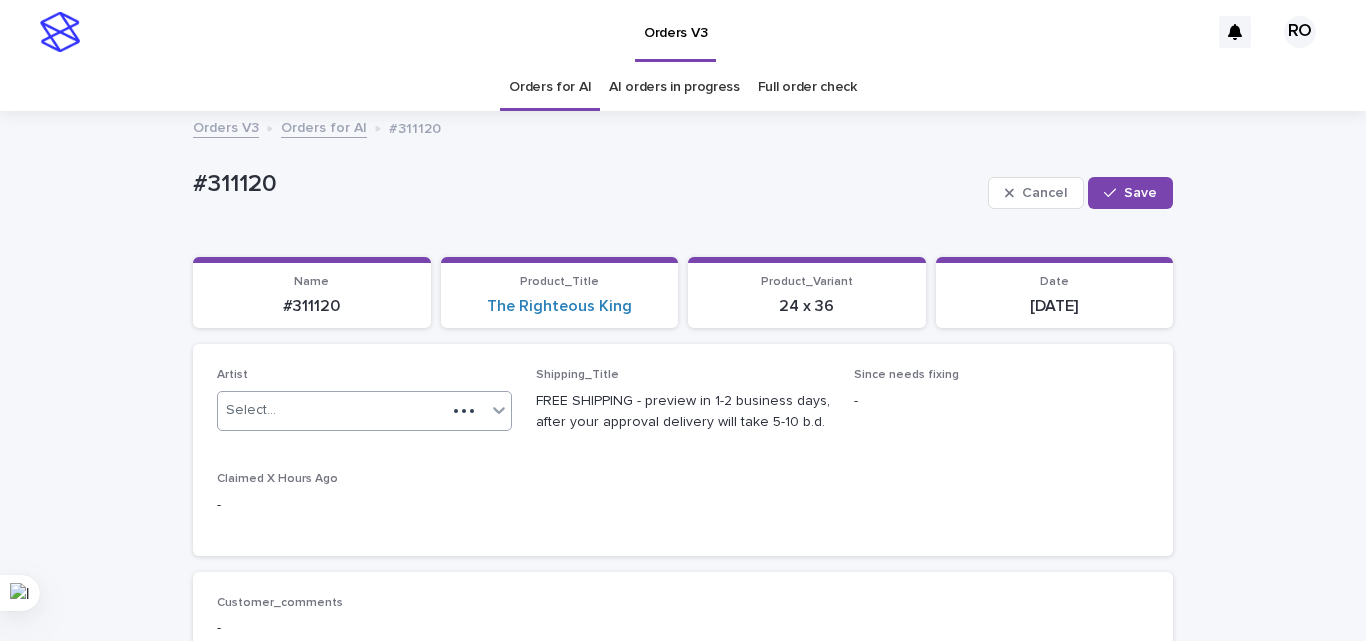 click on "Select..." at bounding box center (332, 410) 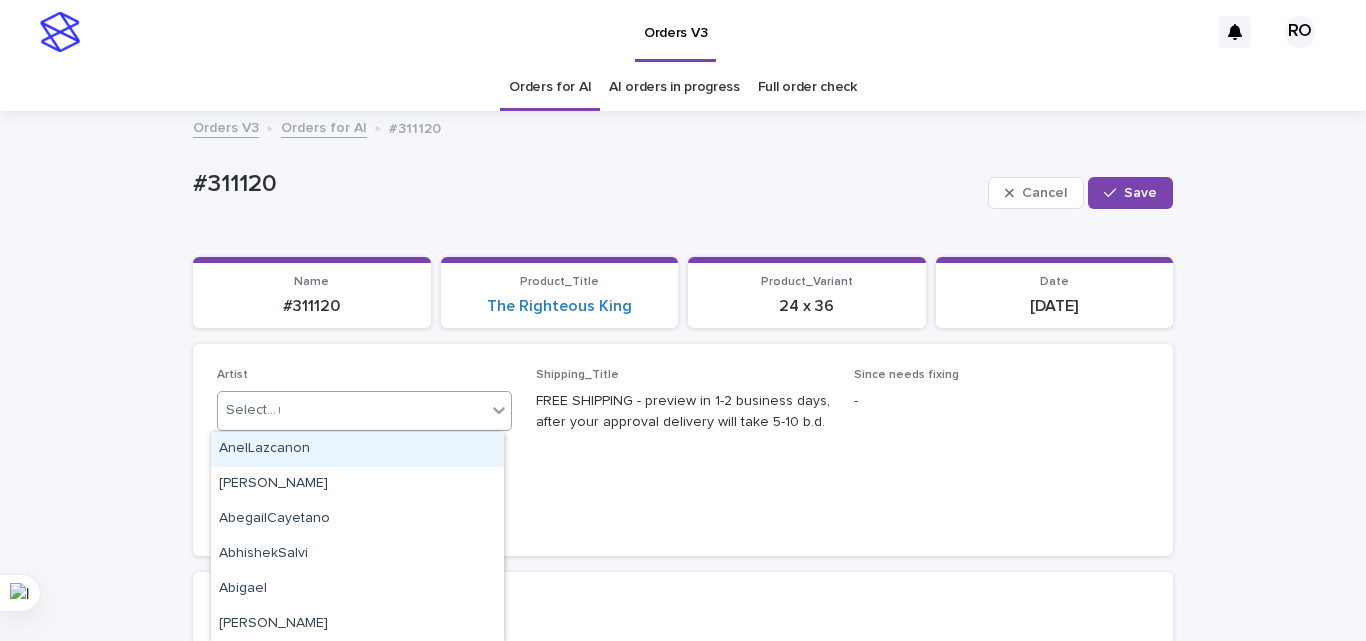 type on "**" 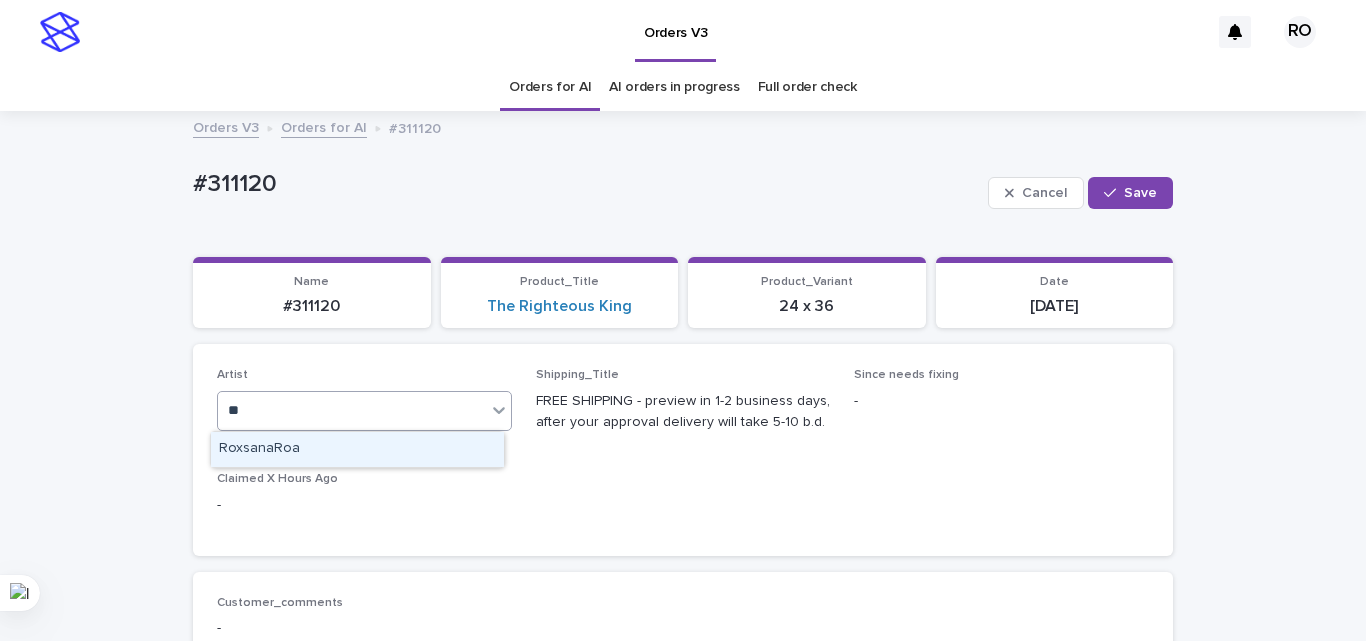type 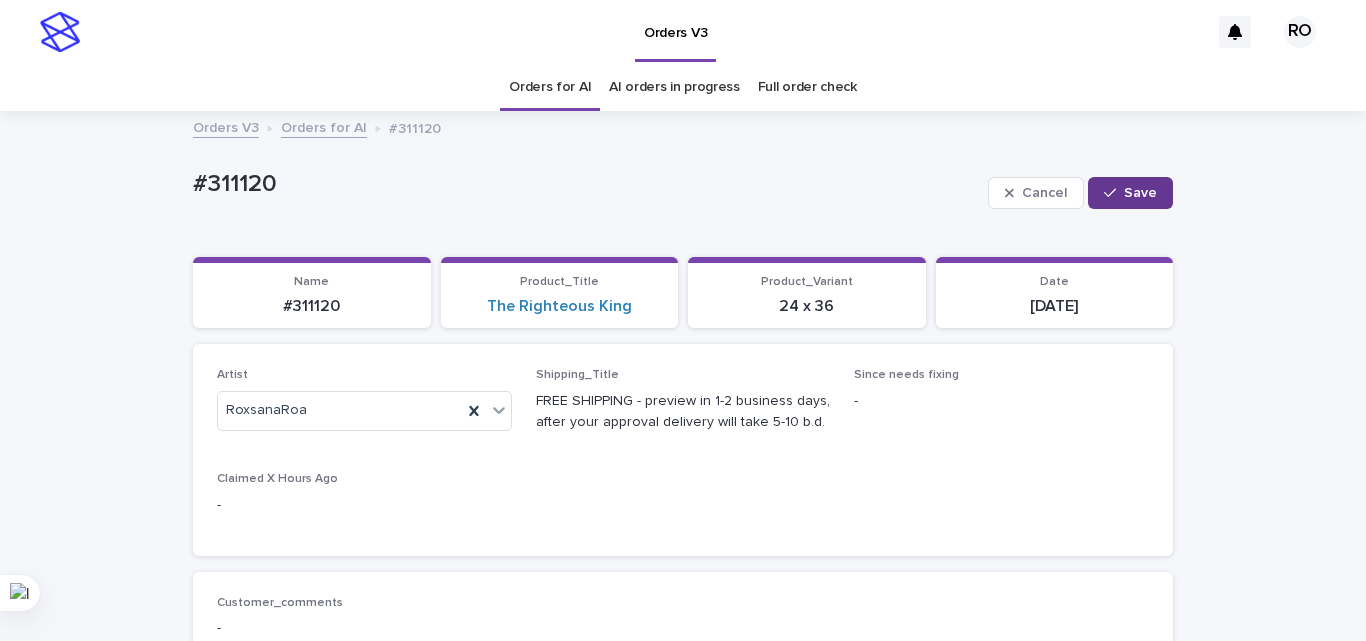 click on "Save" at bounding box center [1140, 193] 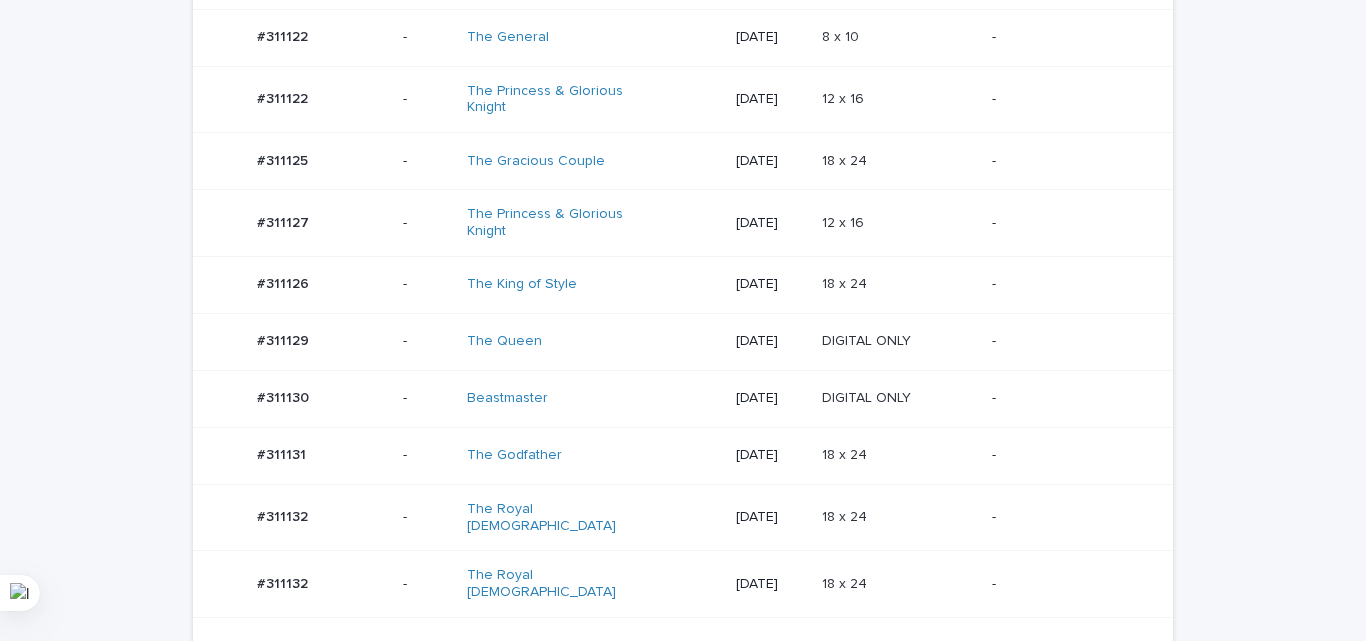 scroll, scrollTop: 1129, scrollLeft: 0, axis: vertical 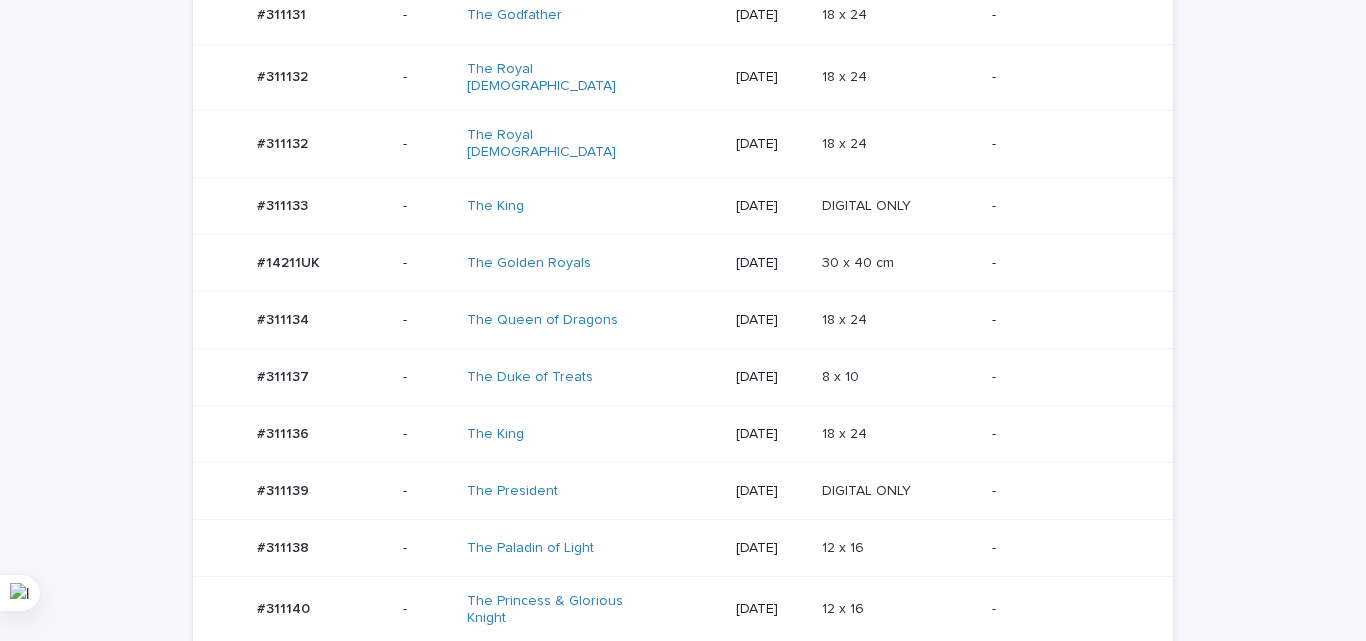 click on "12 x 16 12 x 16" at bounding box center (899, 609) 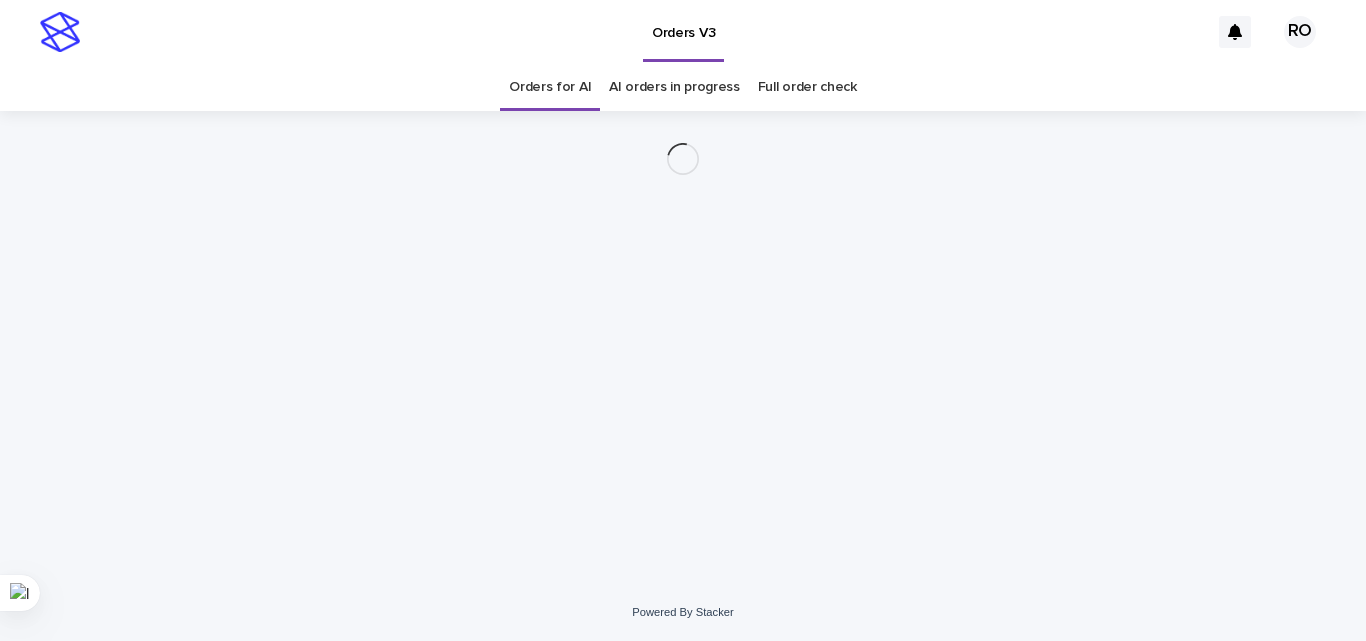 scroll, scrollTop: 0, scrollLeft: 0, axis: both 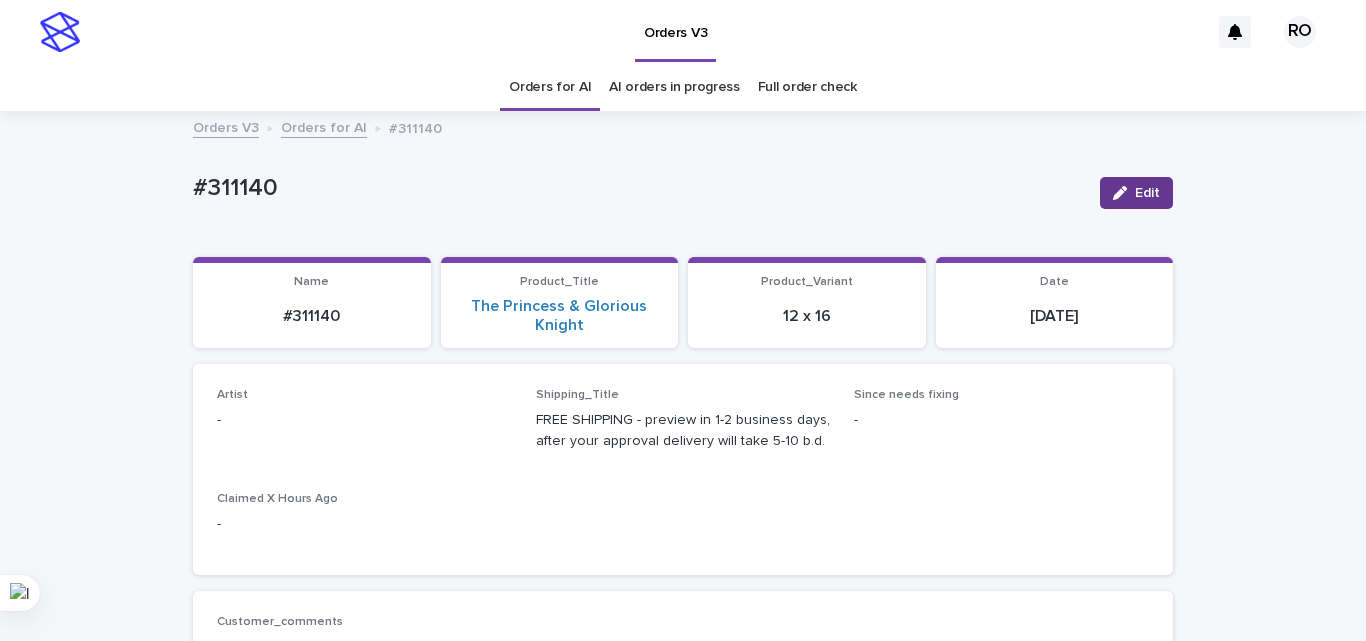 click on "Edit" at bounding box center [1147, 193] 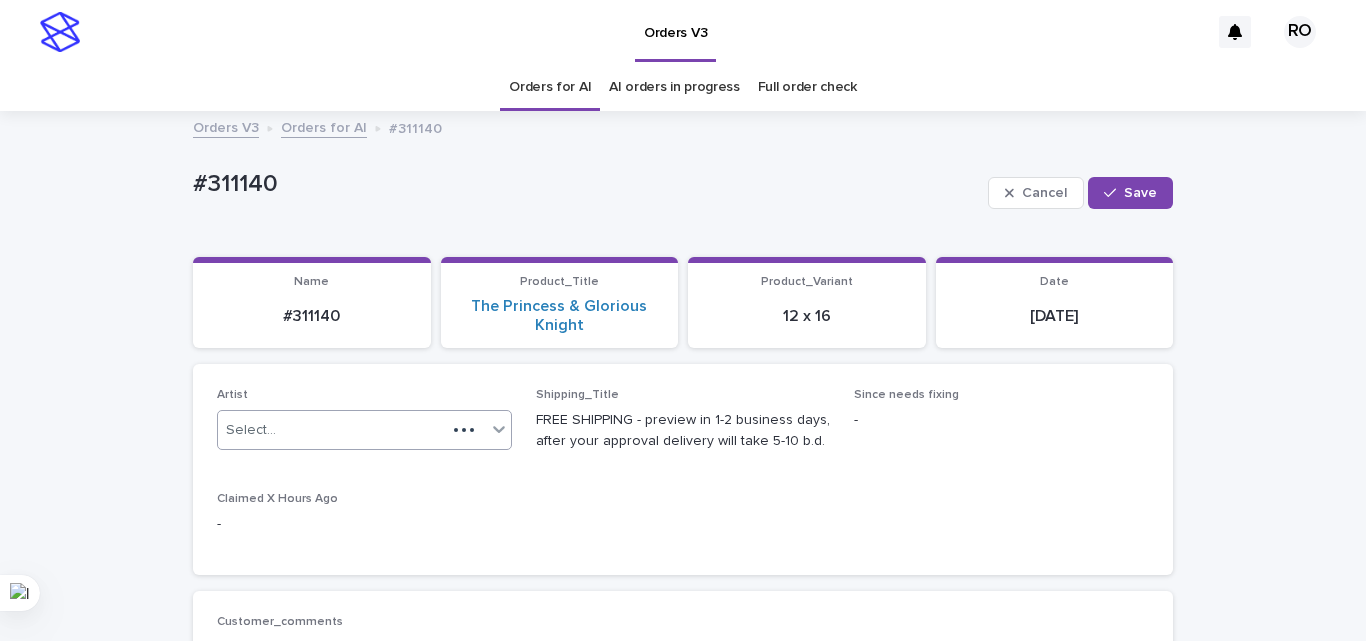 click on "Select..." at bounding box center [332, 430] 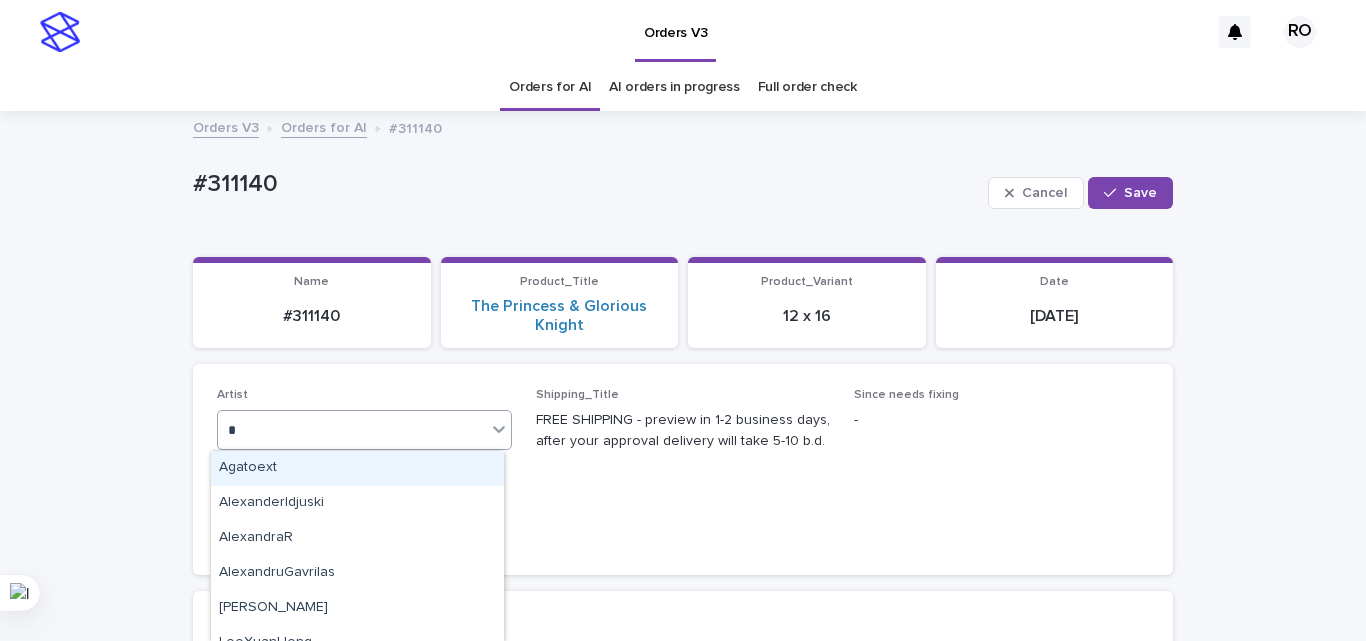 type on "**" 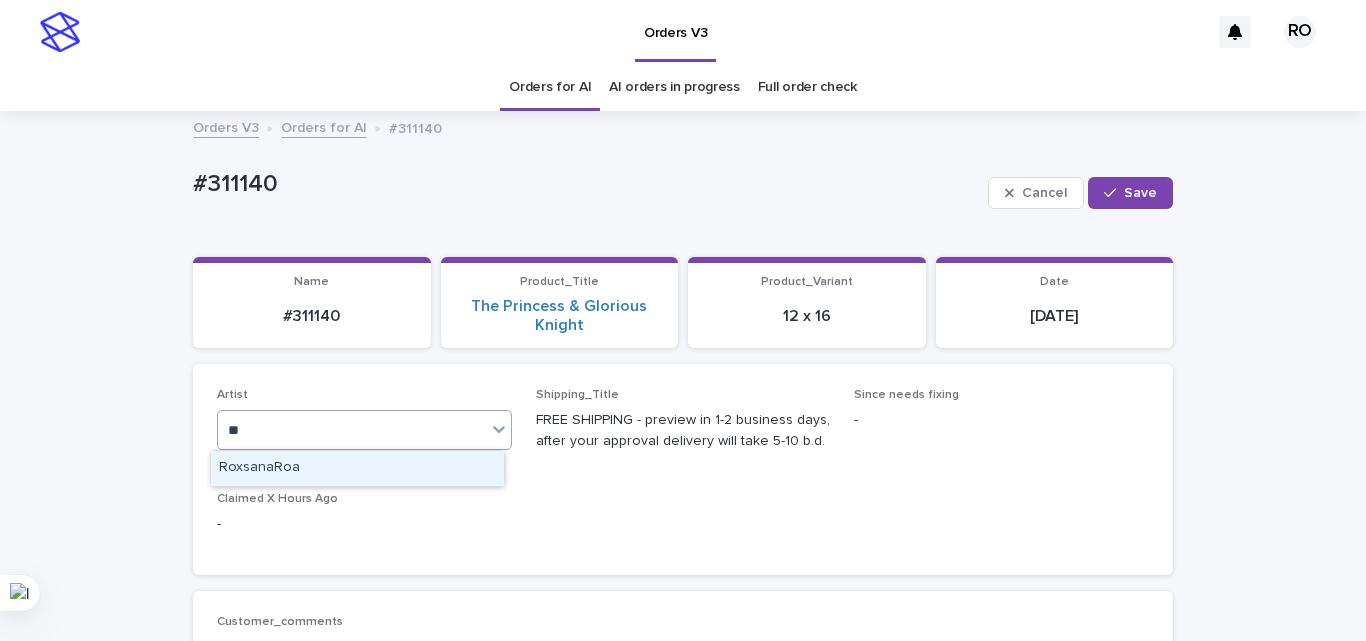 type 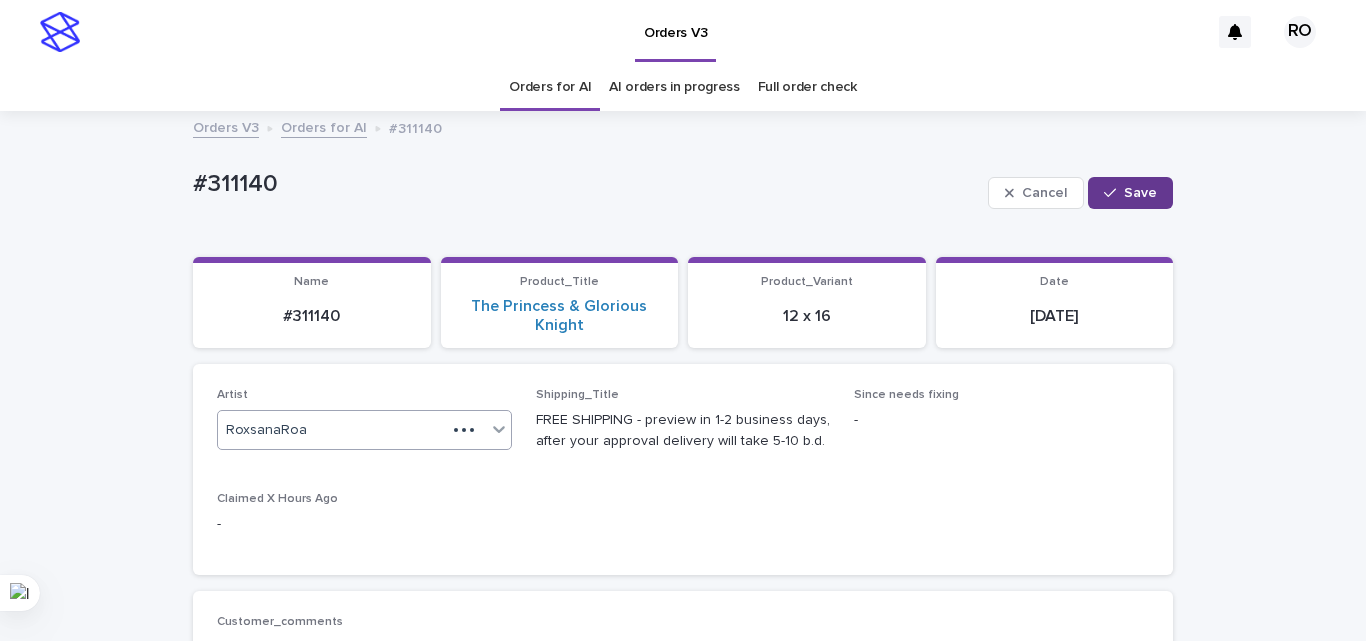 click on "Save" at bounding box center (1130, 193) 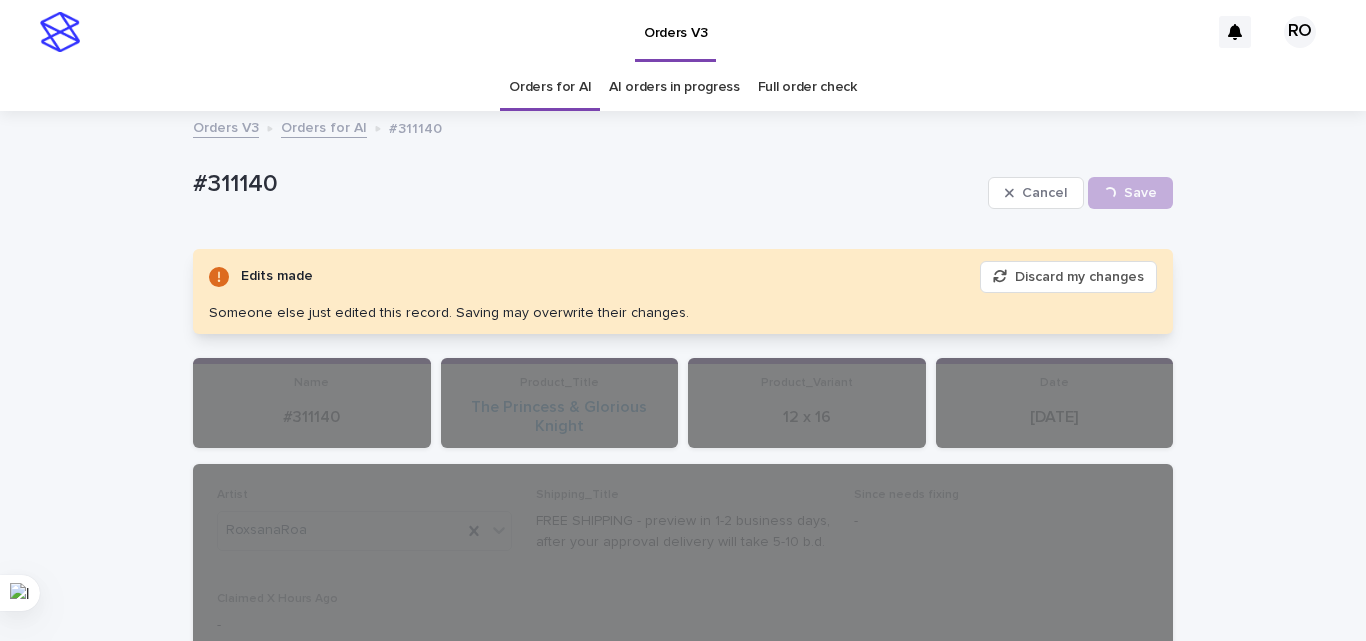 drag, startPoint x: 1116, startPoint y: 279, endPoint x: 1080, endPoint y: 278, distance: 36.013885 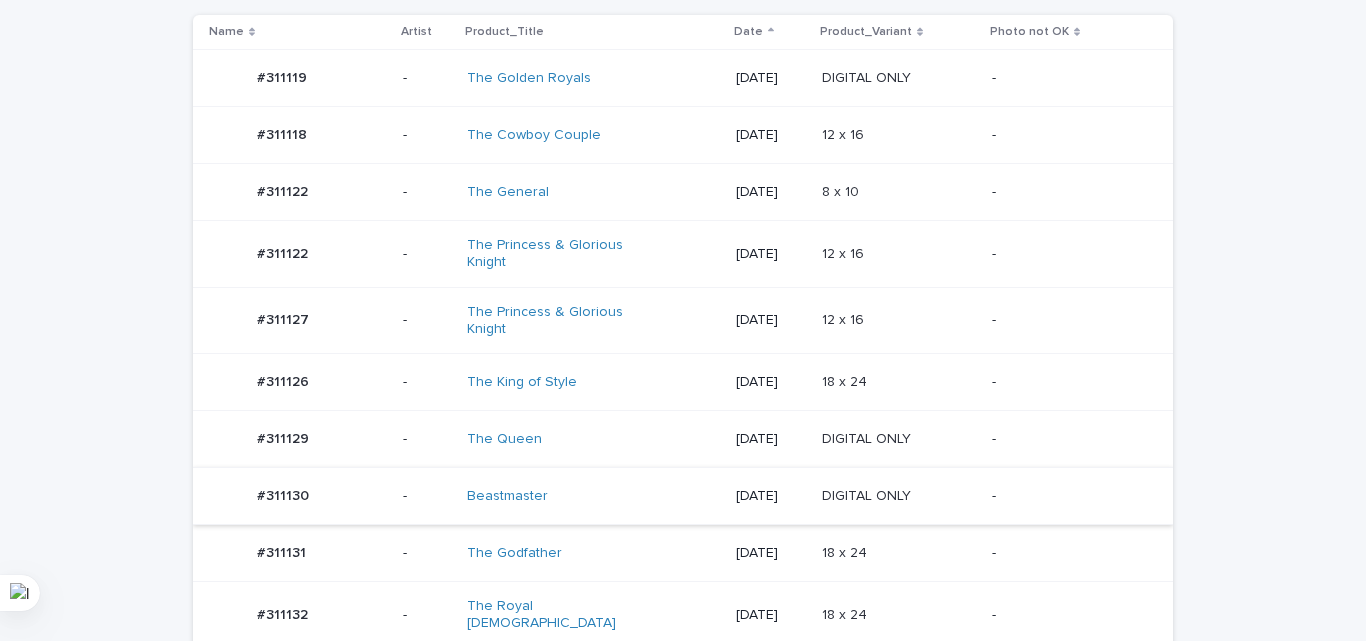 scroll, scrollTop: 564, scrollLeft: 0, axis: vertical 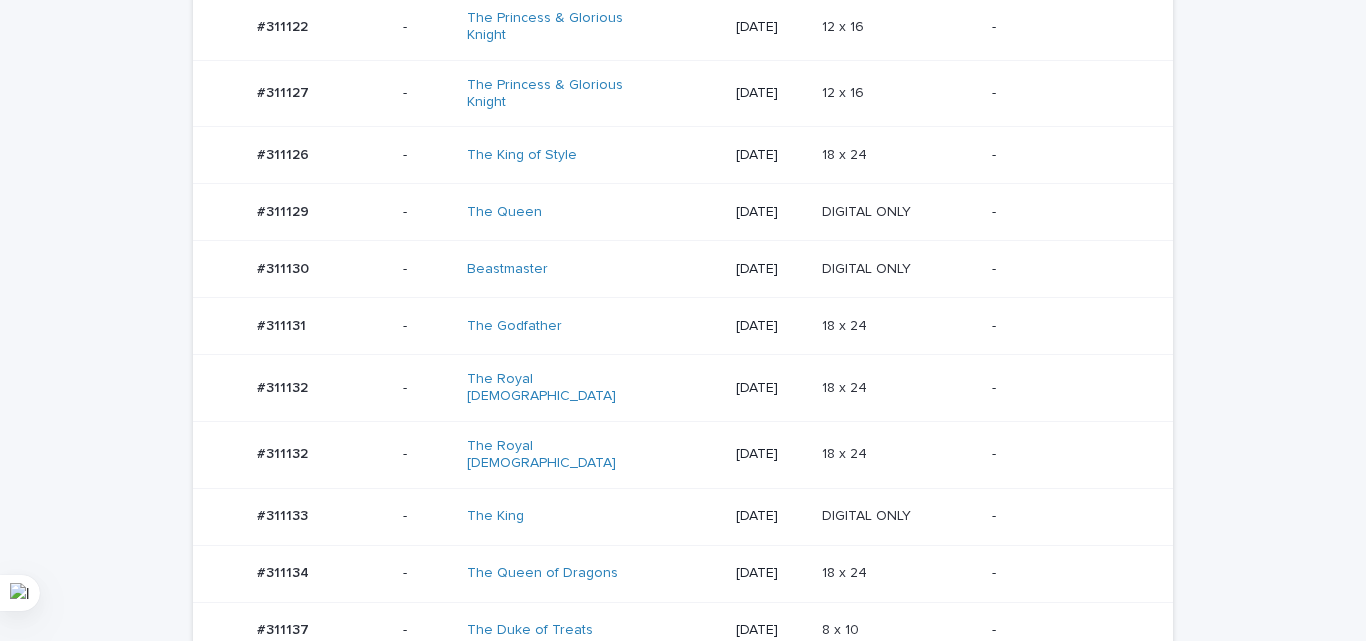 click on "DIGITAL ONLY DIGITAL ONLY" at bounding box center [899, 269] 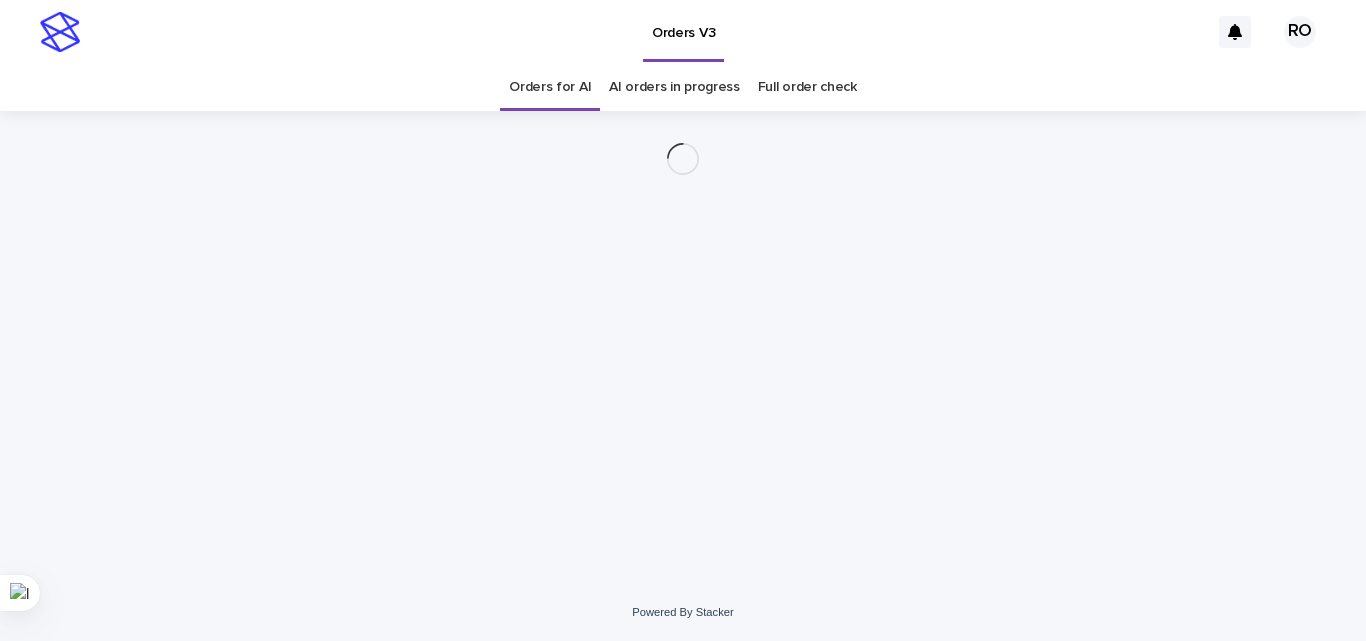 scroll, scrollTop: 0, scrollLeft: 0, axis: both 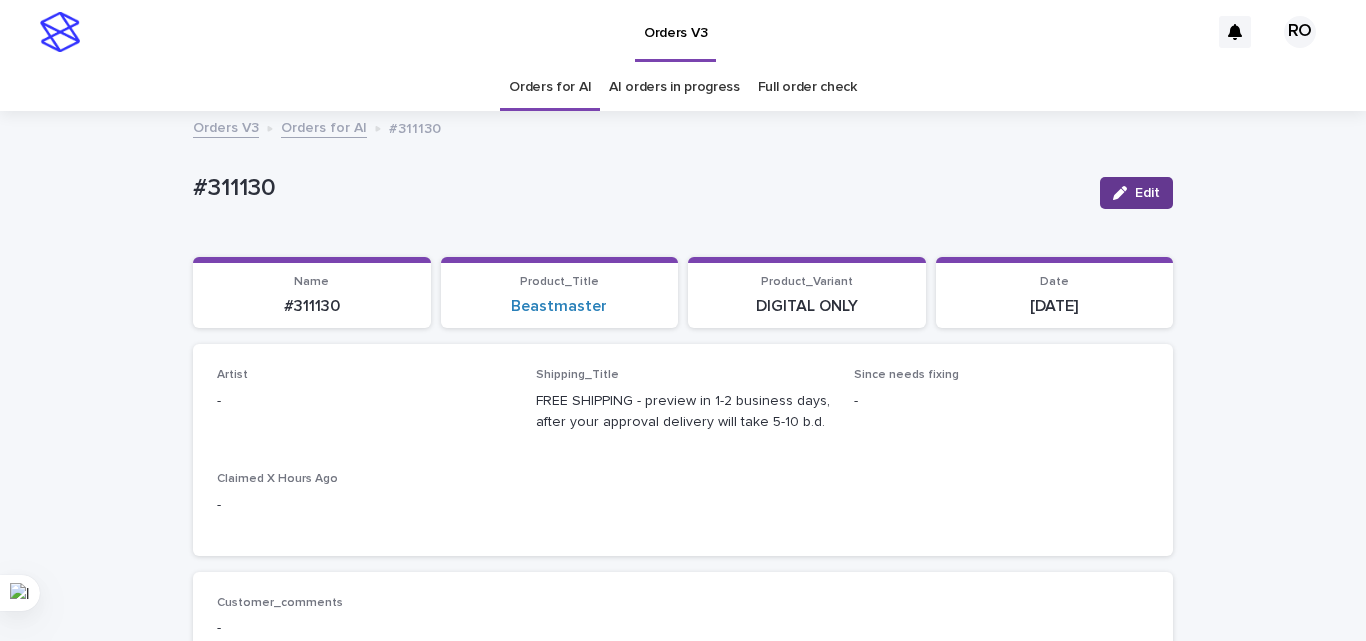 click on "Edit" at bounding box center [1147, 193] 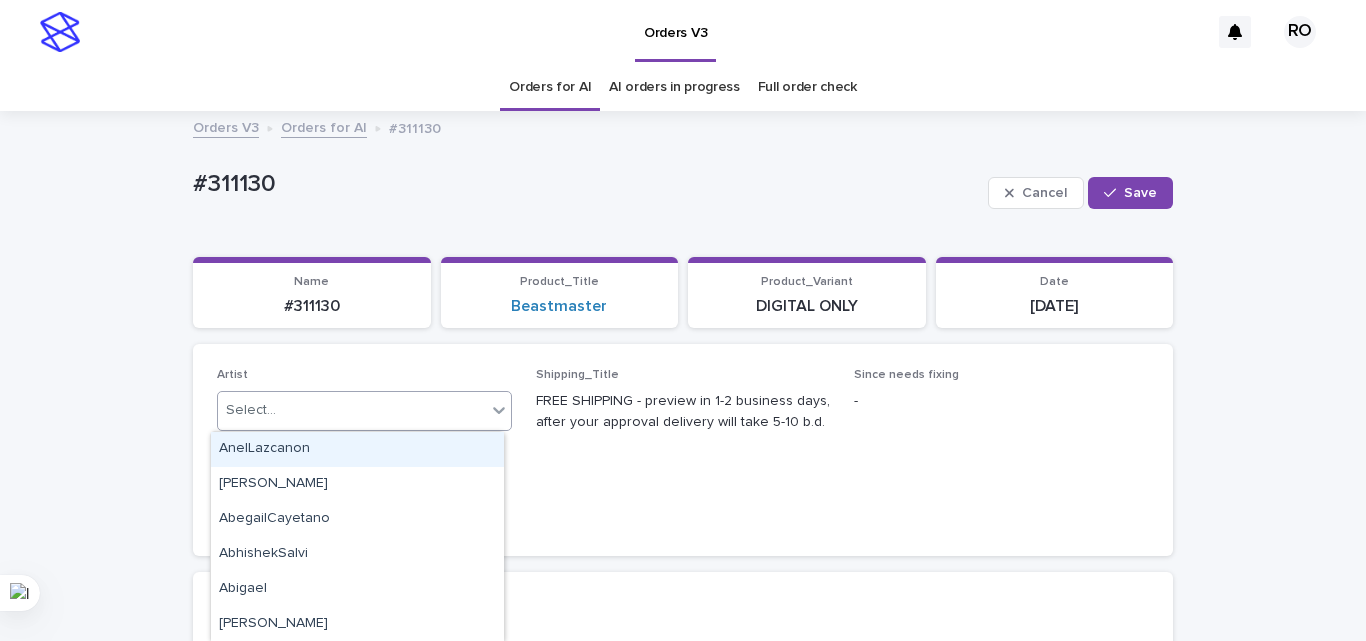 click on "Select..." at bounding box center (352, 410) 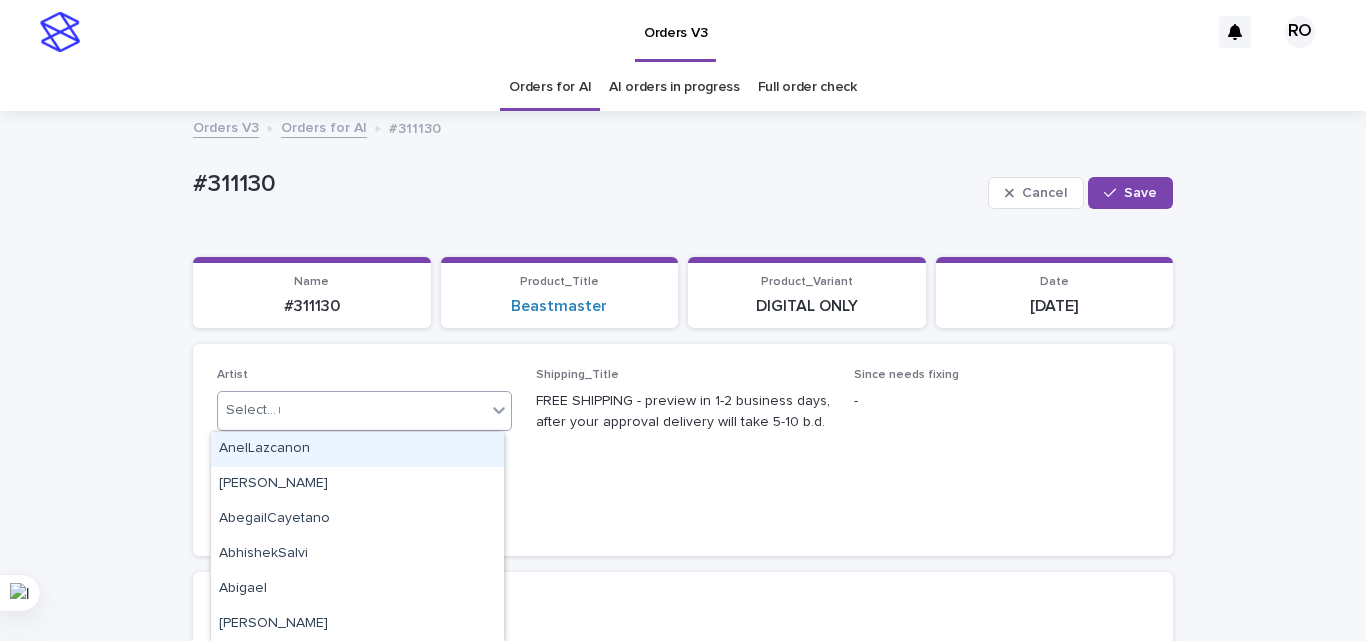 type on "**" 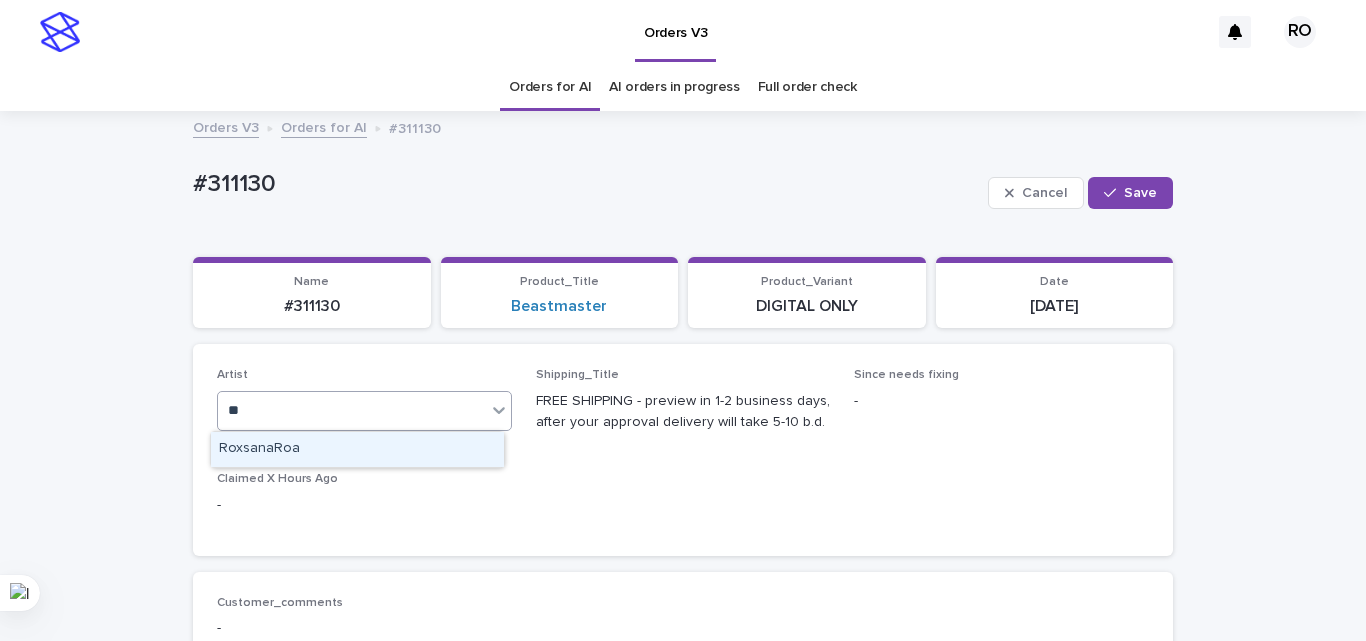 type 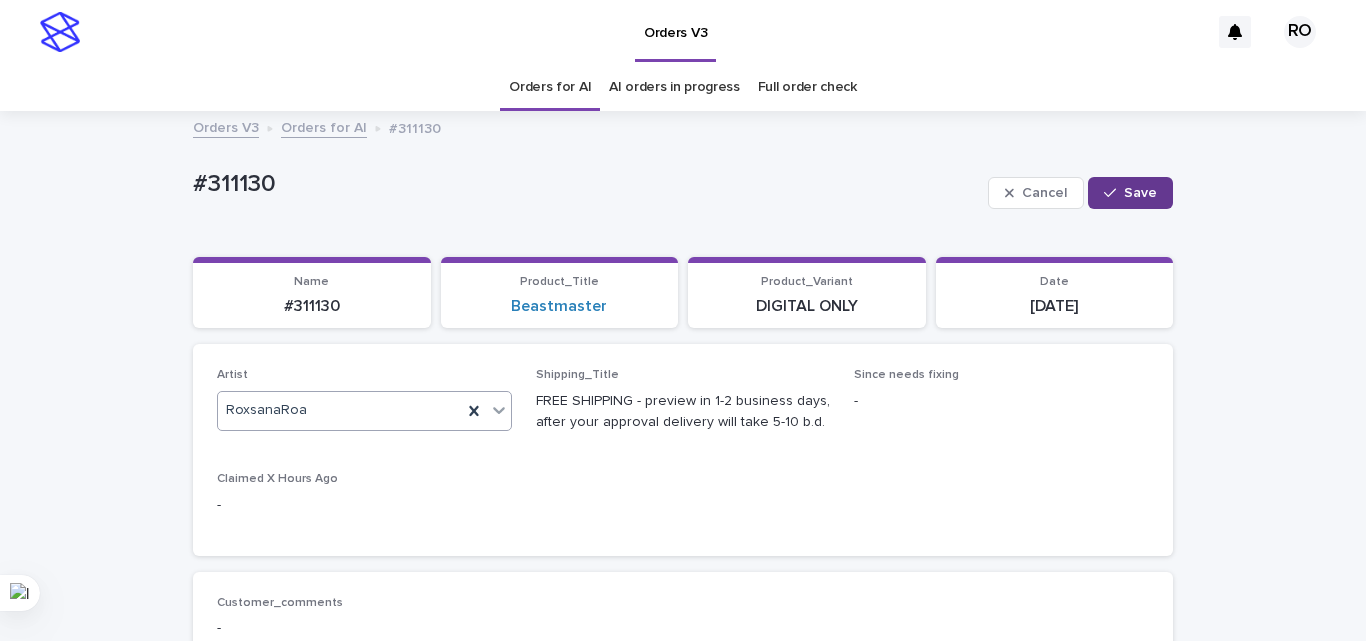 click on "Save" at bounding box center (1130, 193) 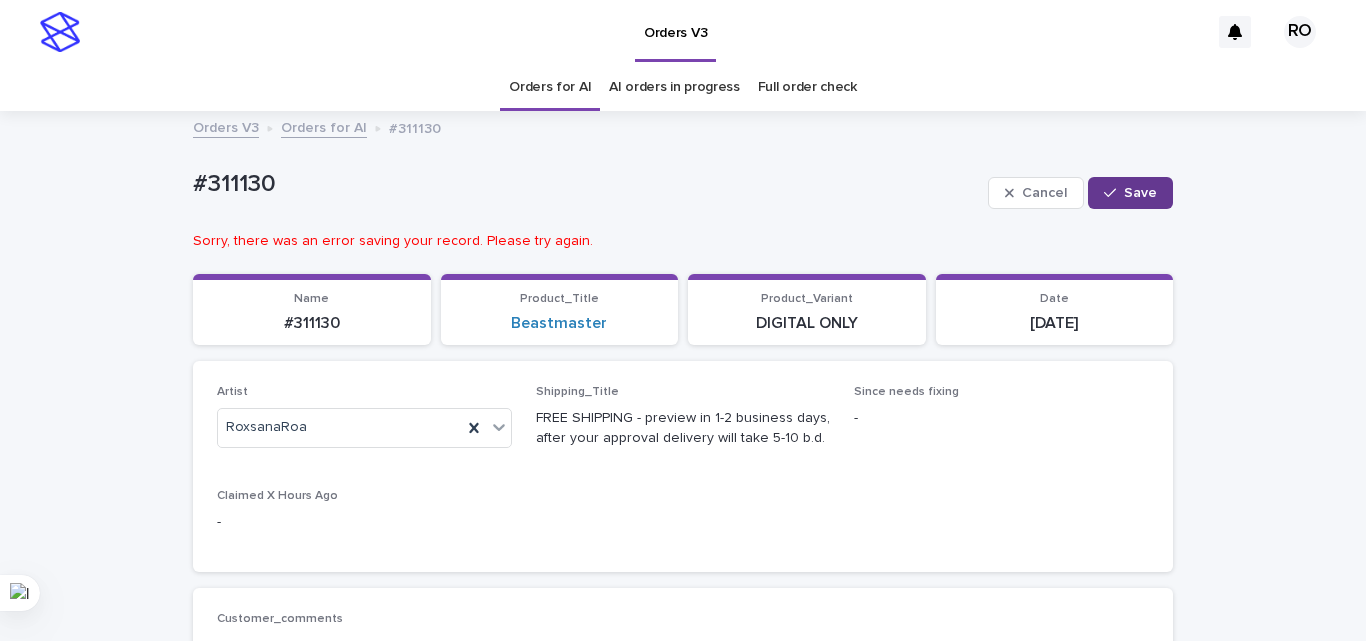 click on "Save" at bounding box center (1140, 193) 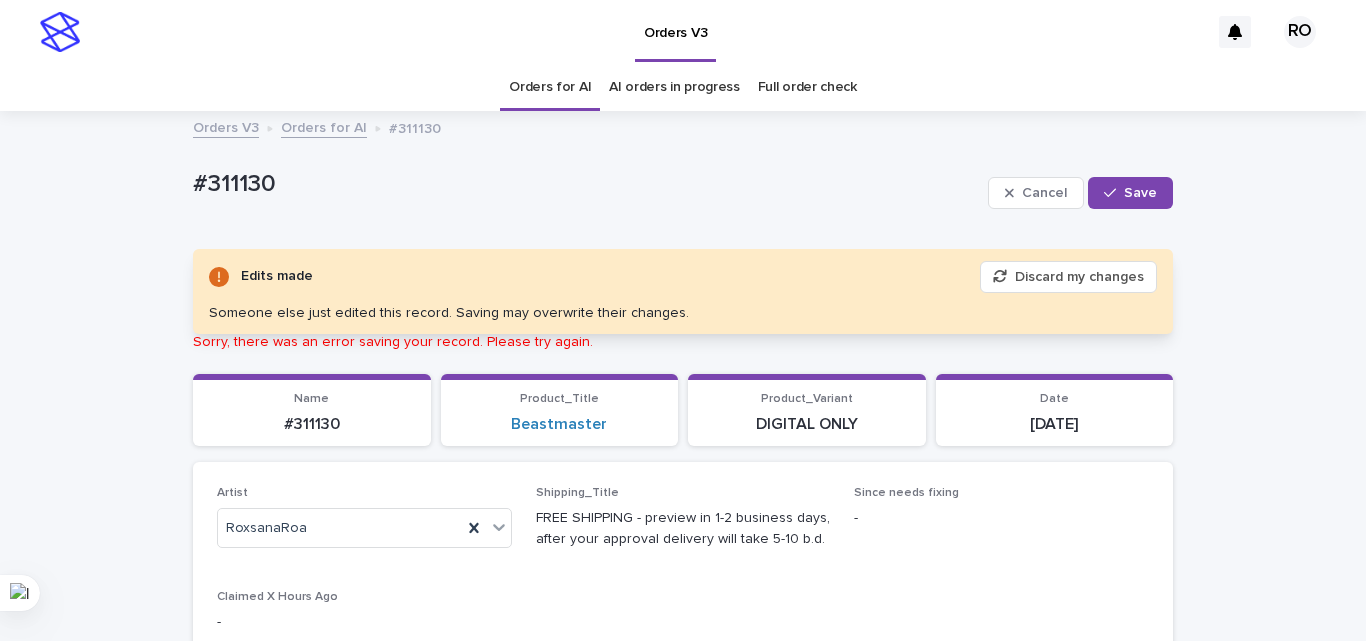 click on "Discard my changes" at bounding box center [1068, 277] 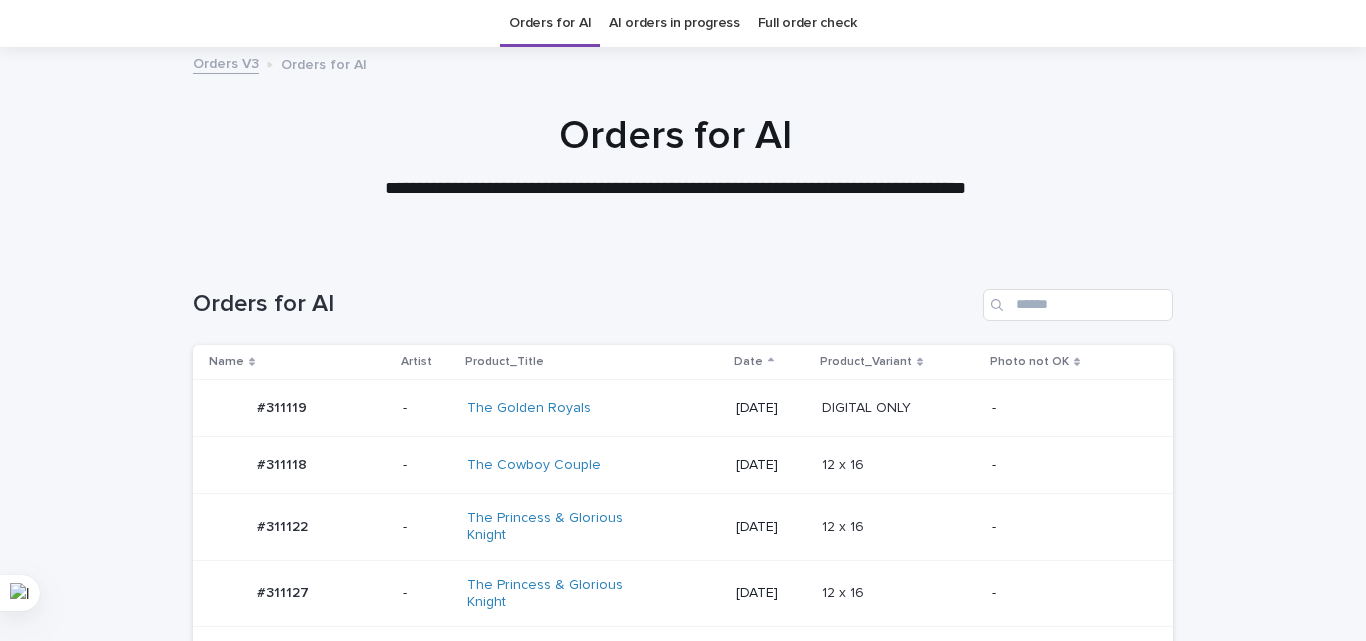 scroll, scrollTop: 201, scrollLeft: 0, axis: vertical 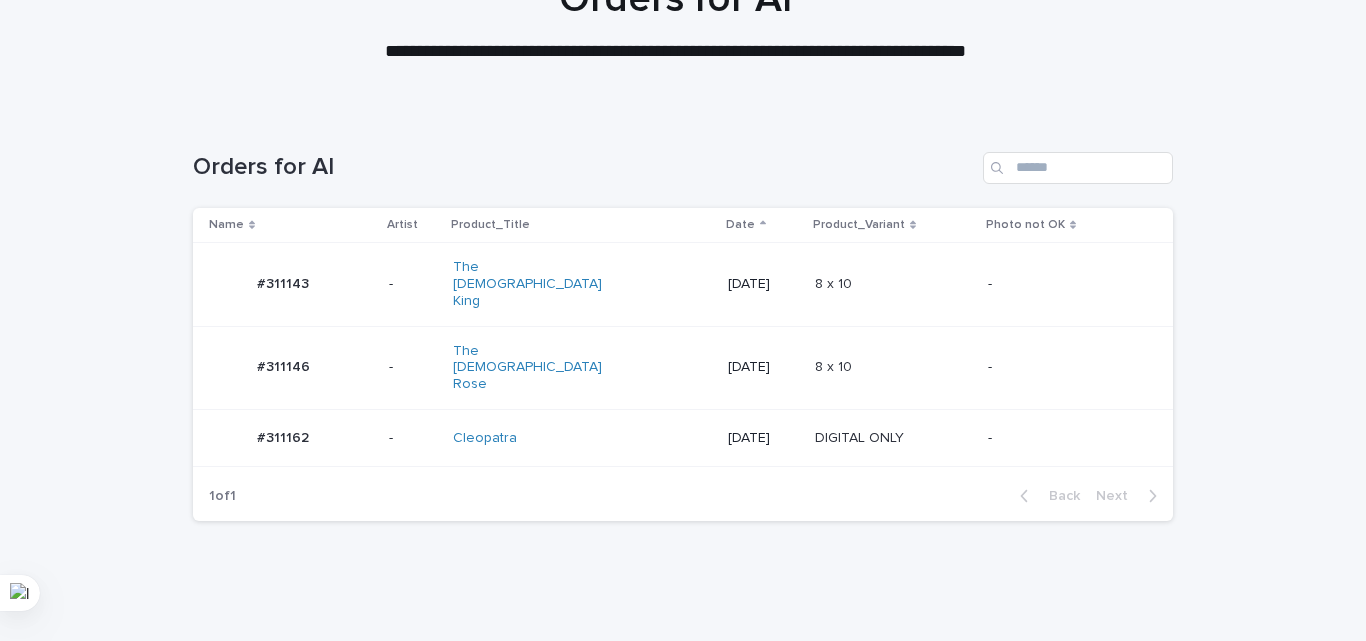 click on "[DATE]" at bounding box center (763, 367) 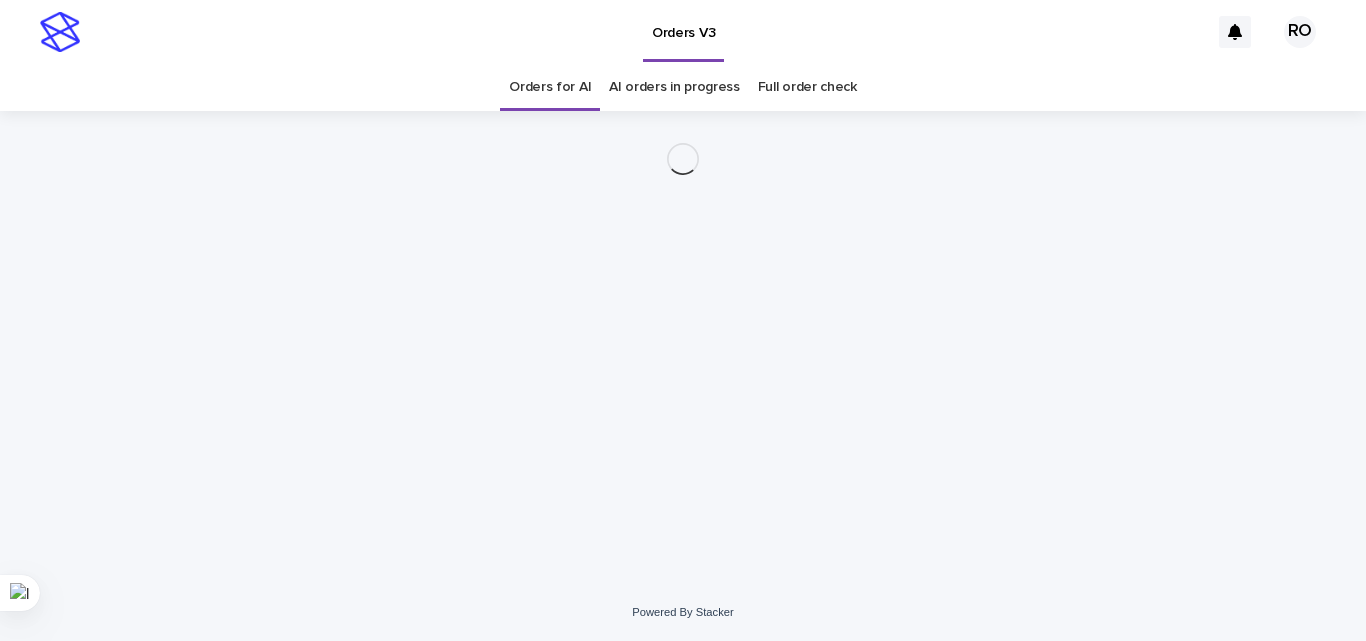 scroll, scrollTop: 0, scrollLeft: 0, axis: both 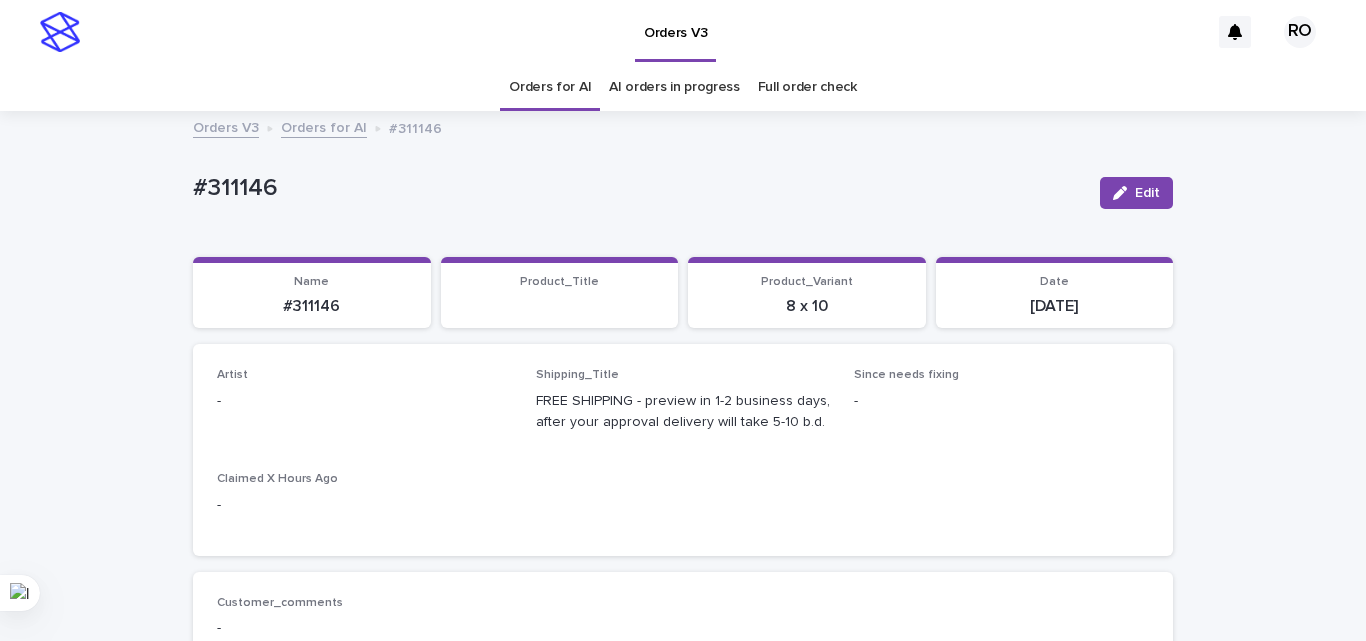 click on "Edit" at bounding box center [1147, 193] 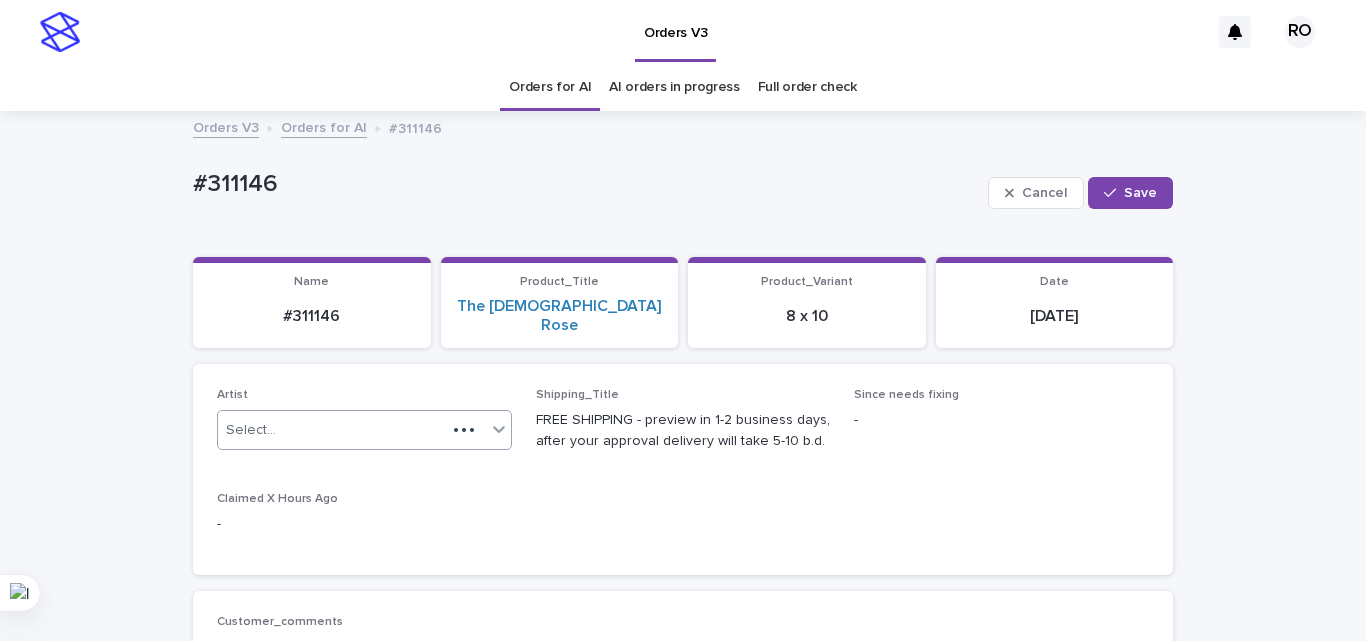 click on "Select..." at bounding box center (251, 430) 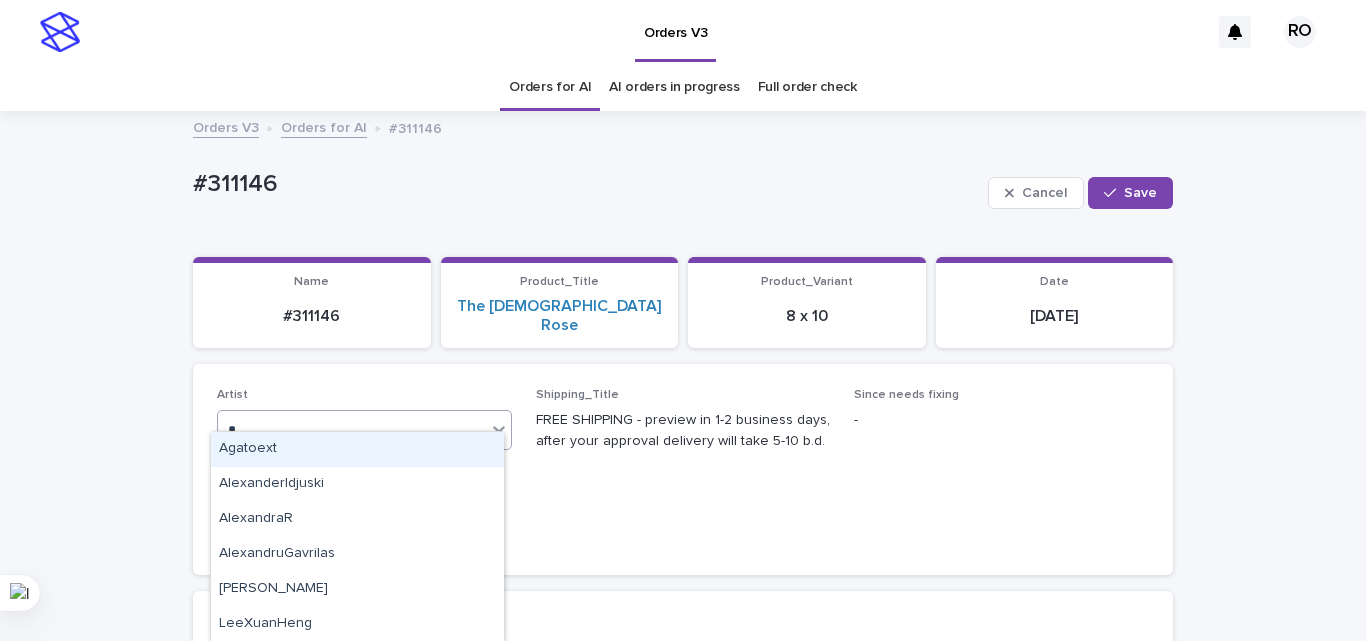 type on "**" 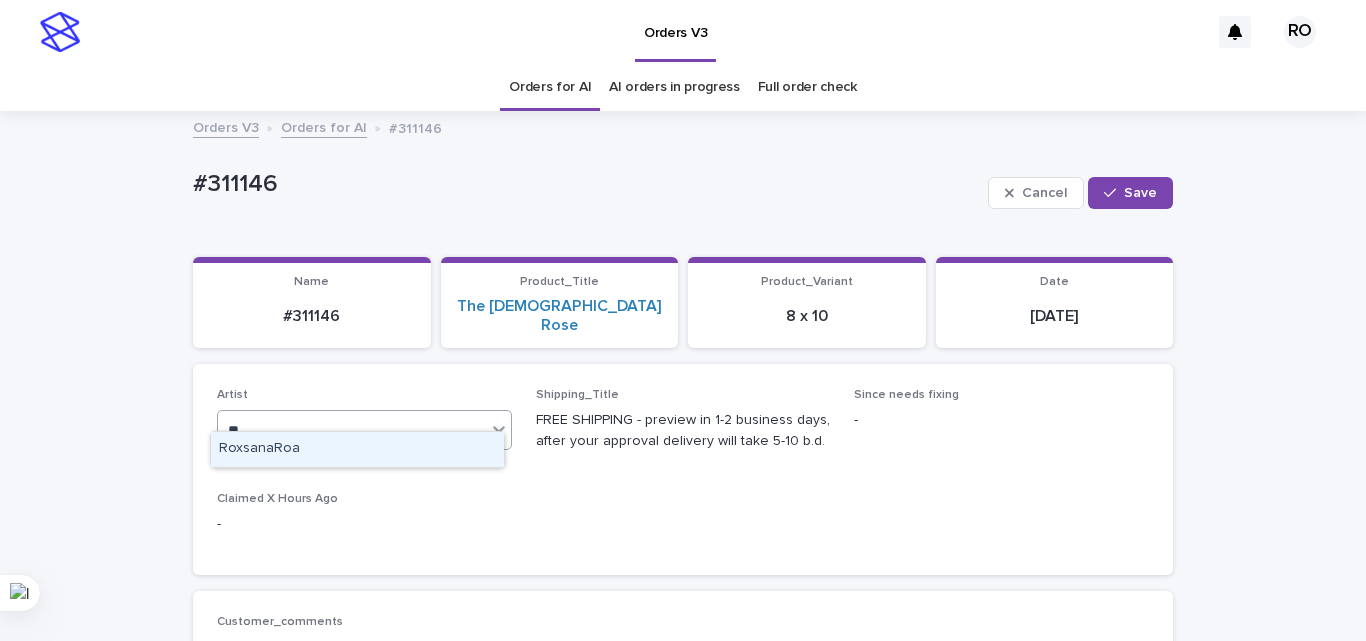 type 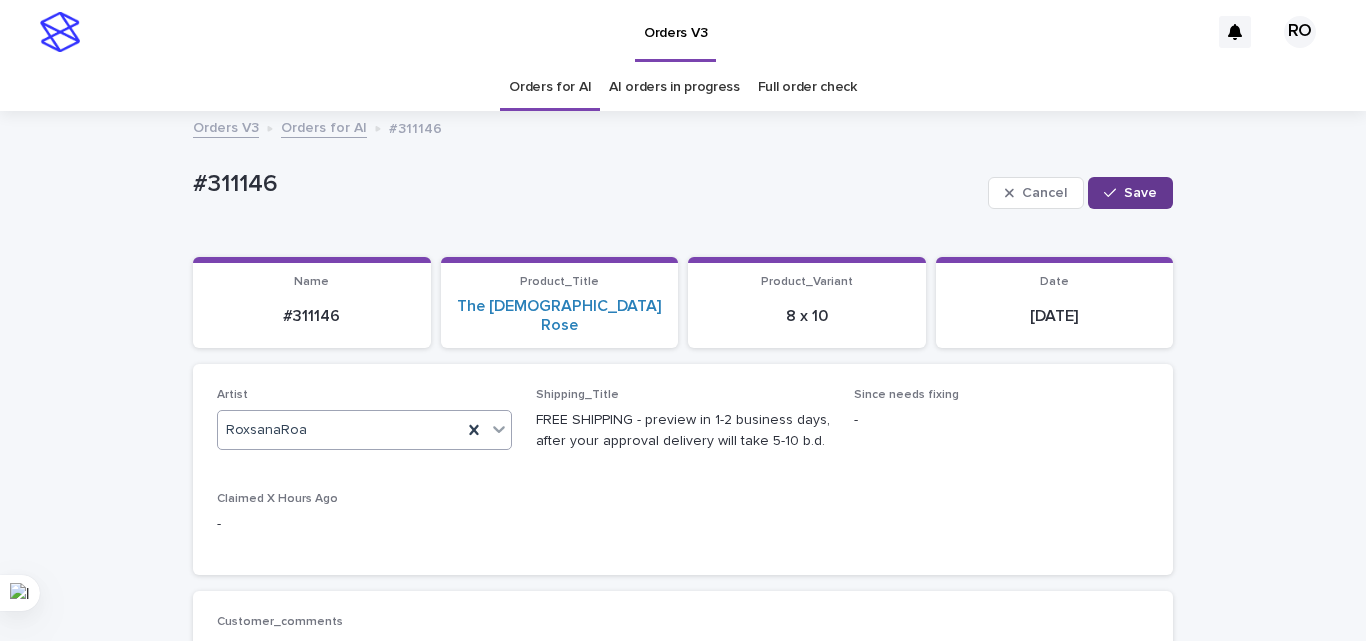 click on "Save" at bounding box center [1140, 193] 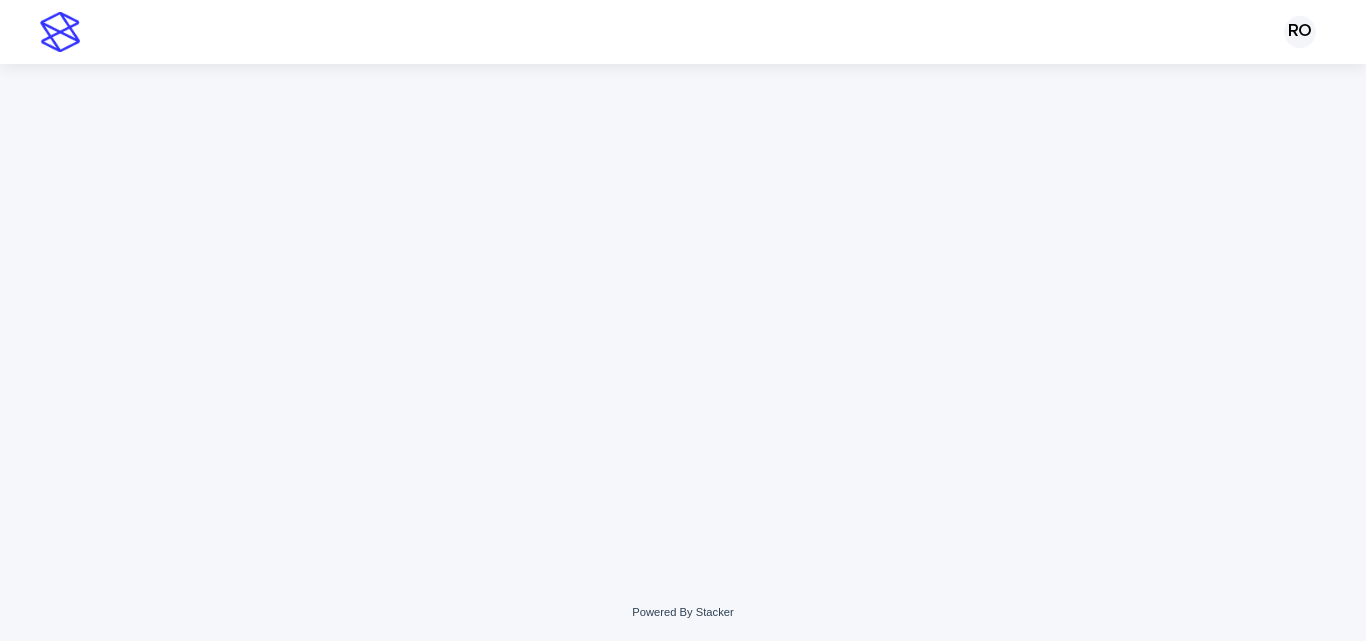 scroll, scrollTop: 0, scrollLeft: 0, axis: both 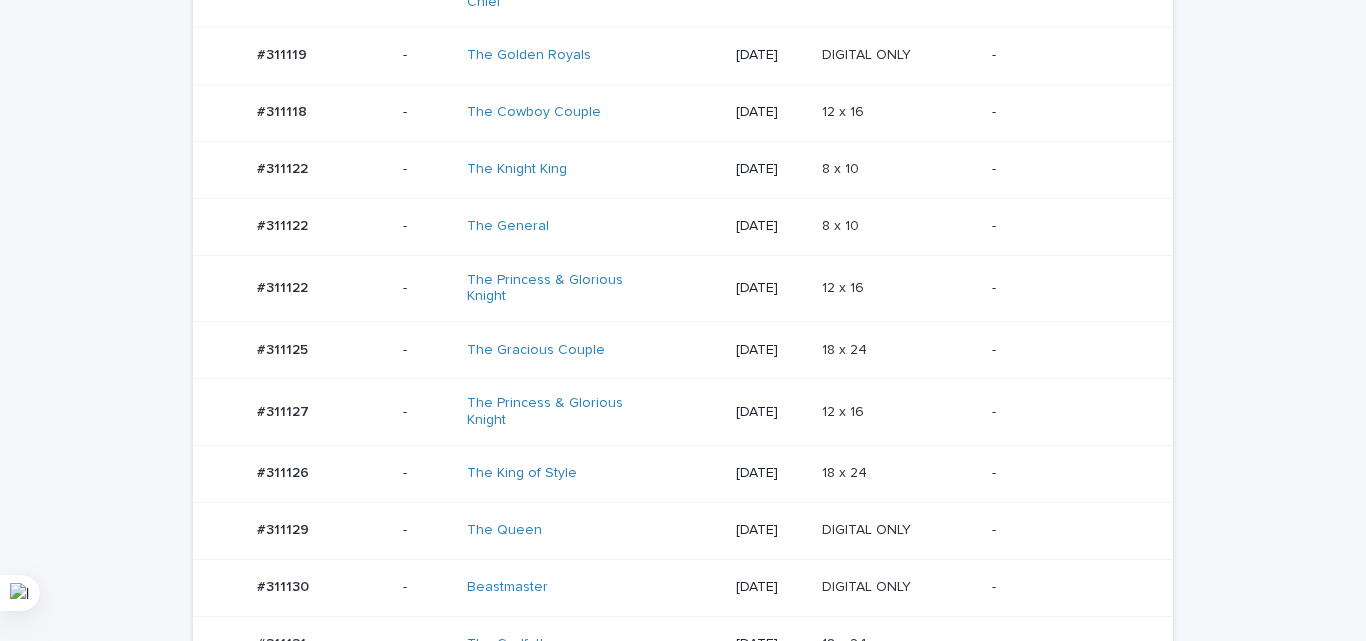 click on "12 x 16 12 x 16" at bounding box center (899, 288) 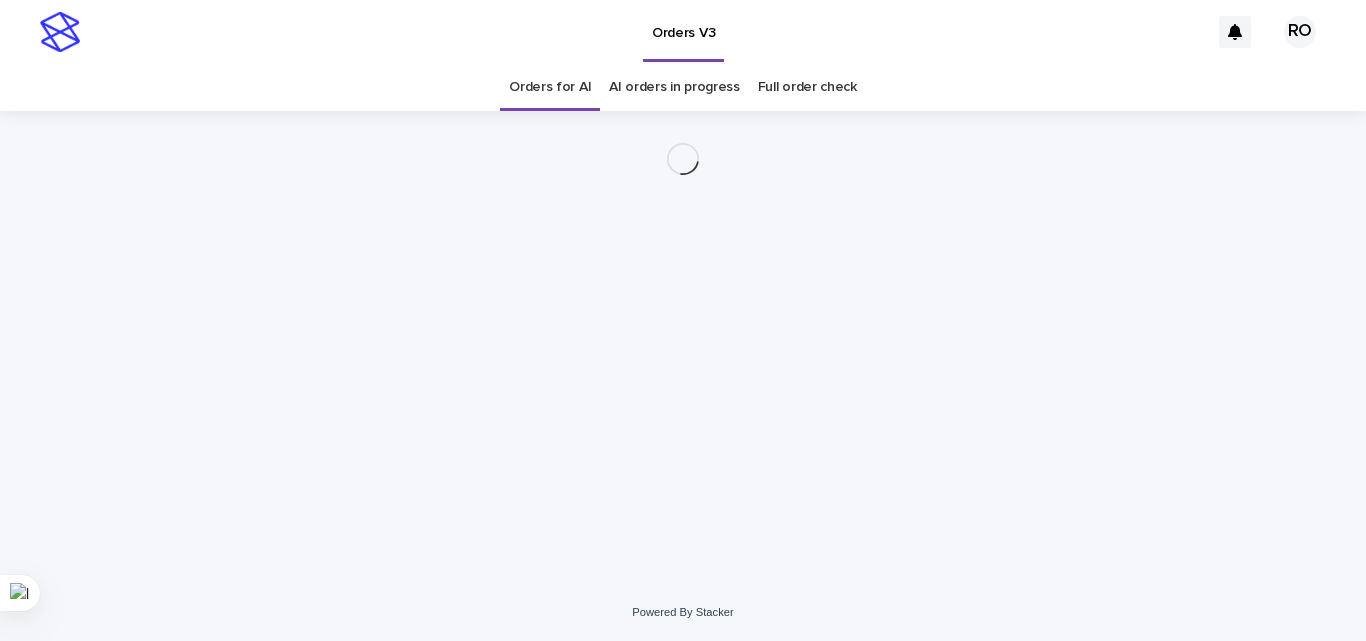 scroll, scrollTop: 0, scrollLeft: 0, axis: both 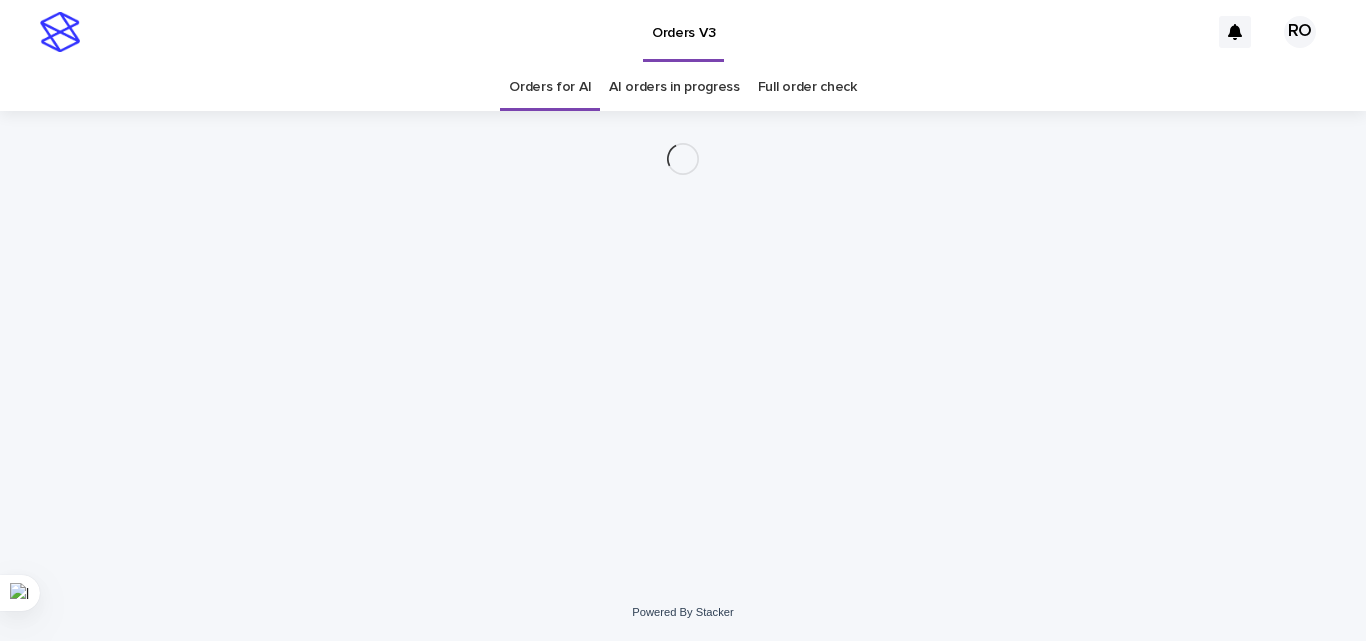 click on "Loading... Saving… Loading... Saving…" at bounding box center [683, 322] 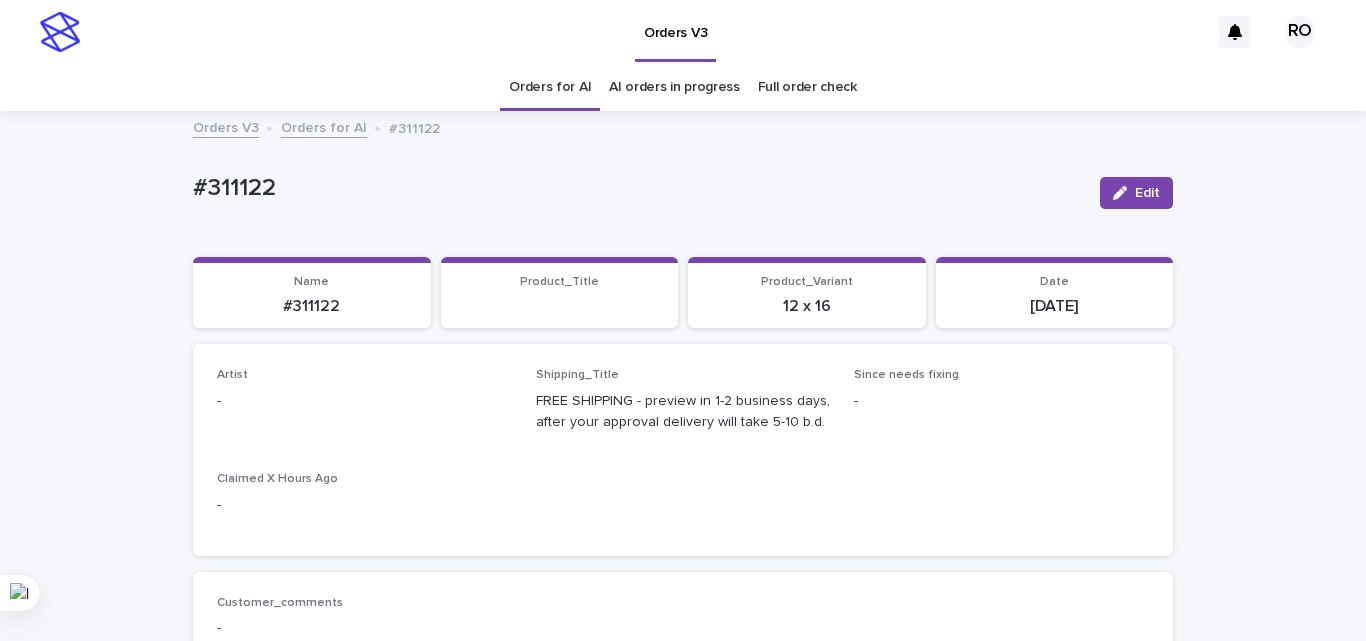 click on "Edit" at bounding box center (1132, 193) 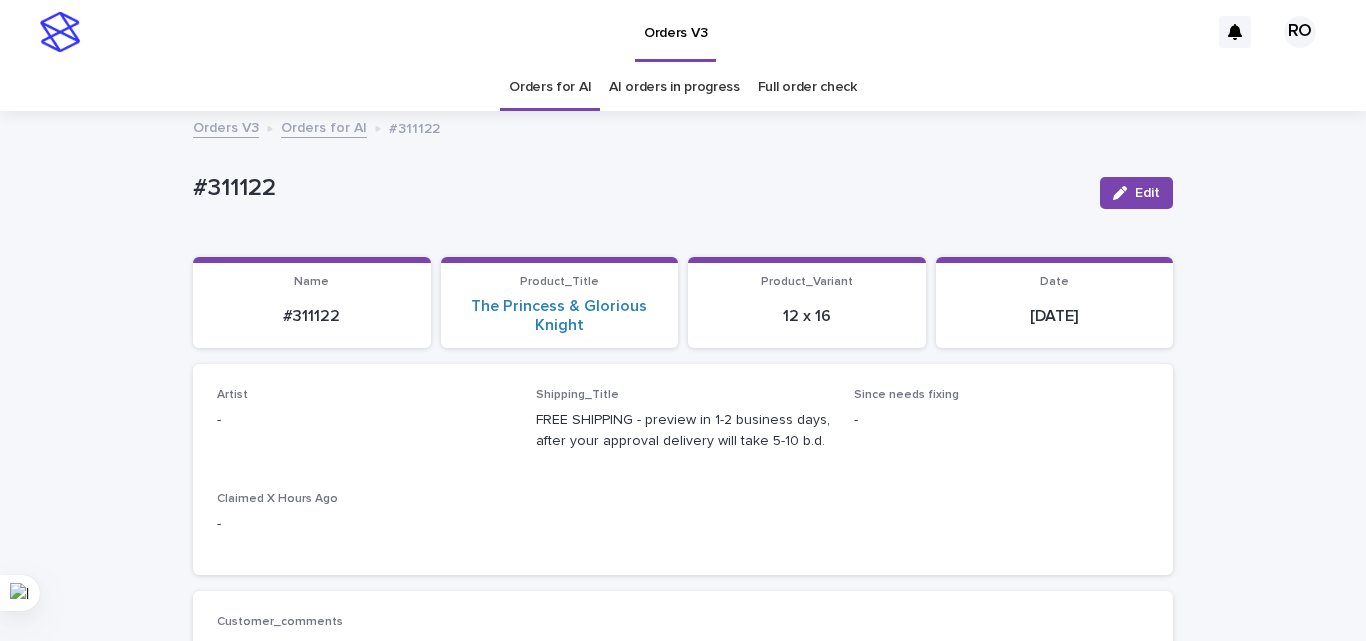 click 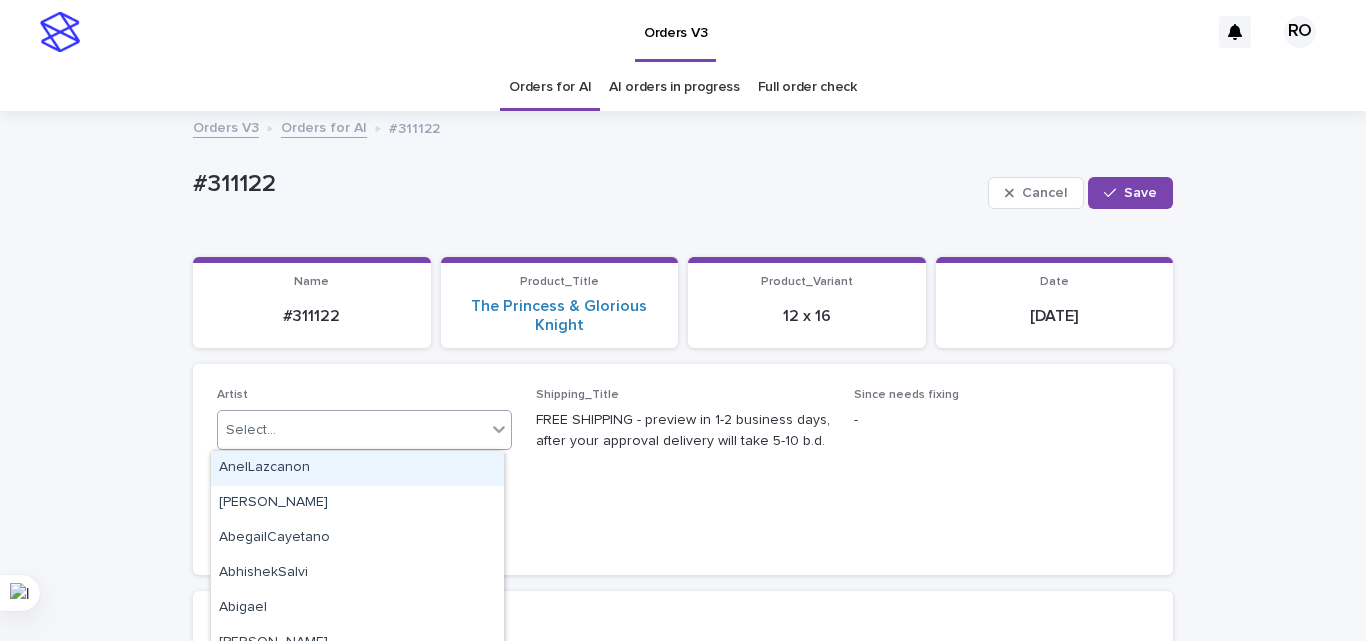 click on "Select..." at bounding box center [352, 430] 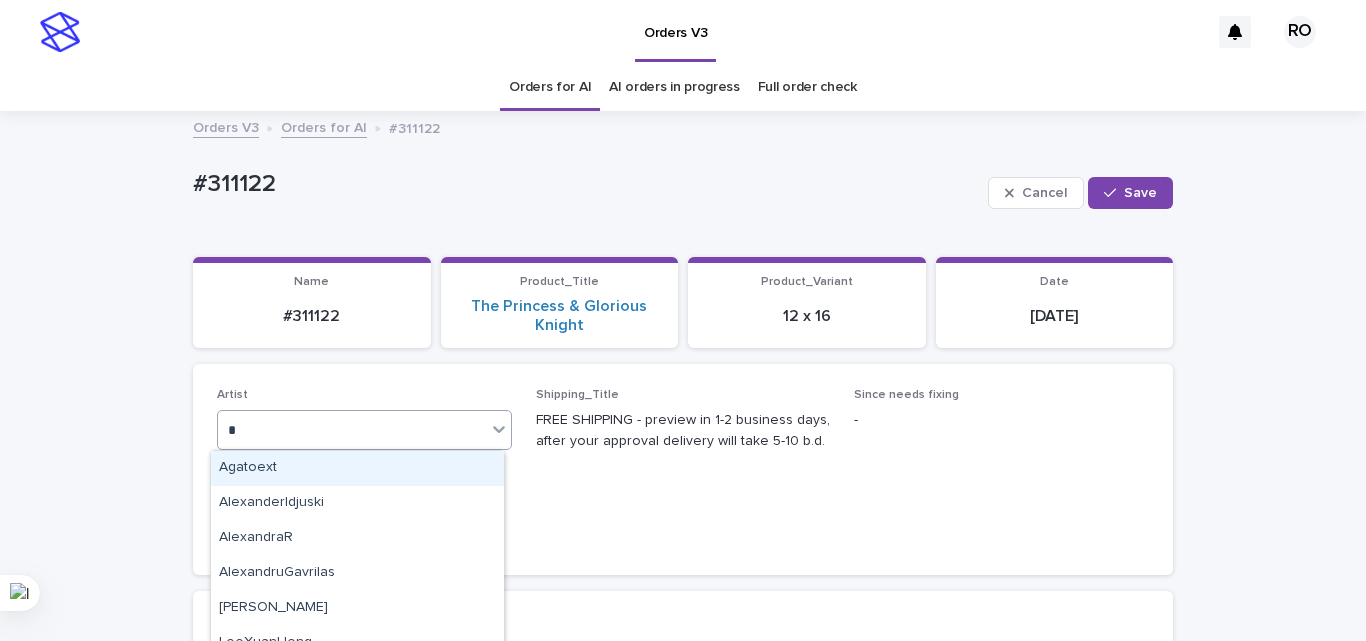 type on "**" 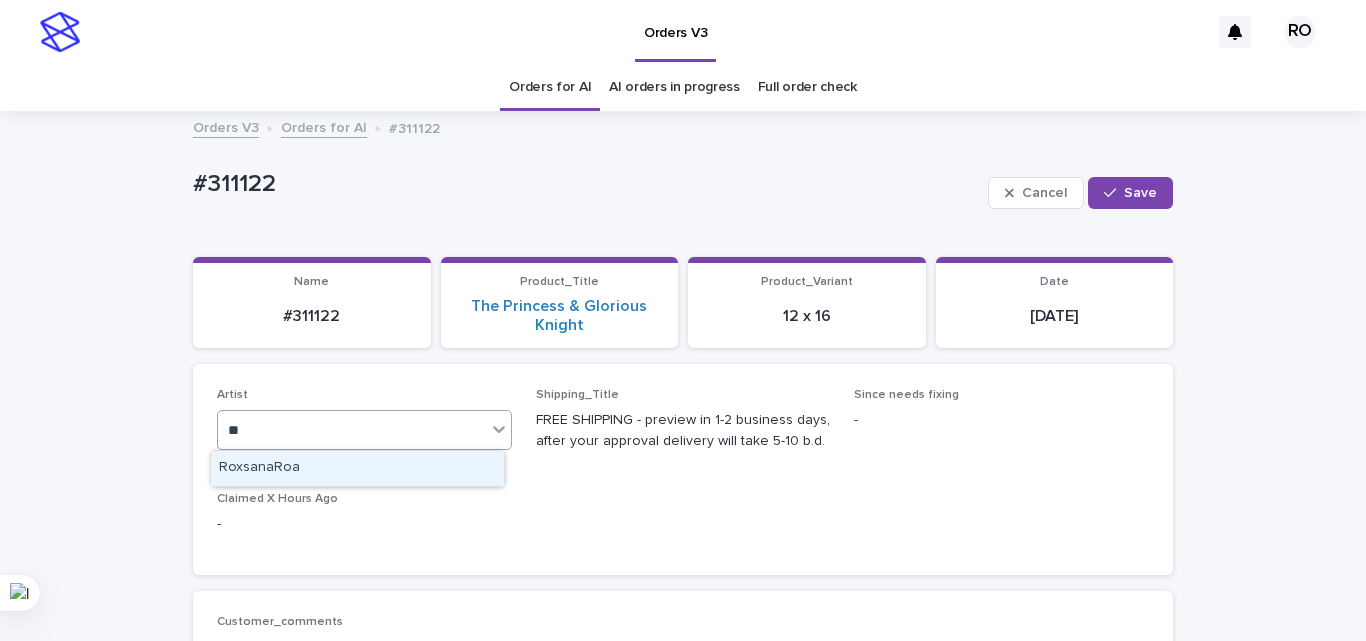 type 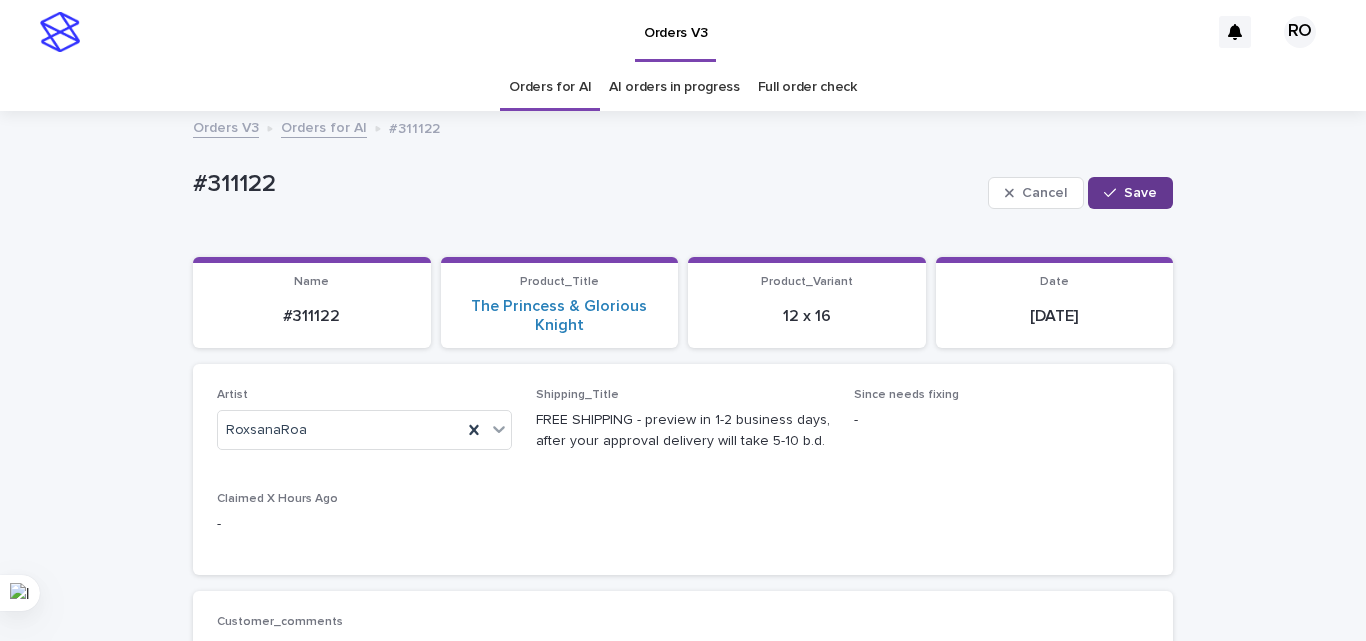 click on "Save" at bounding box center (1140, 193) 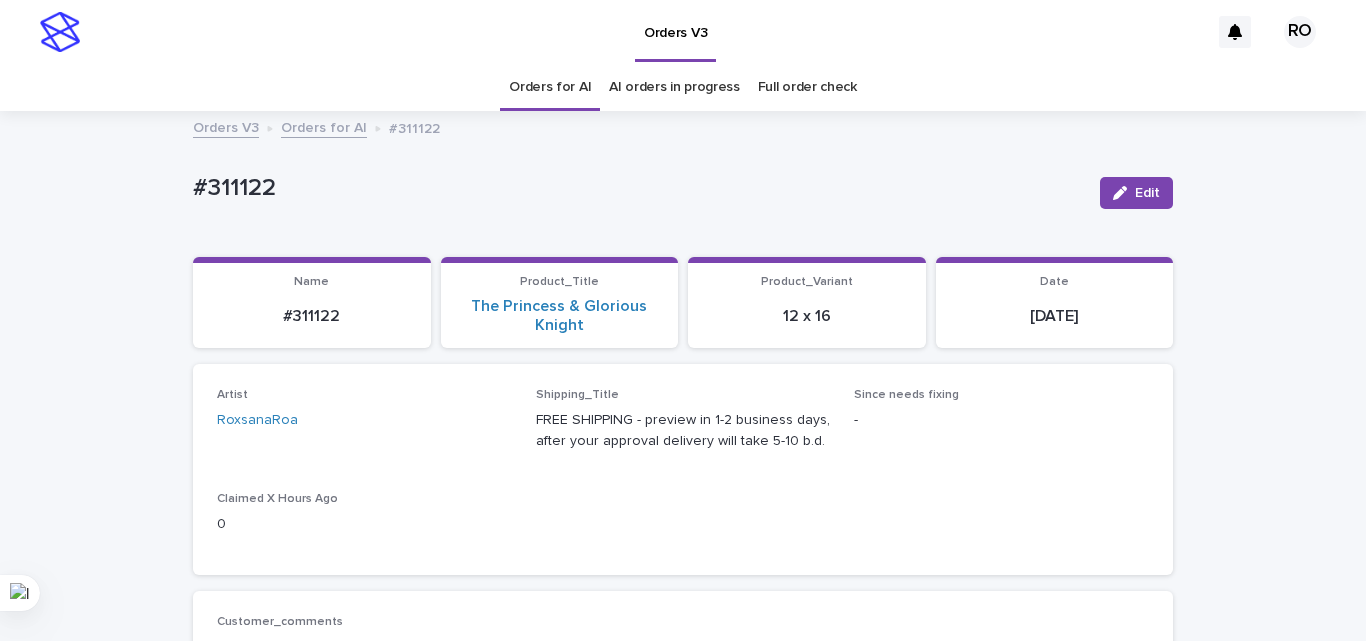 drag, startPoint x: 701, startPoint y: 118, endPoint x: 683, endPoint y: 123, distance: 18.681541 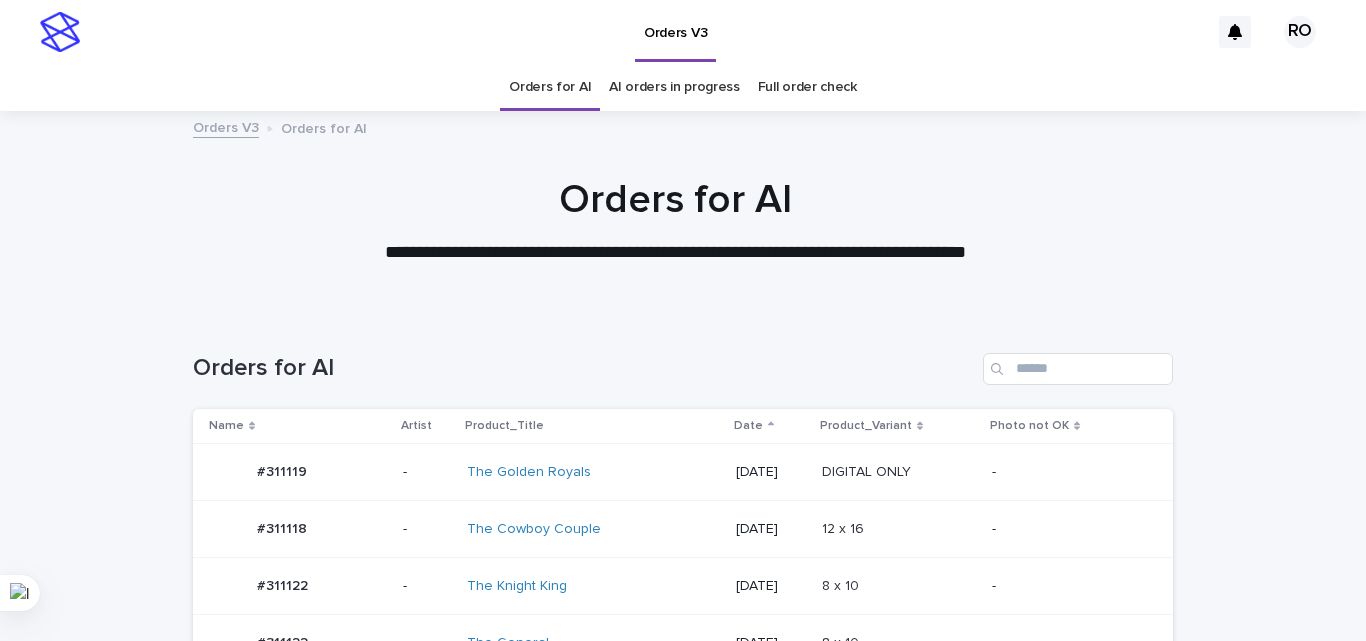 scroll, scrollTop: 645, scrollLeft: 0, axis: vertical 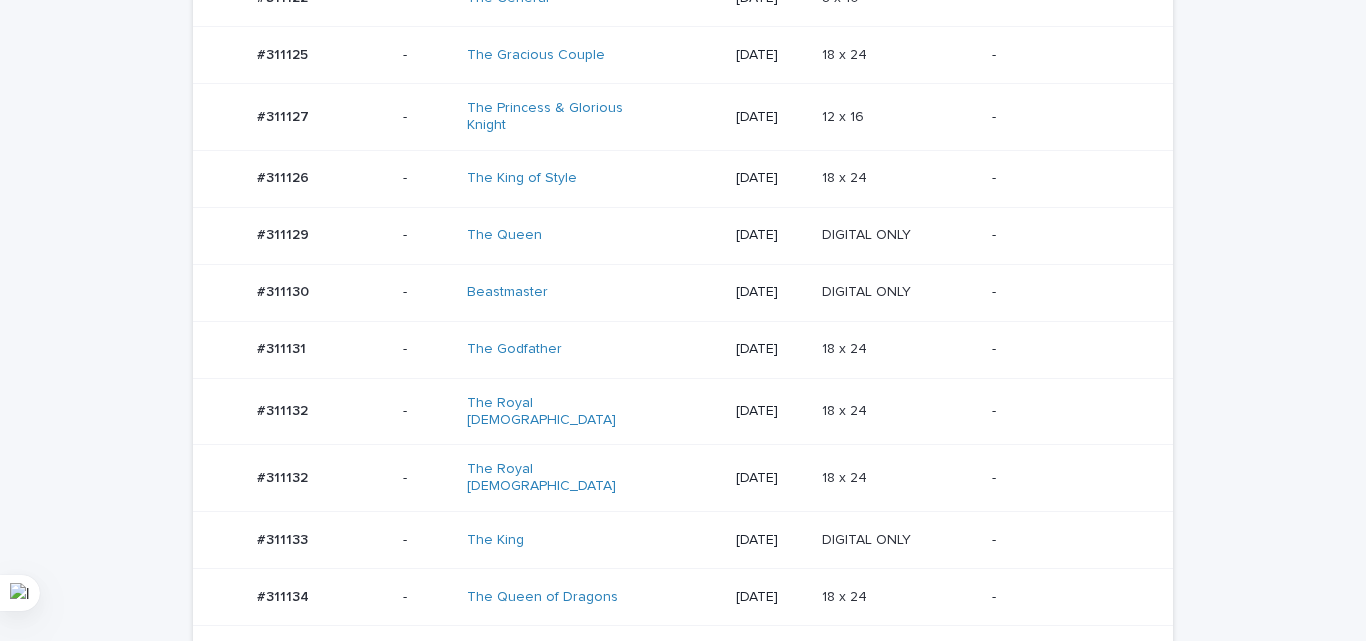 click on "18 x 24 18 x 24" at bounding box center [899, 411] 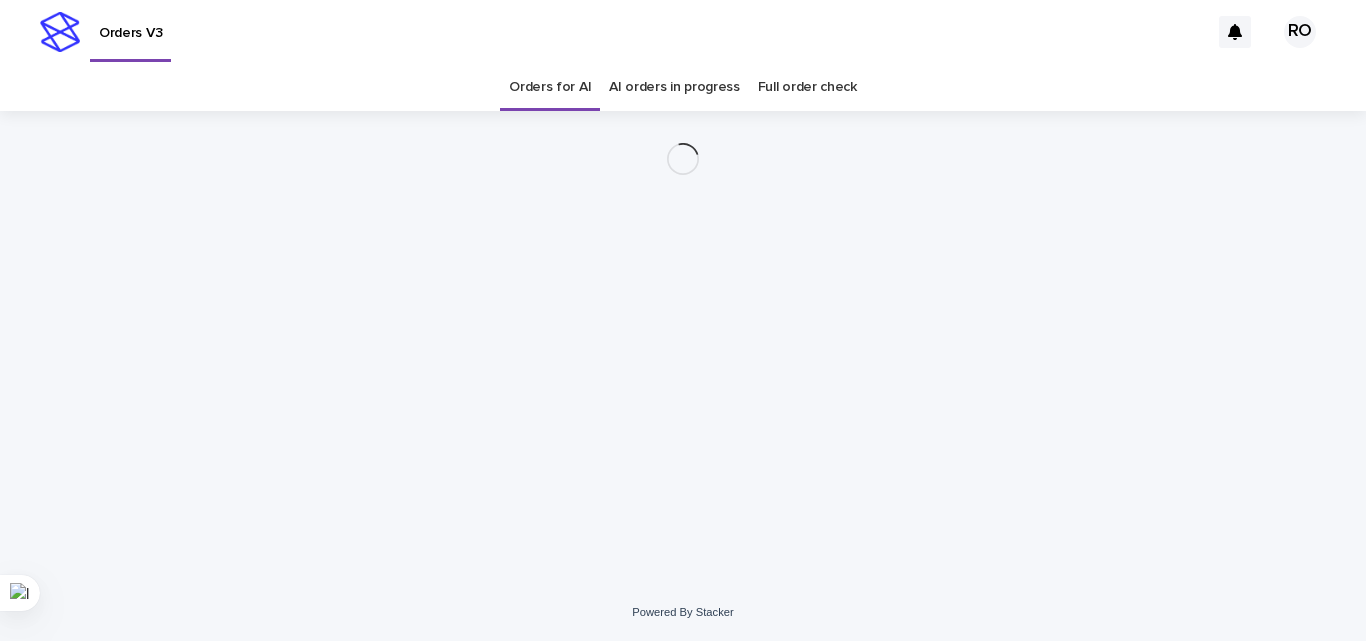 scroll, scrollTop: 0, scrollLeft: 0, axis: both 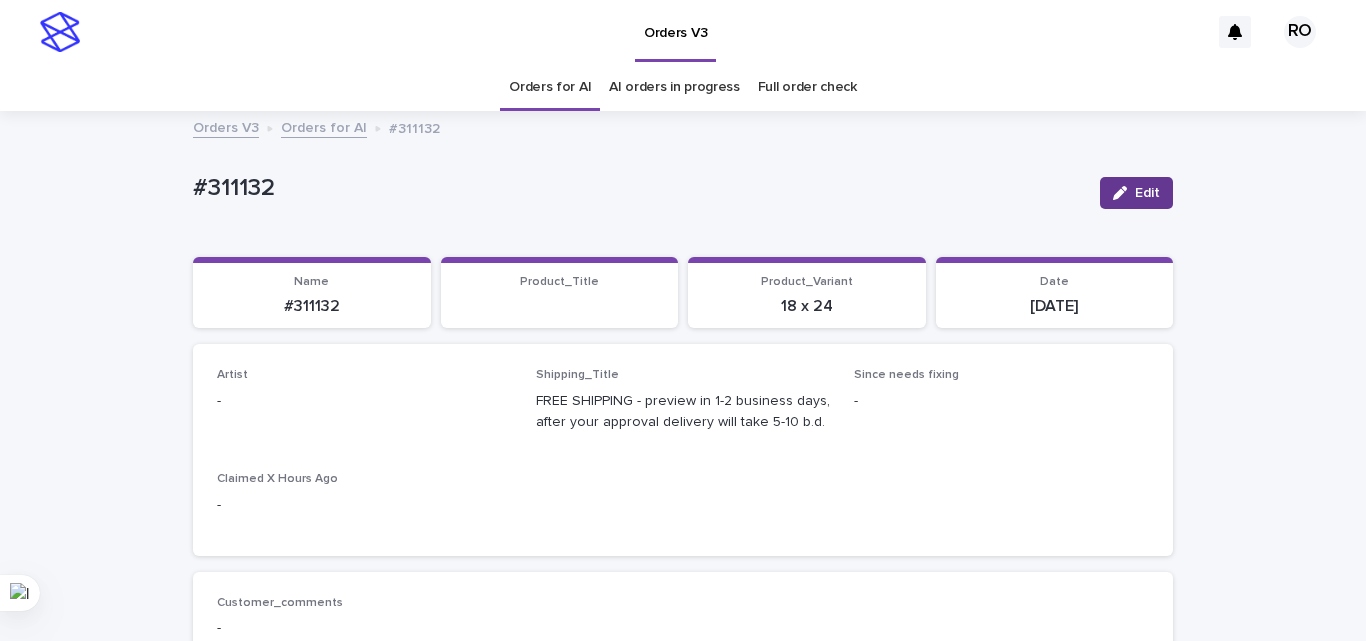 click 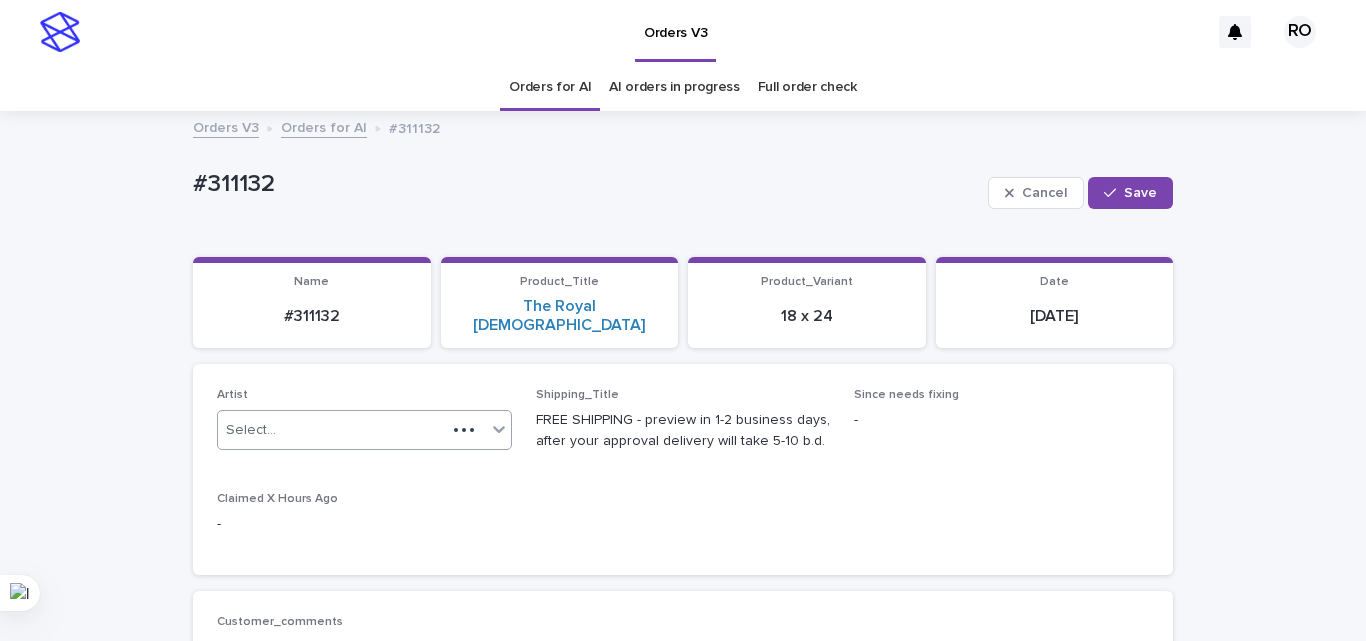 click on "Select..." at bounding box center (332, 430) 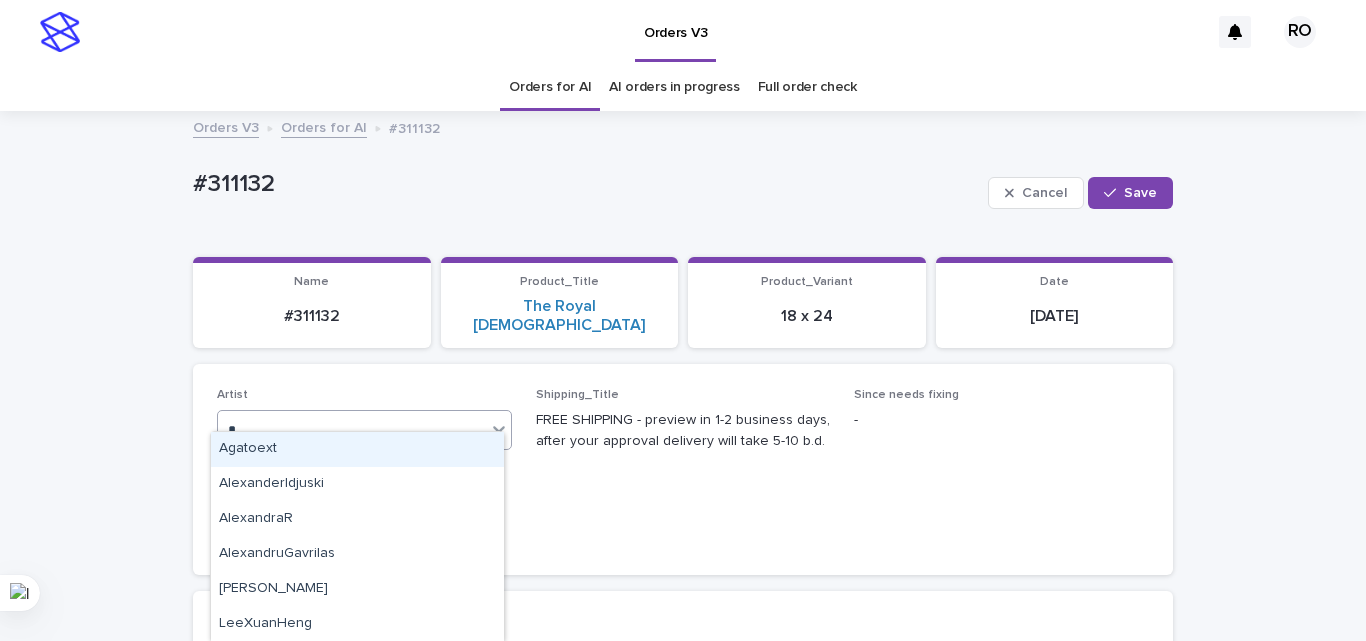 type on "**" 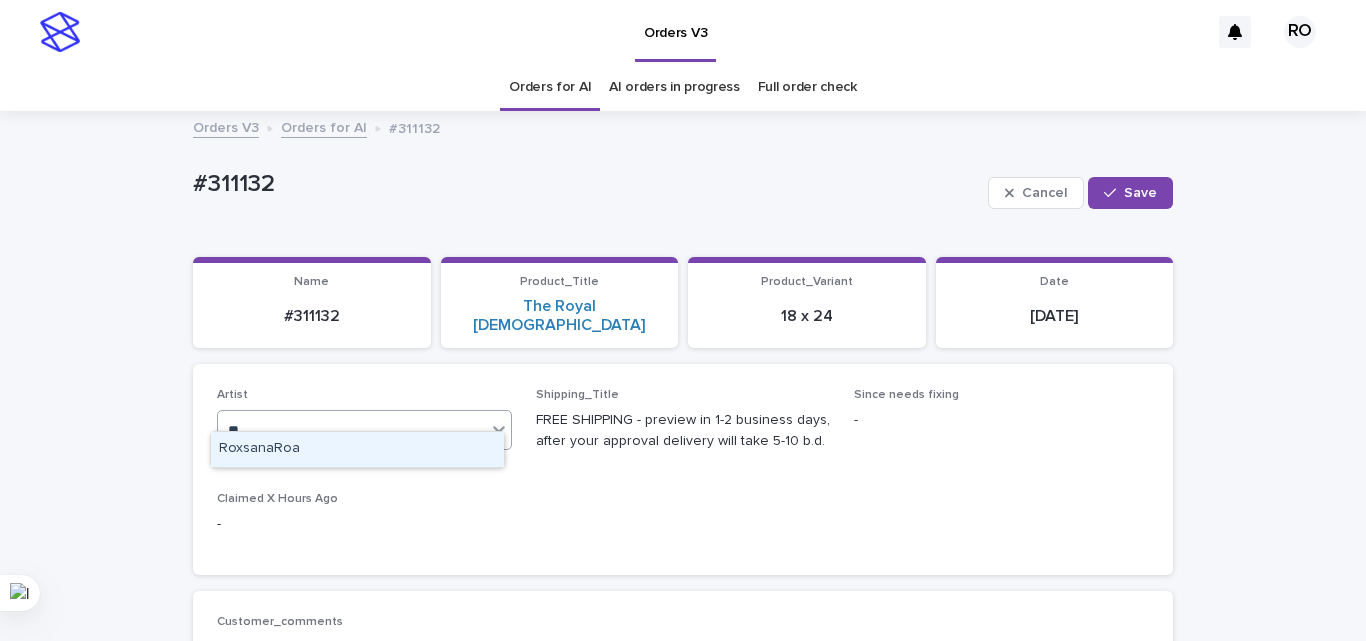 type 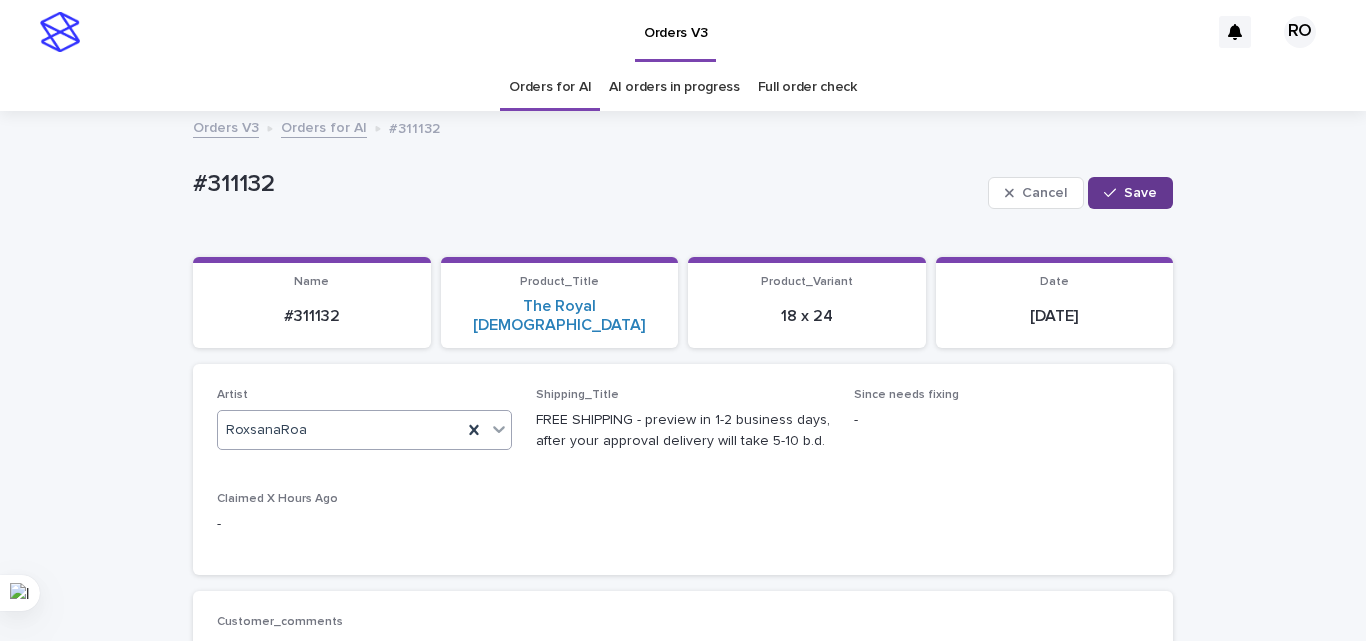 click on "Save" at bounding box center [1130, 193] 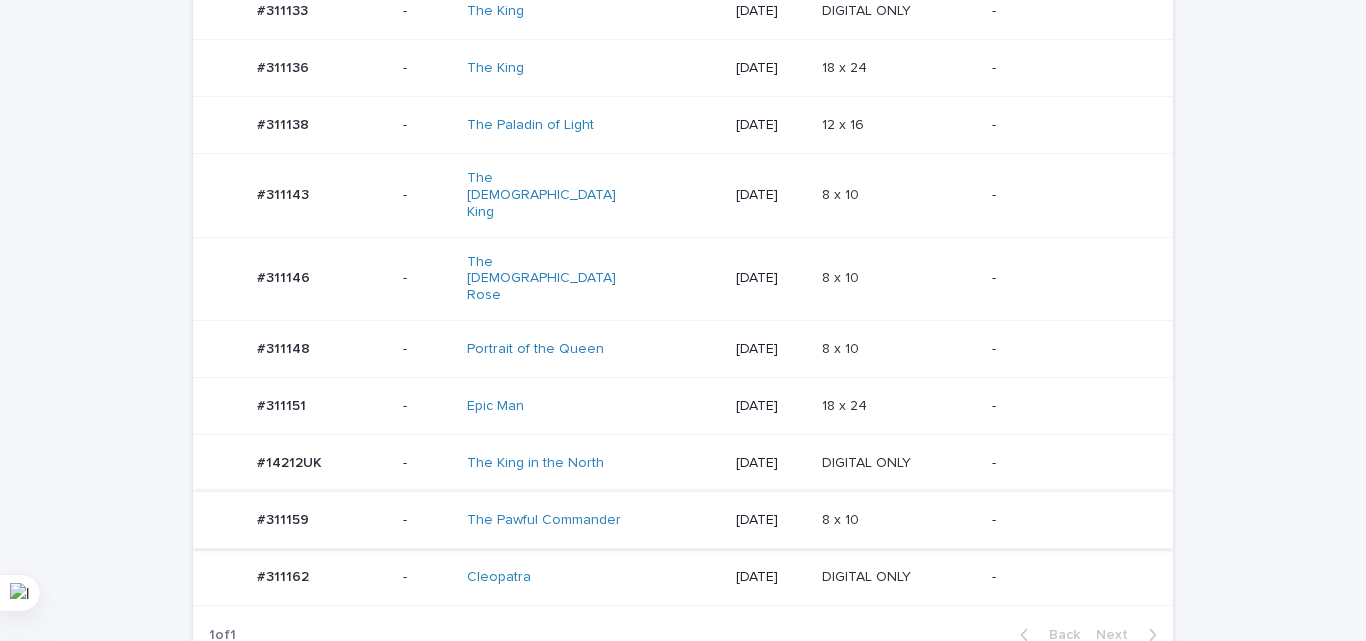 scroll, scrollTop: 636, scrollLeft: 0, axis: vertical 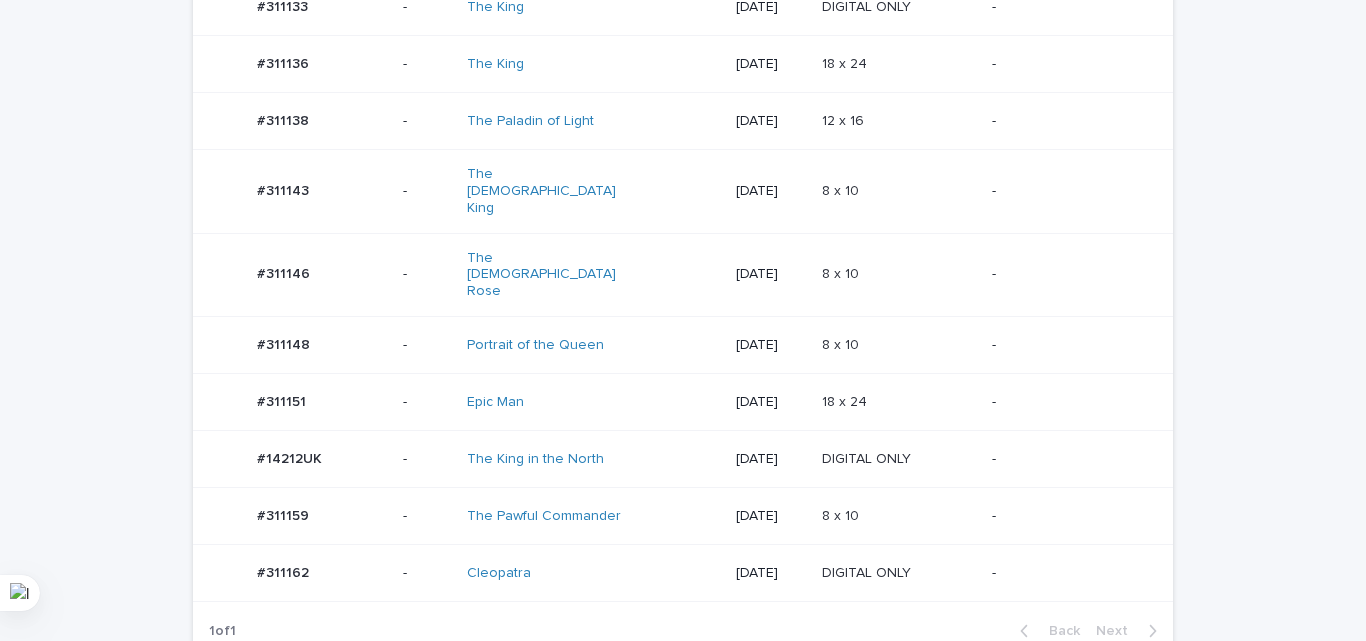 click on "[DATE]" at bounding box center (771, 458) 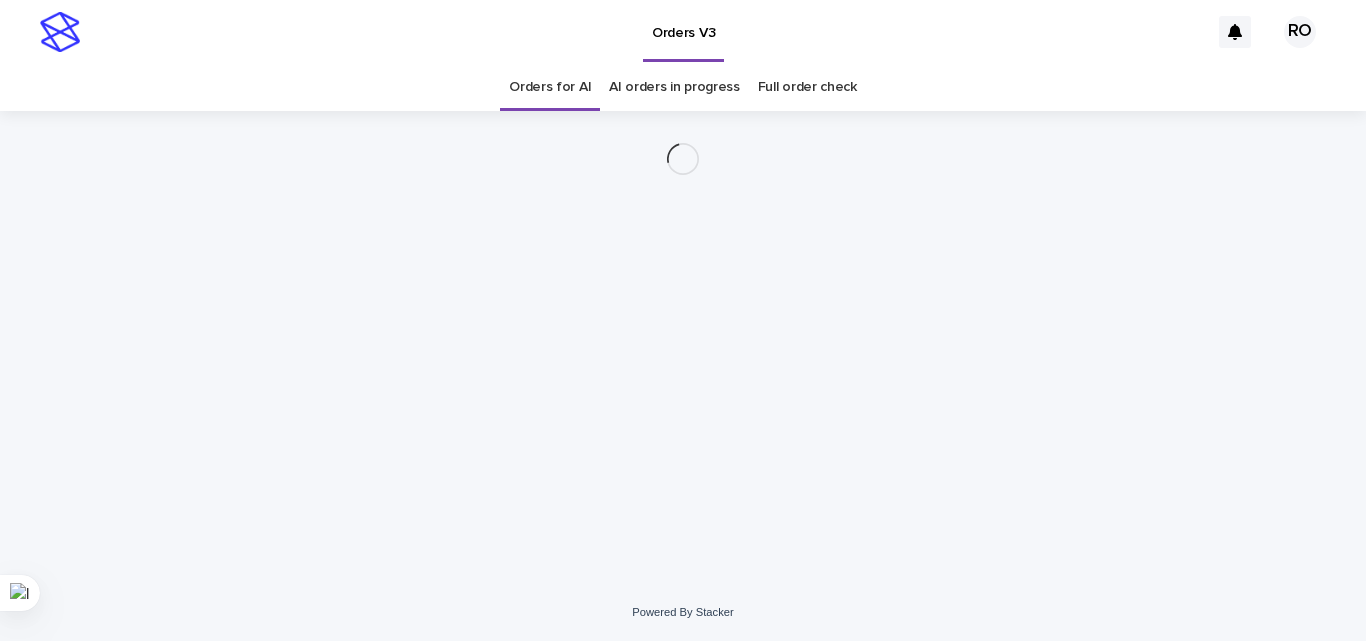 scroll, scrollTop: 0, scrollLeft: 0, axis: both 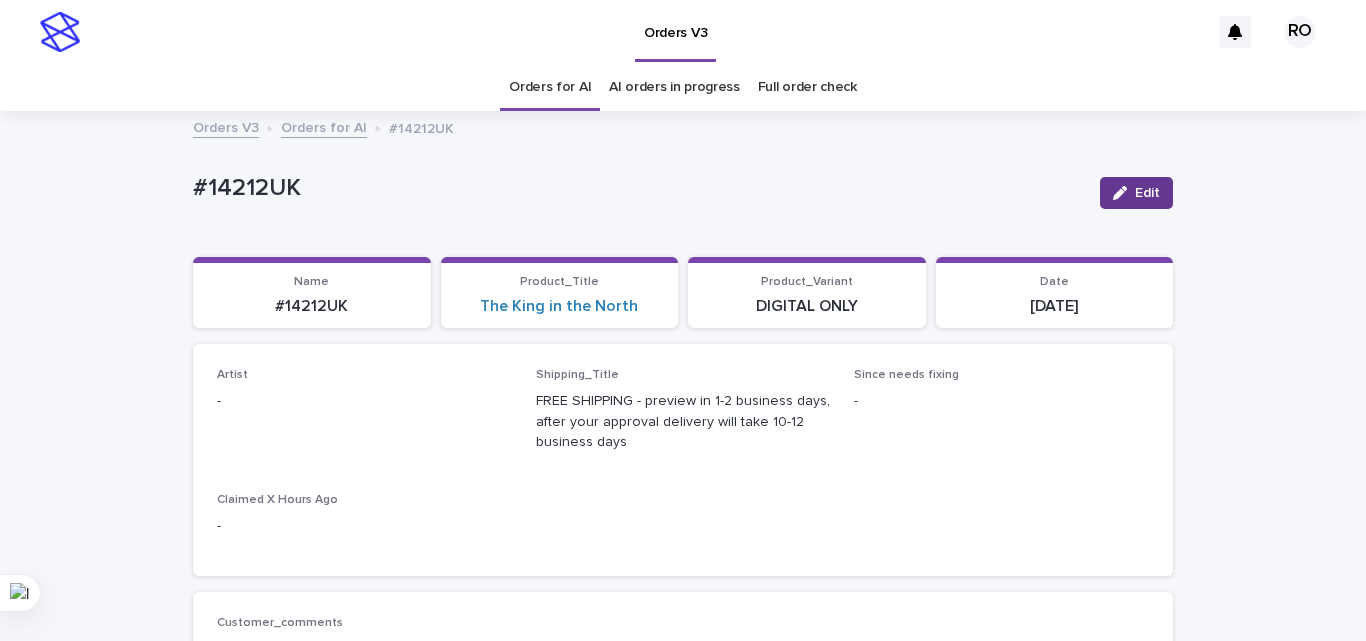 click on "Edit" at bounding box center [1136, 193] 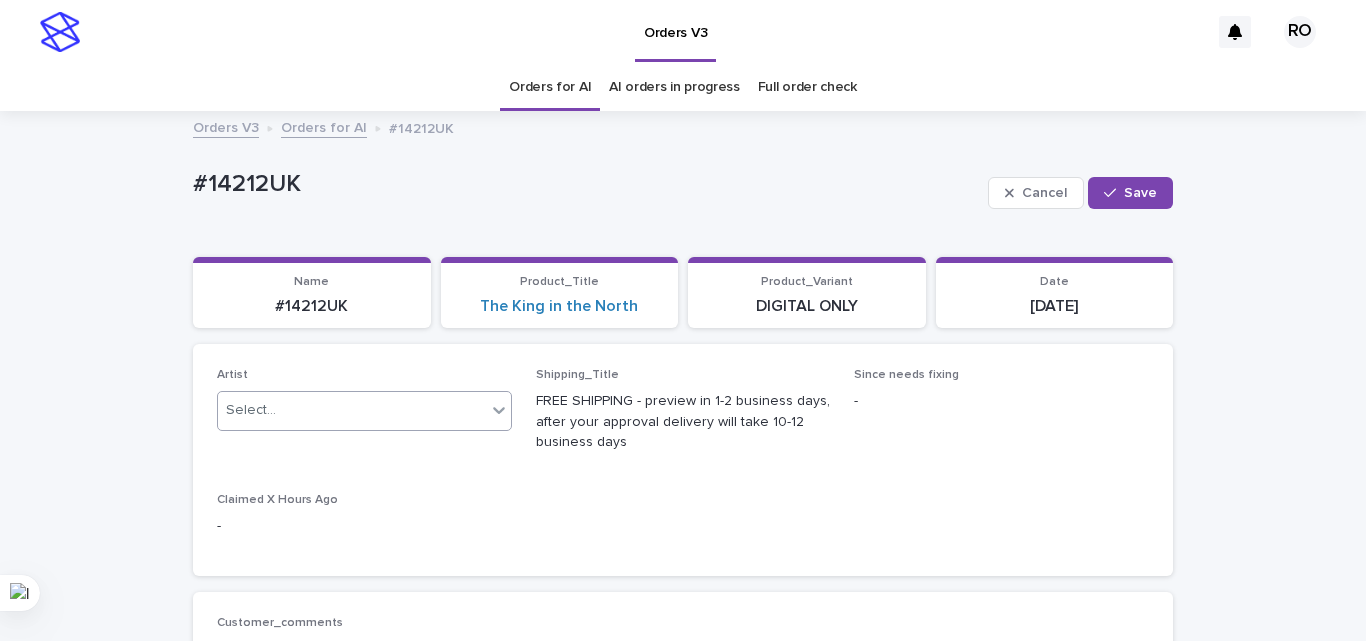 click on "Select..." at bounding box center (352, 410) 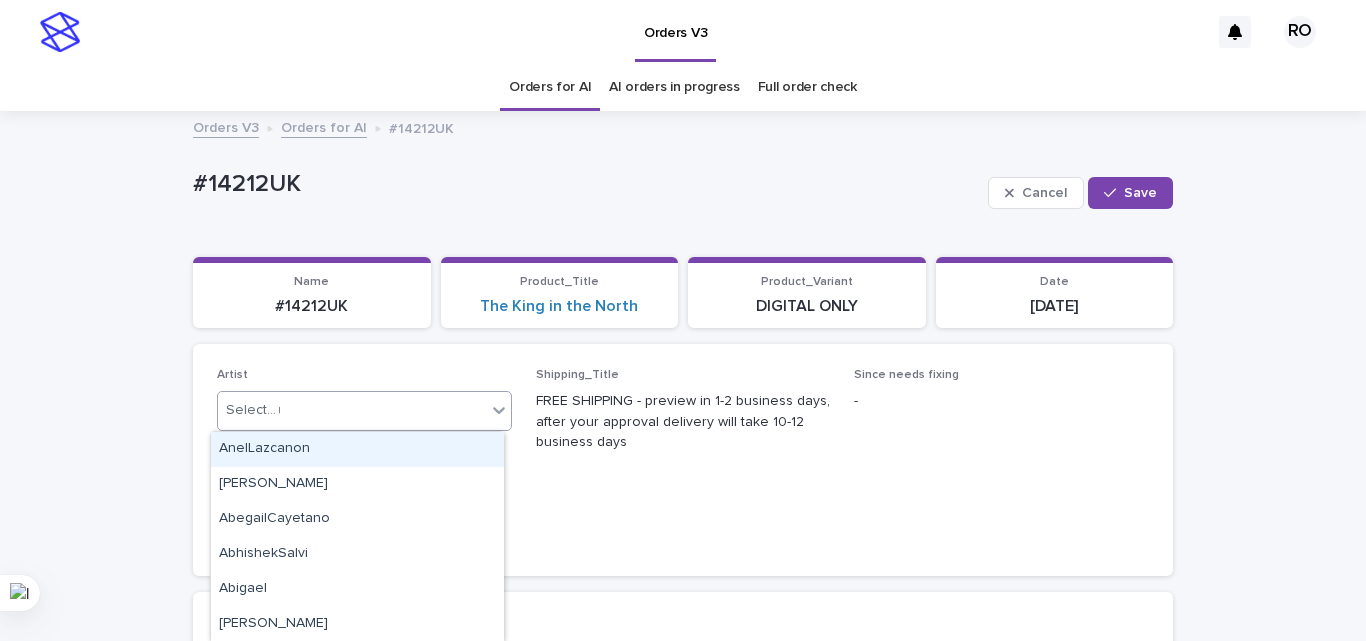 type on "**" 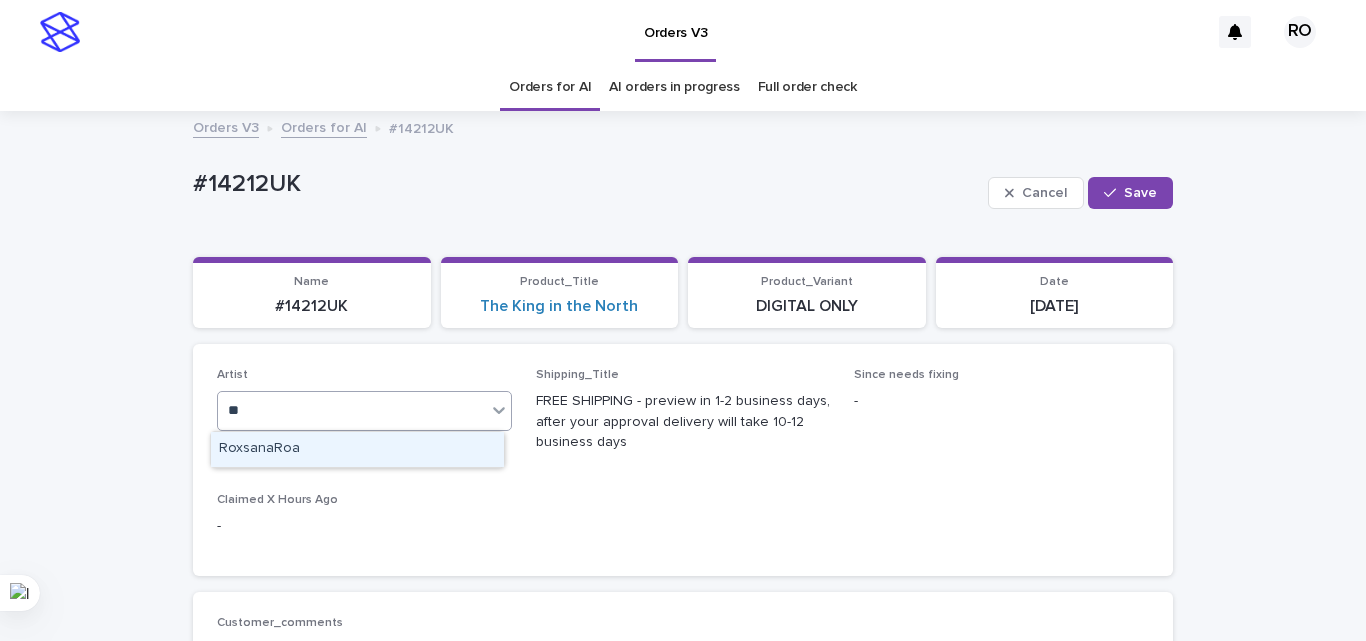type 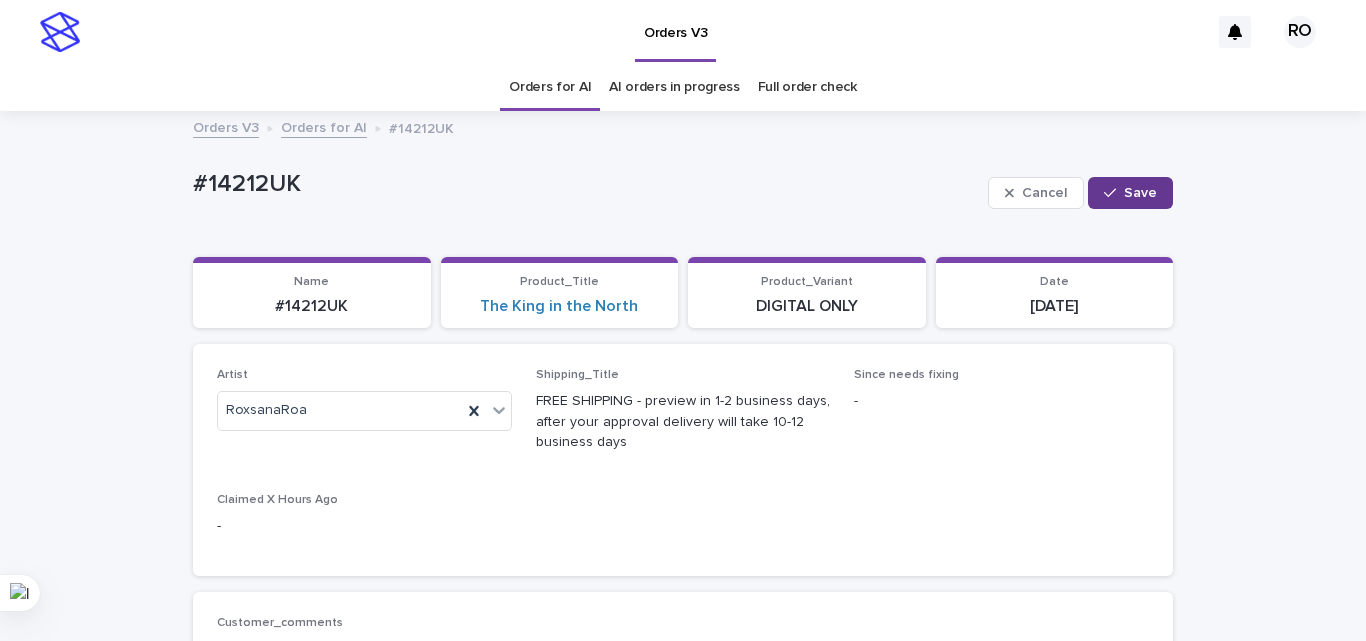 click on "Save" at bounding box center (1140, 193) 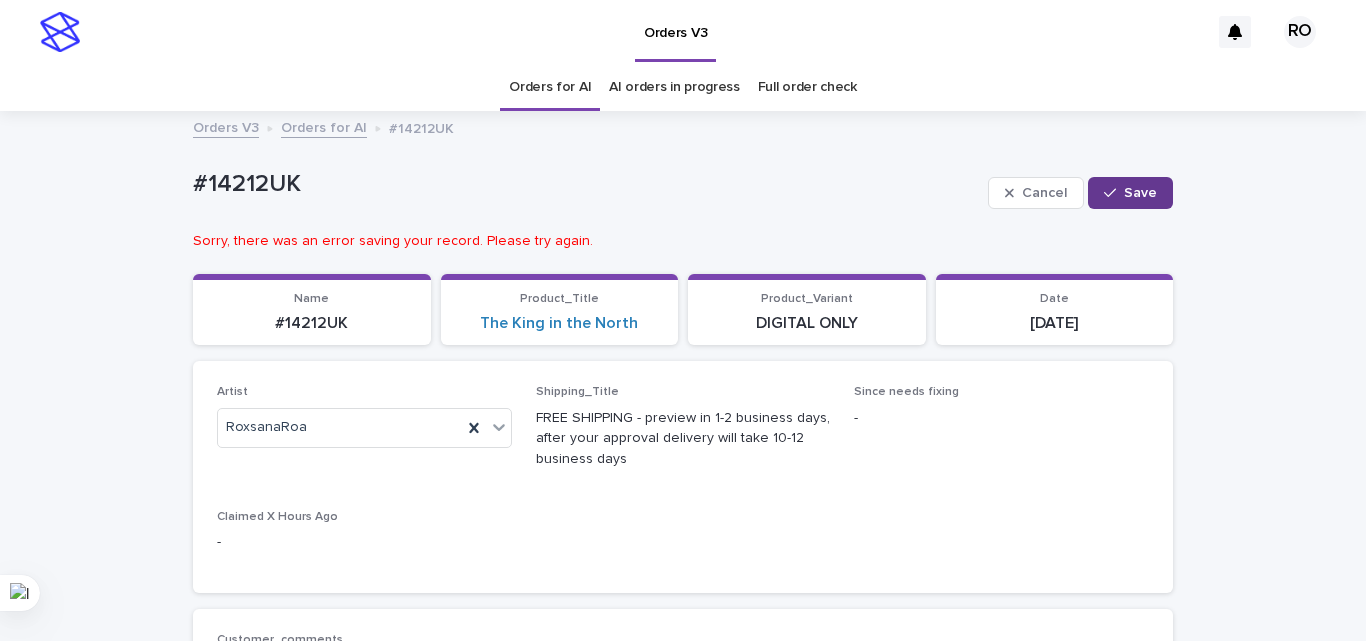 click 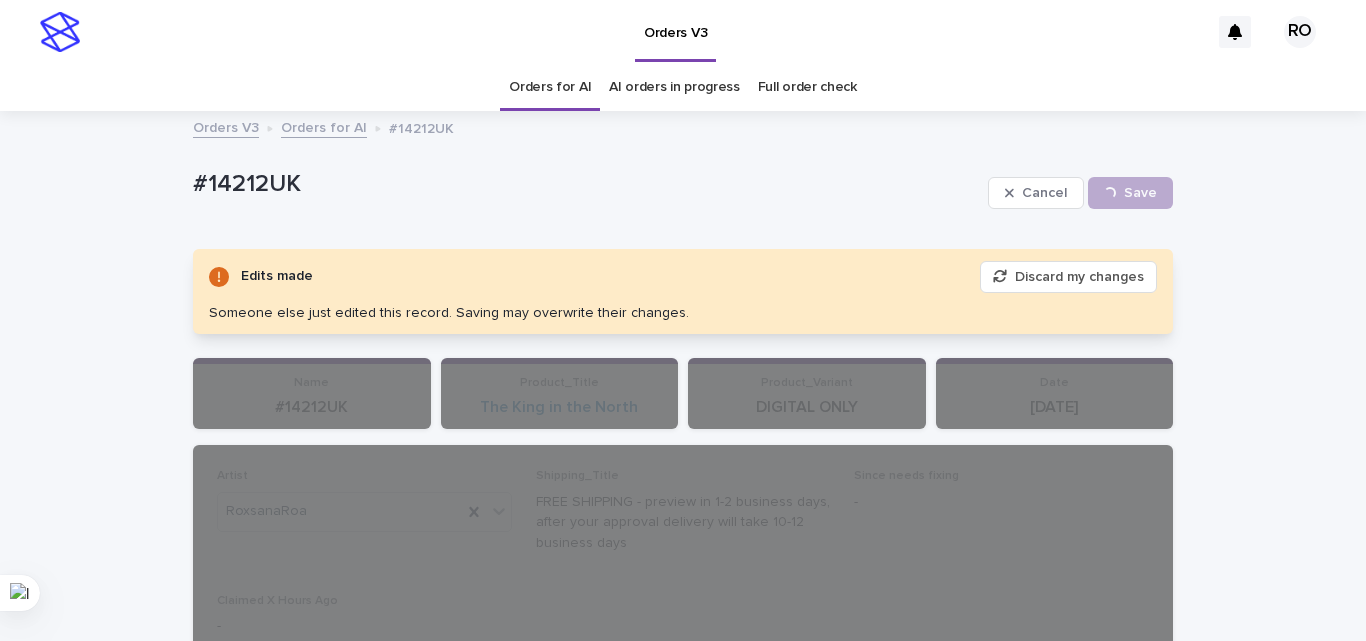 click on "Discard my changes" at bounding box center [1068, 277] 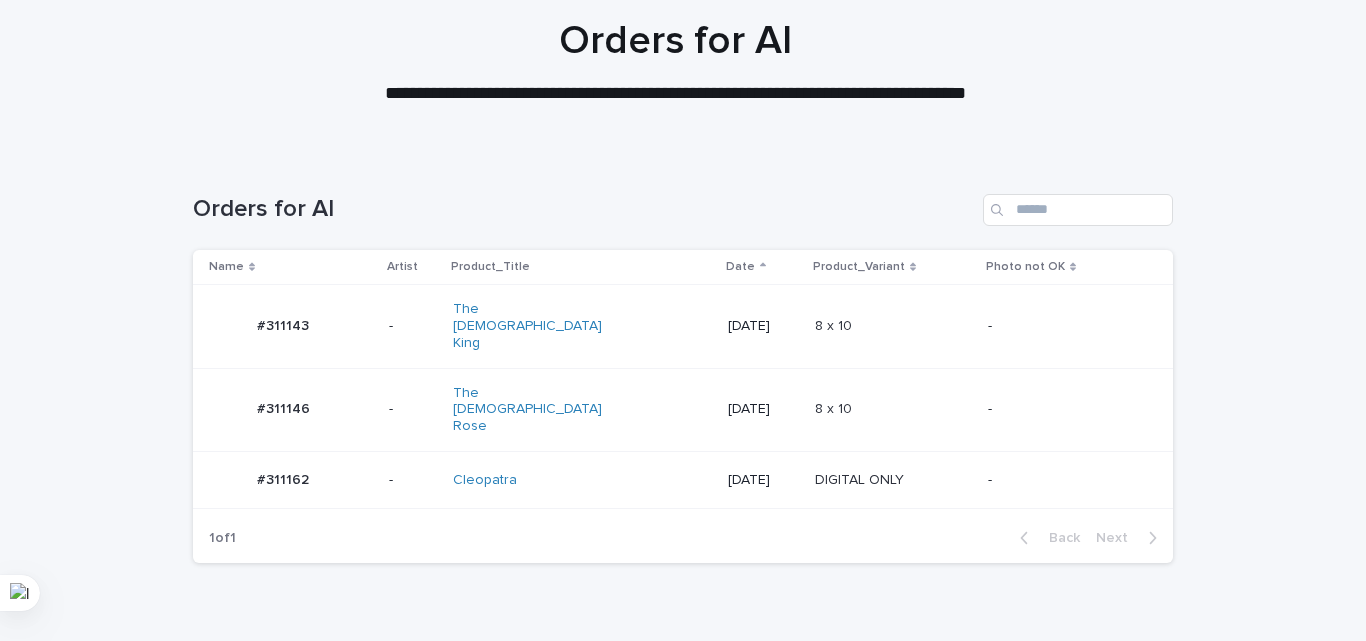 scroll, scrollTop: 201, scrollLeft: 0, axis: vertical 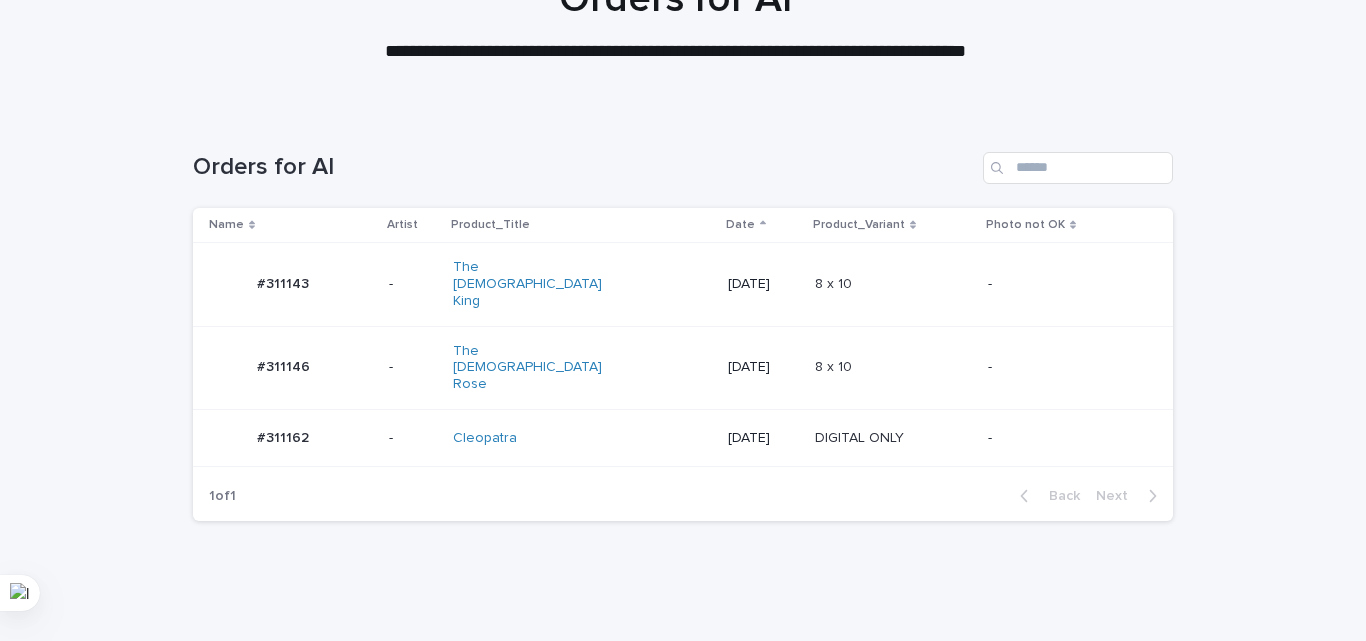 click on "[DATE]" at bounding box center (763, 438) 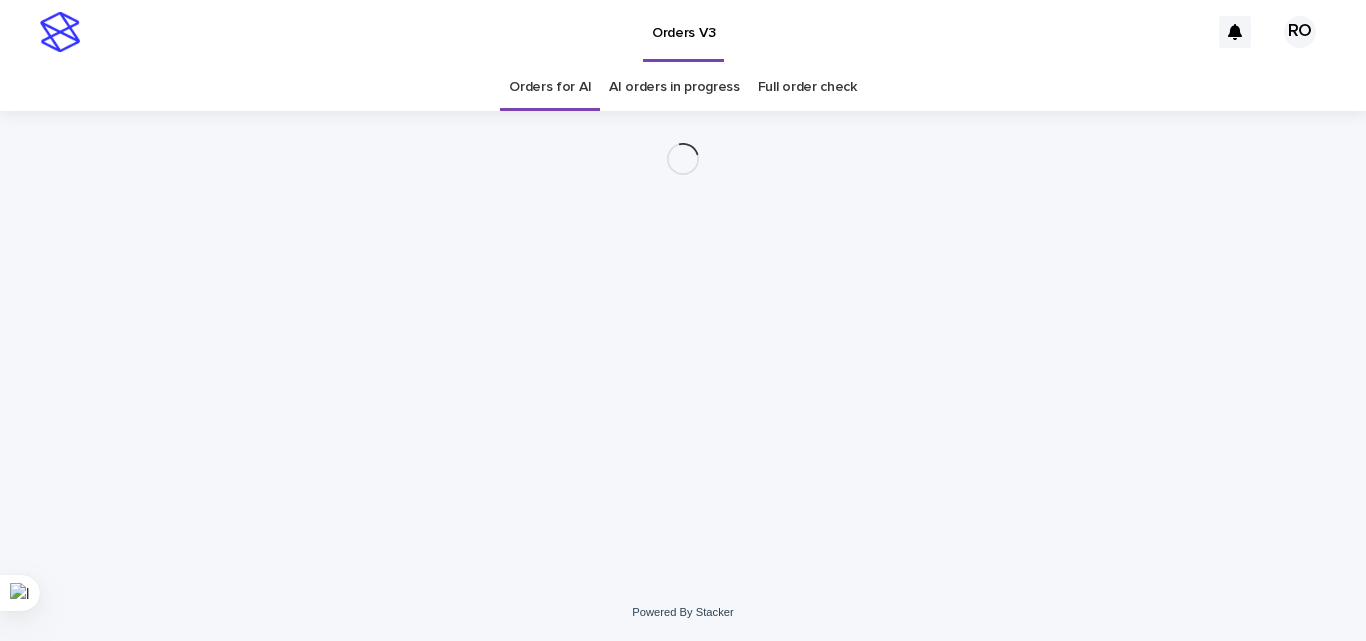 scroll, scrollTop: 0, scrollLeft: 0, axis: both 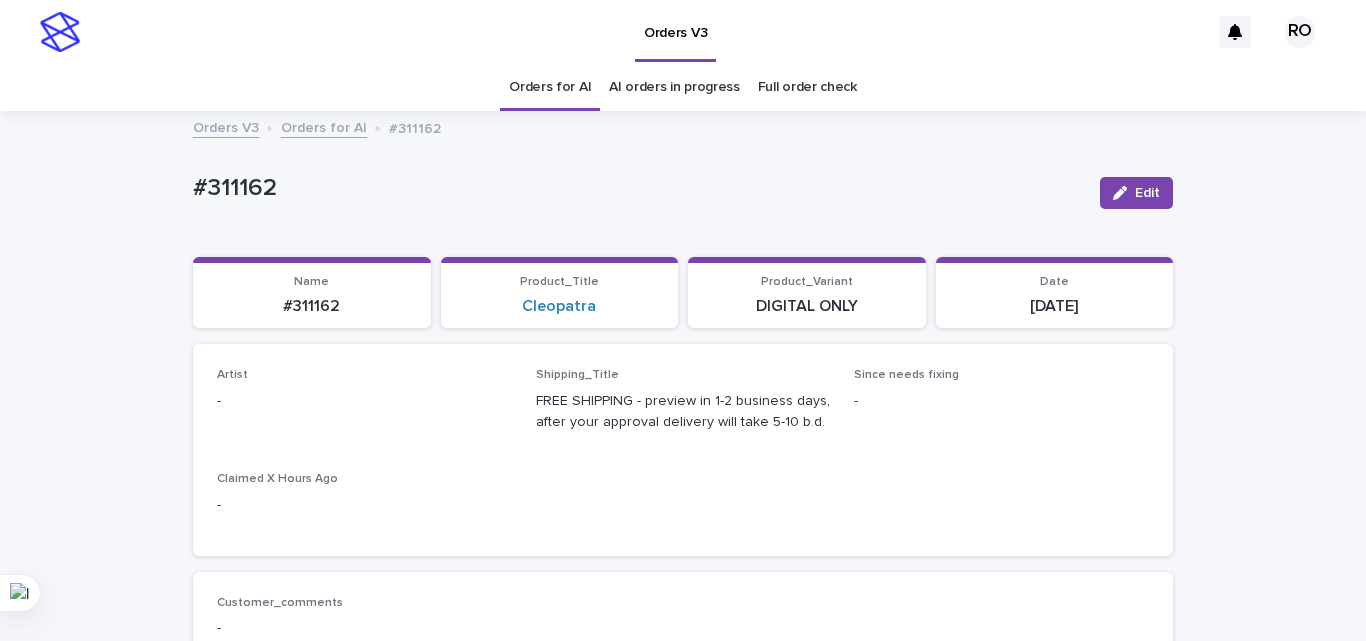 drag, startPoint x: 1134, startPoint y: 187, endPoint x: 450, endPoint y: 332, distance: 699.20026 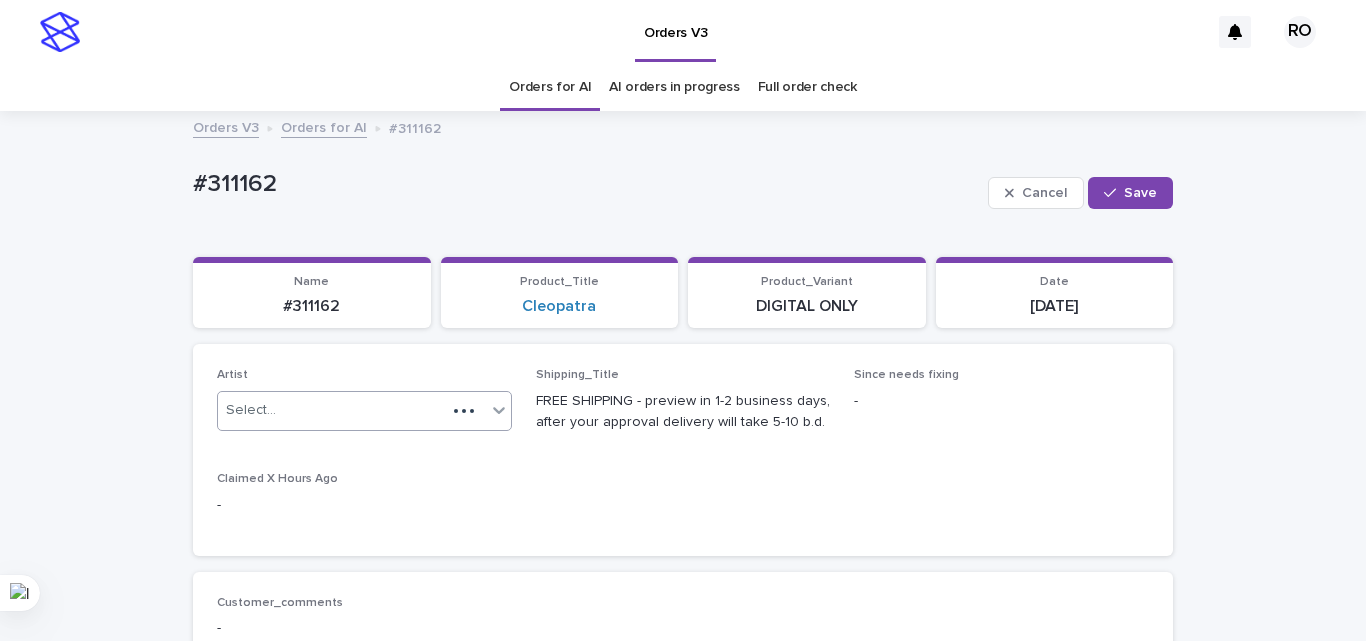 click on "Select..." at bounding box center [332, 410] 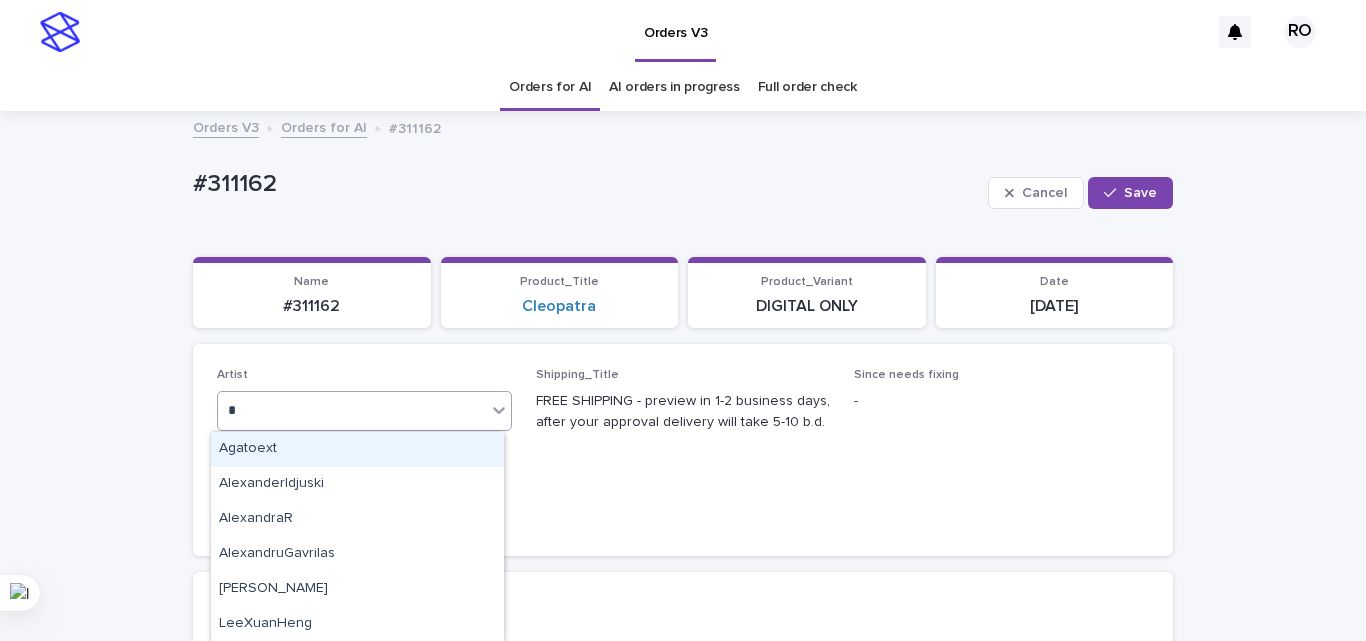 type on "**" 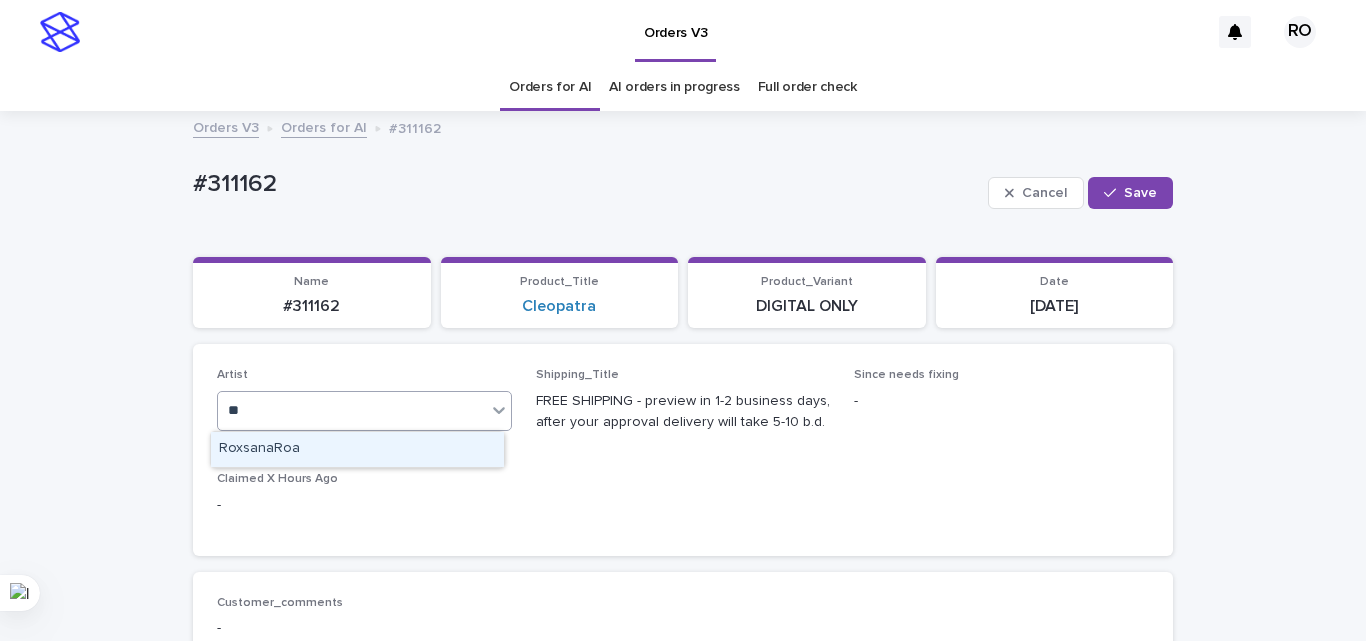 type 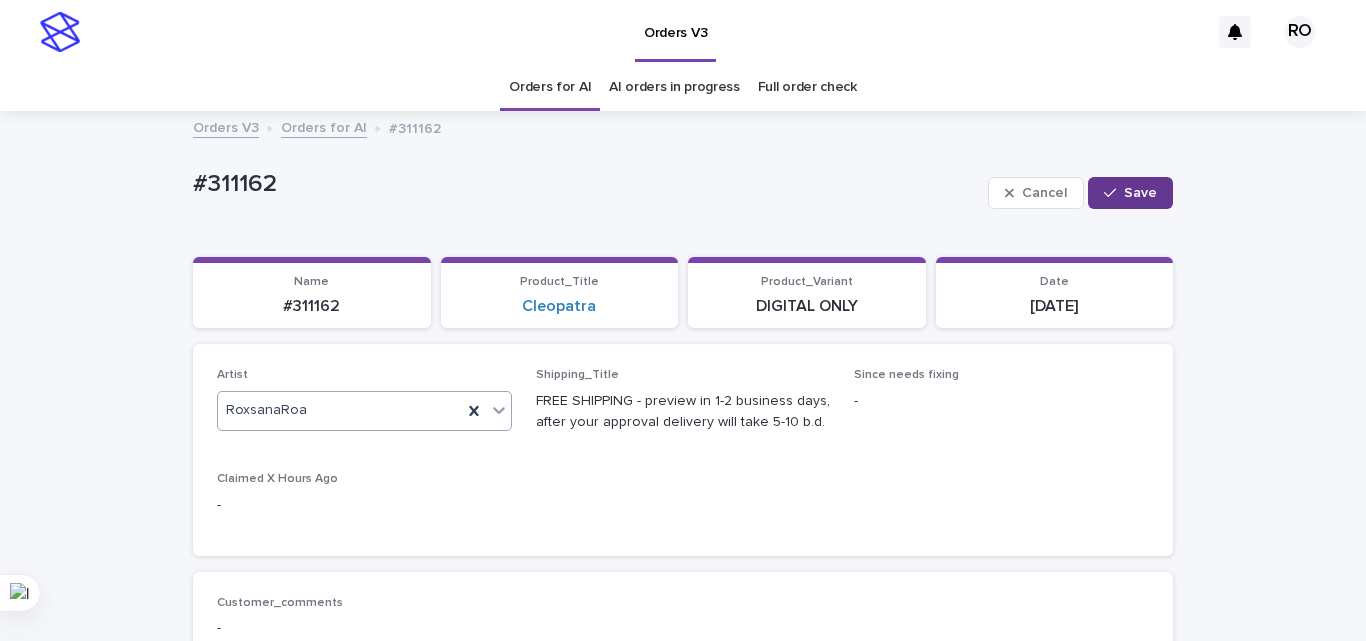click on "Loading... Saving… Loading... Saving… #311162 Cancel Save #311162 Cancel Save Sorry, there was an error saving your record. Please try again. Please fill out the required fields below. Loading... Saving… Loading... Saving… Loading... Saving… Name #311162 Product_Title Cleopatra   Product_Variant DIGITAL ONLY Date 2025-07-09 Loading... Saving… Artist   option RoxsanaRoa, selected.     0 results available. Select is focused ,type to refine list, press Down to open the menu,  RoxsanaRoa Shipping_Title FREE SHIPPING - preview in 1-2 business days, after your approval delivery will take 5-10 b.d. Since needs fixing - Claimed X Hours Ago - Loading... Saving… Customer_comments - Supervisor comments - Admin Notes - Loading... Saving… Client_Images Uploaded image: https://cdn.shopify.com-uploadkit.app/s/files/1/0033/4807/0511/files/download.html?id=e11cfb23-3d37-4f5e-b252-d52a065c0f83&uu=31648dca-60af-40da-864a-15272051fe40&mo=&fi=SU1HXzI0ODEucG5n&wi=1284&he=2778&mi=aW1hZ2UvcG5n&up=a8b4&image=true no" at bounding box center [683, 1027] 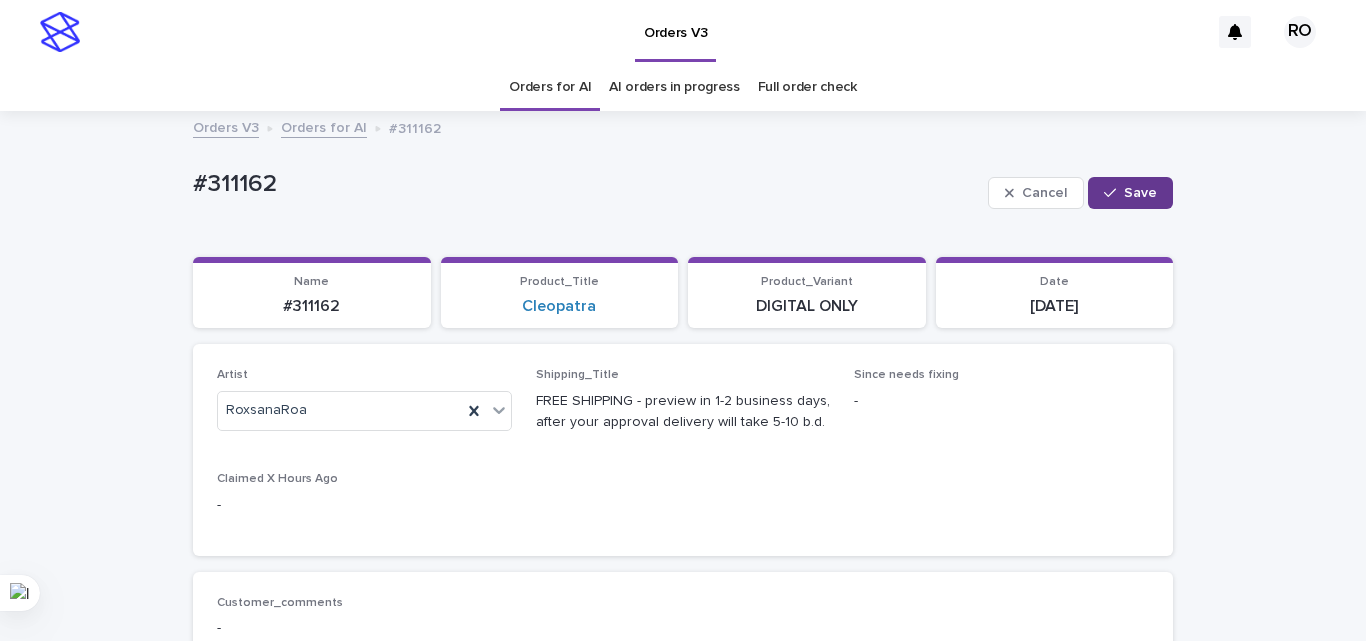click on "Save" at bounding box center (1130, 193) 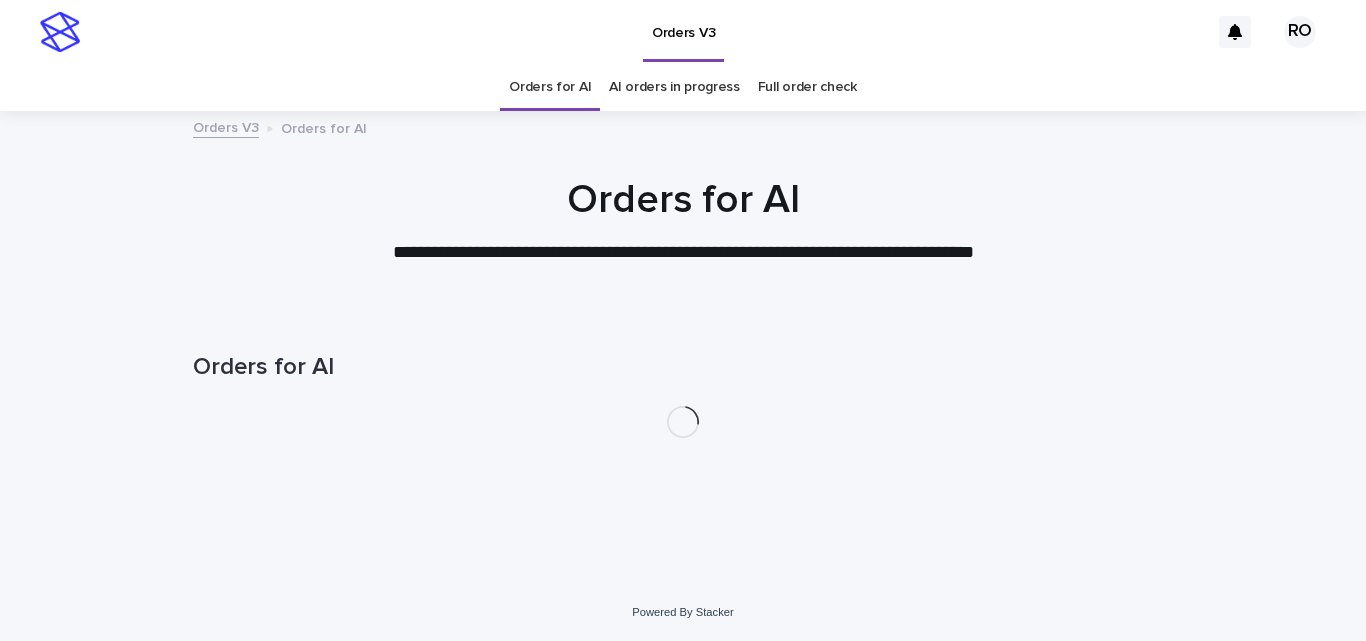 scroll, scrollTop: 0, scrollLeft: 0, axis: both 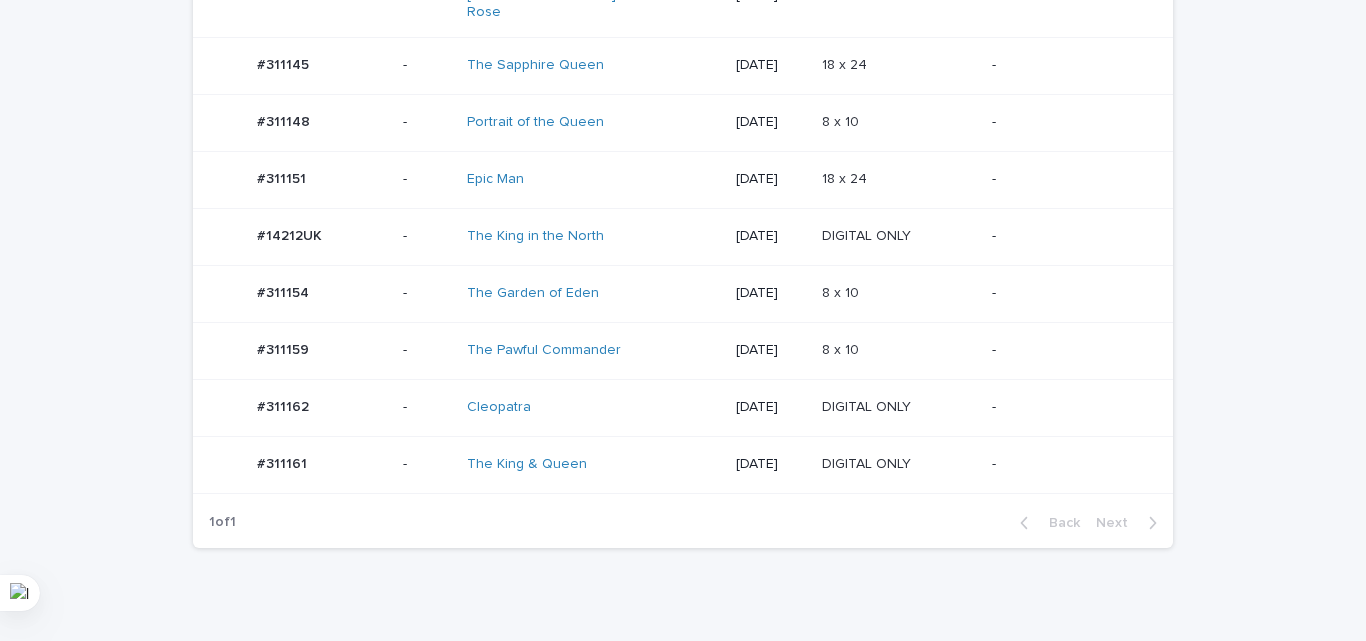 click on "[DATE]" at bounding box center [771, 464] 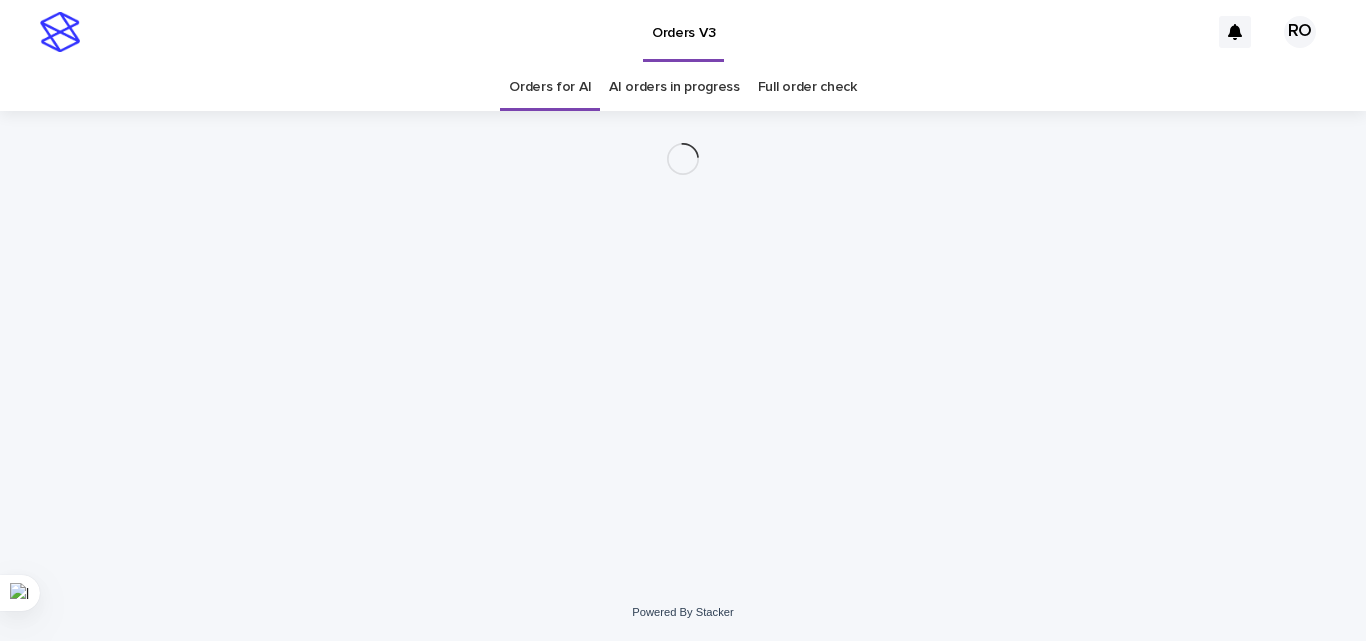 scroll, scrollTop: 0, scrollLeft: 0, axis: both 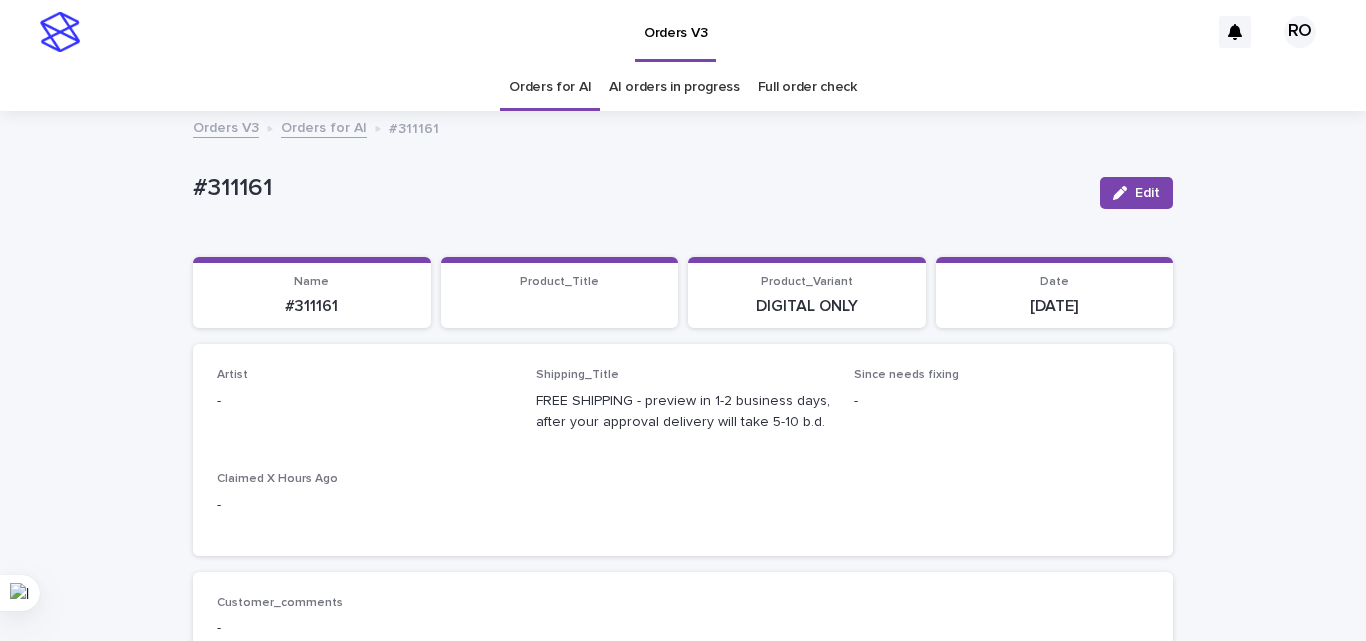 click on "Edit" at bounding box center (1147, 193) 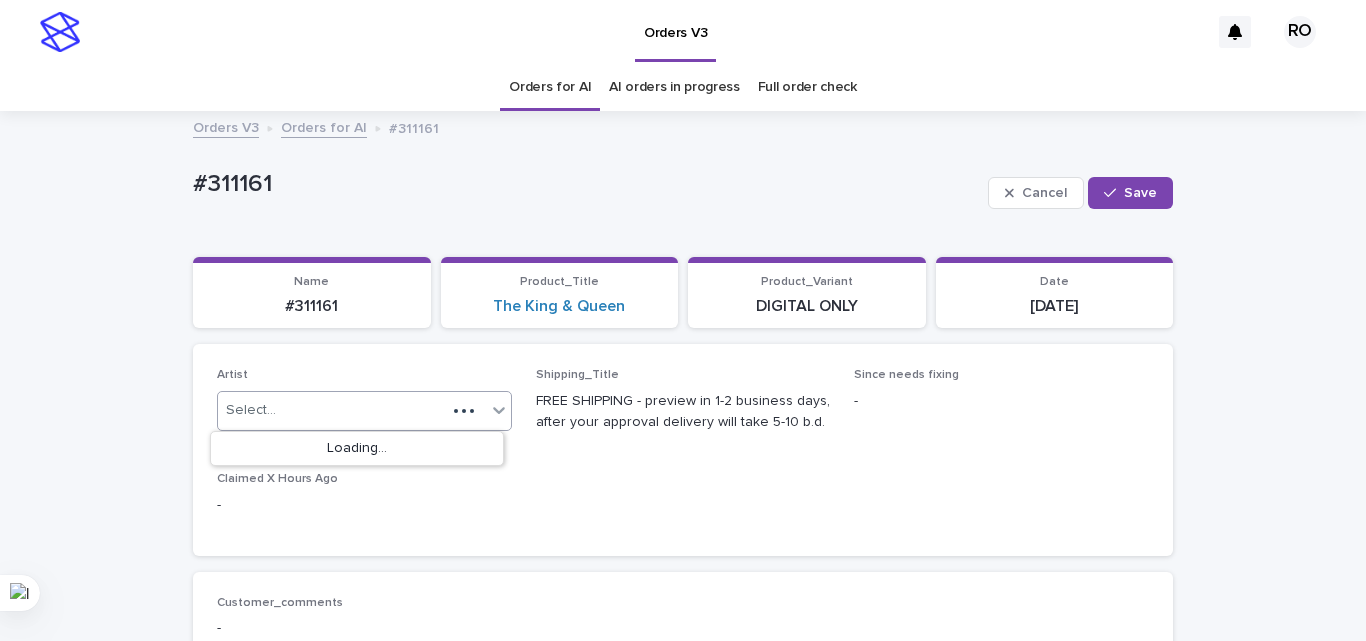 click on "Select..." at bounding box center [332, 410] 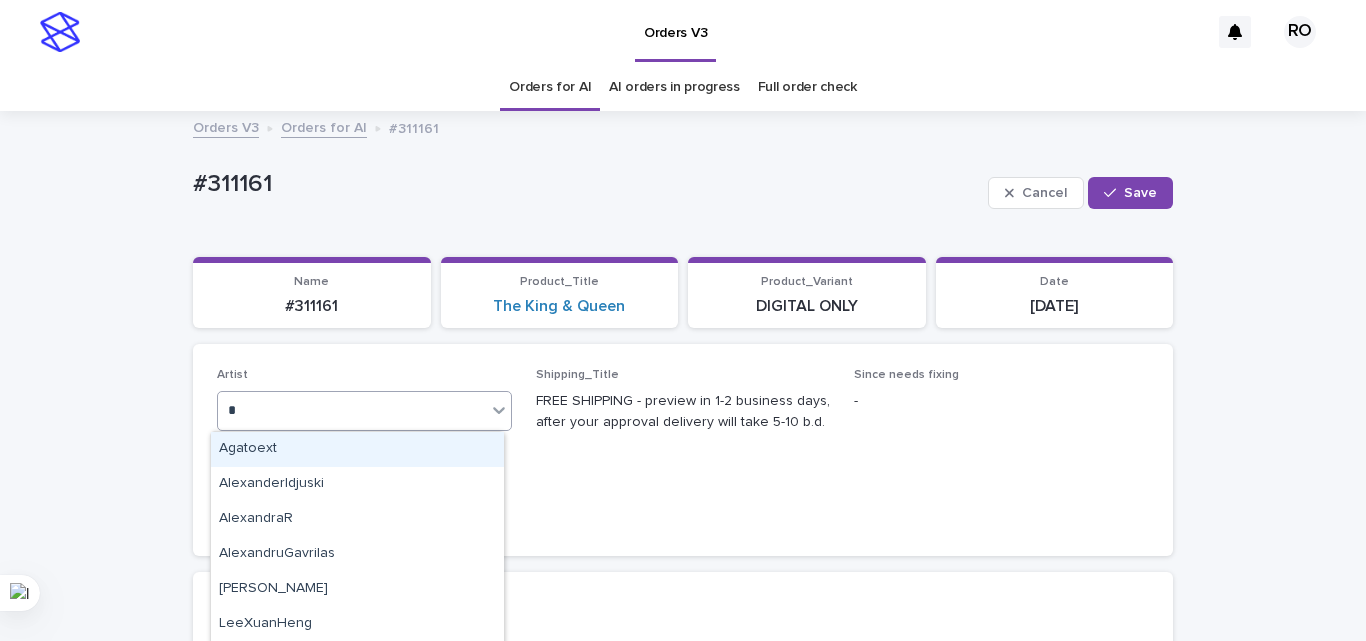 type on "**" 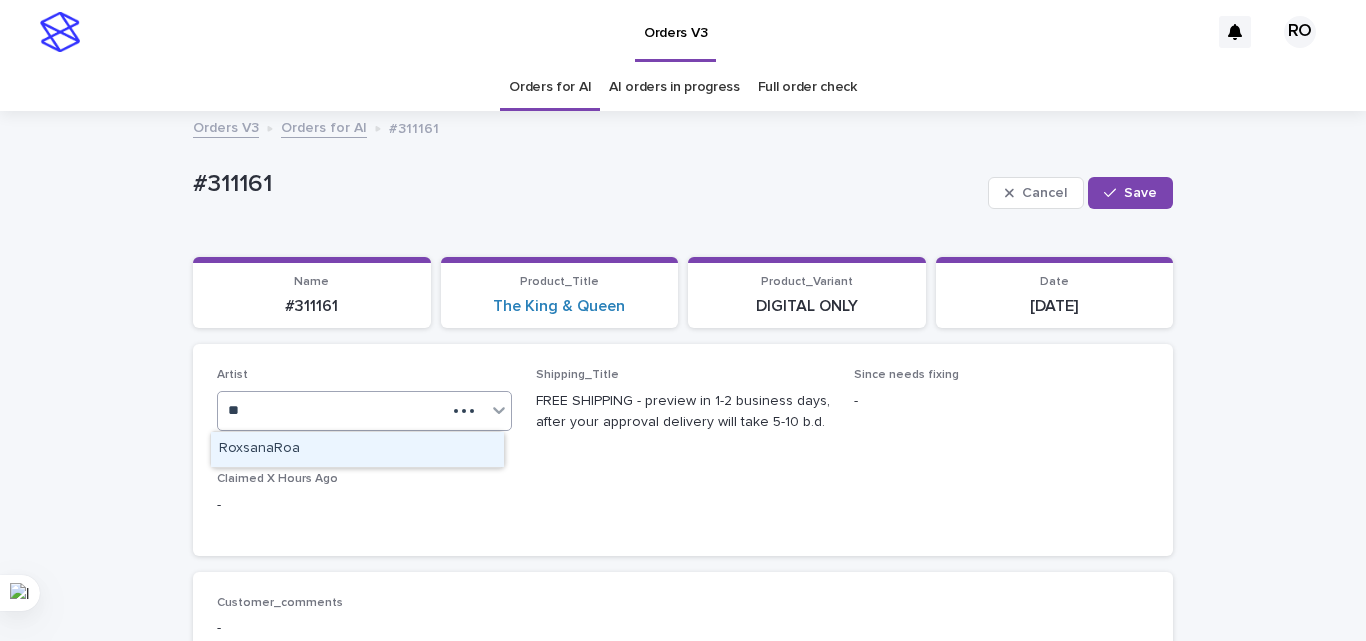 type 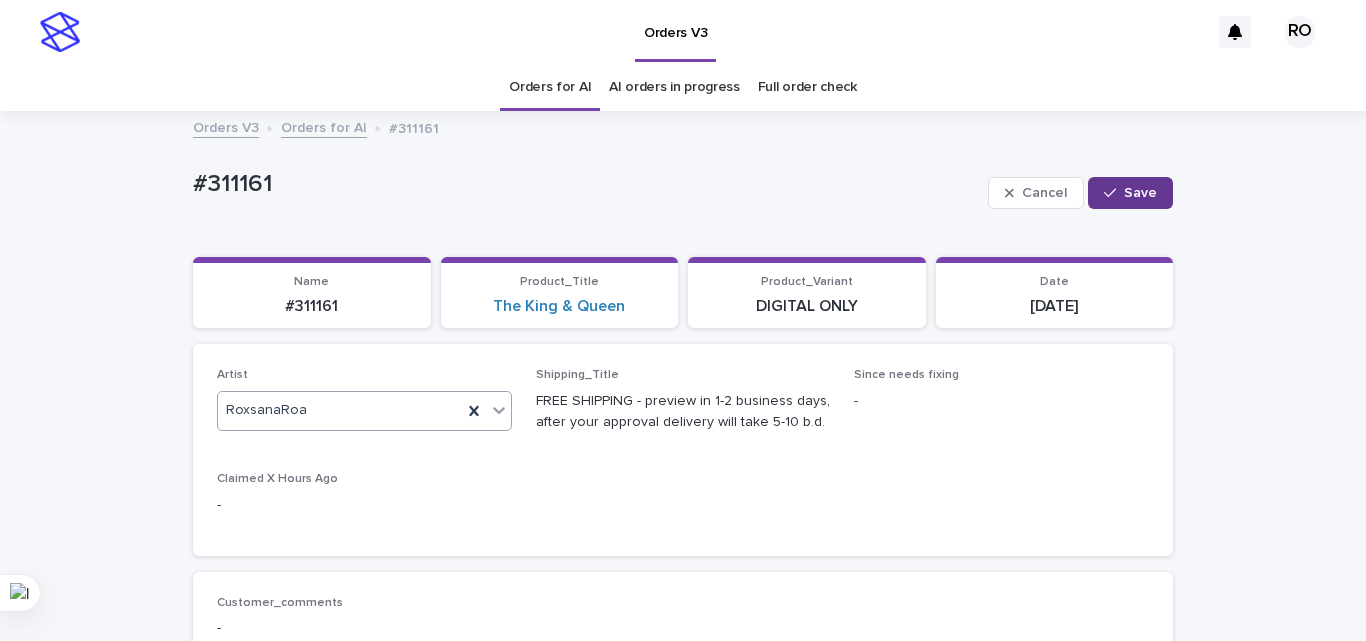 click on "Save" at bounding box center (1140, 193) 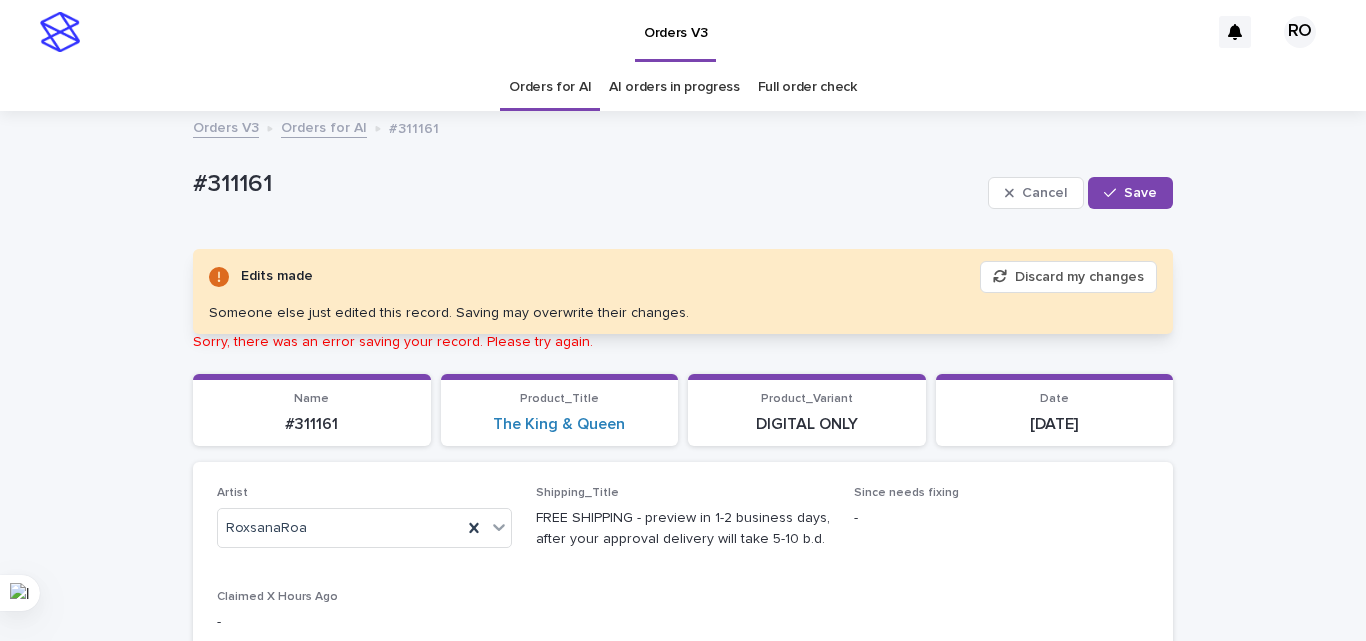 click on "Discard my changes" at bounding box center [1068, 277] 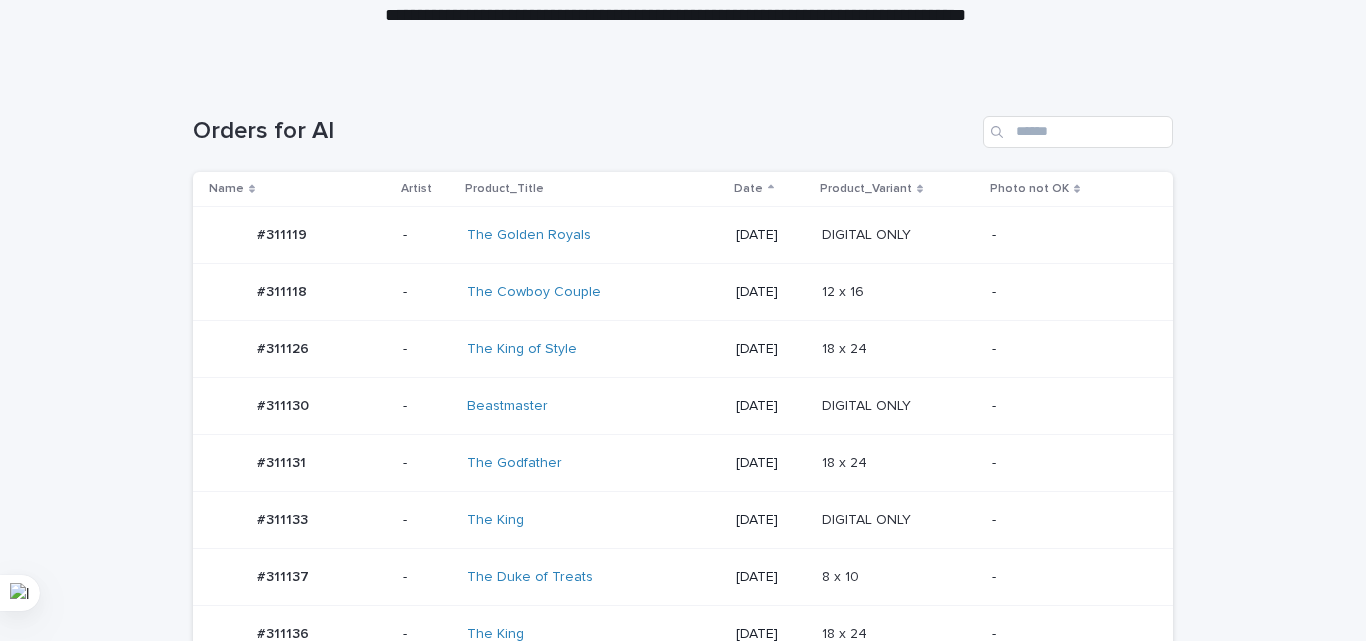 scroll, scrollTop: 564, scrollLeft: 0, axis: vertical 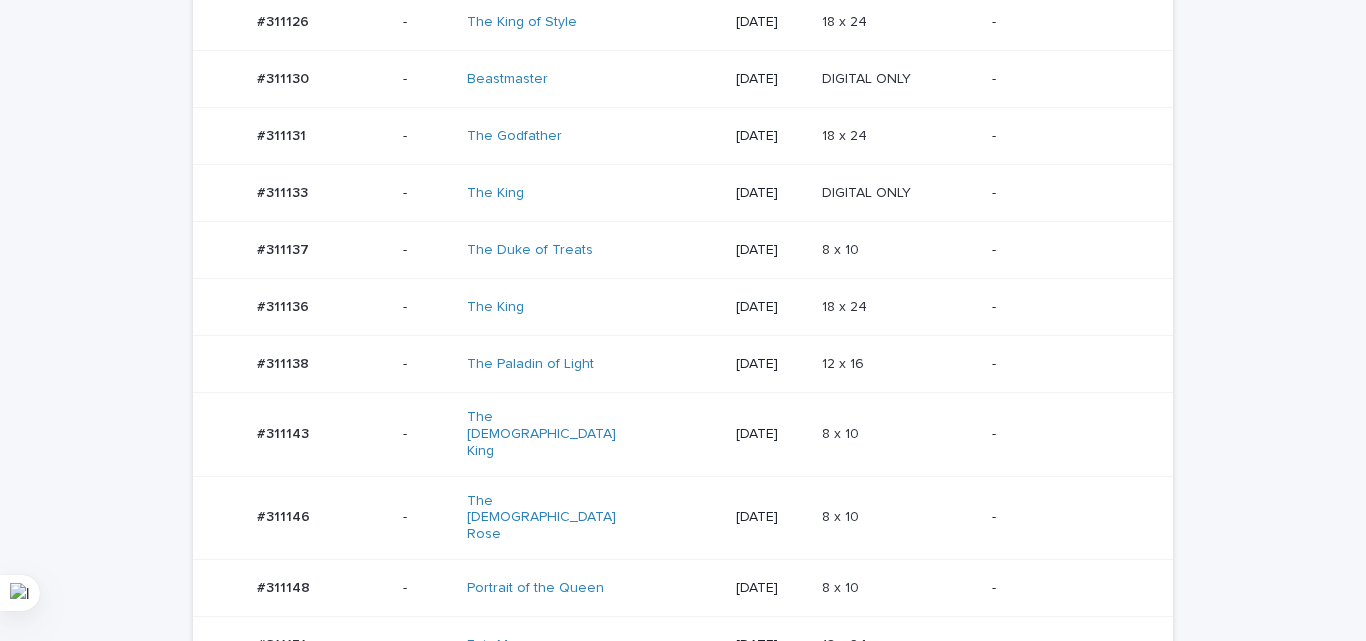 click on "12 x 16 12 x 16" at bounding box center [899, 364] 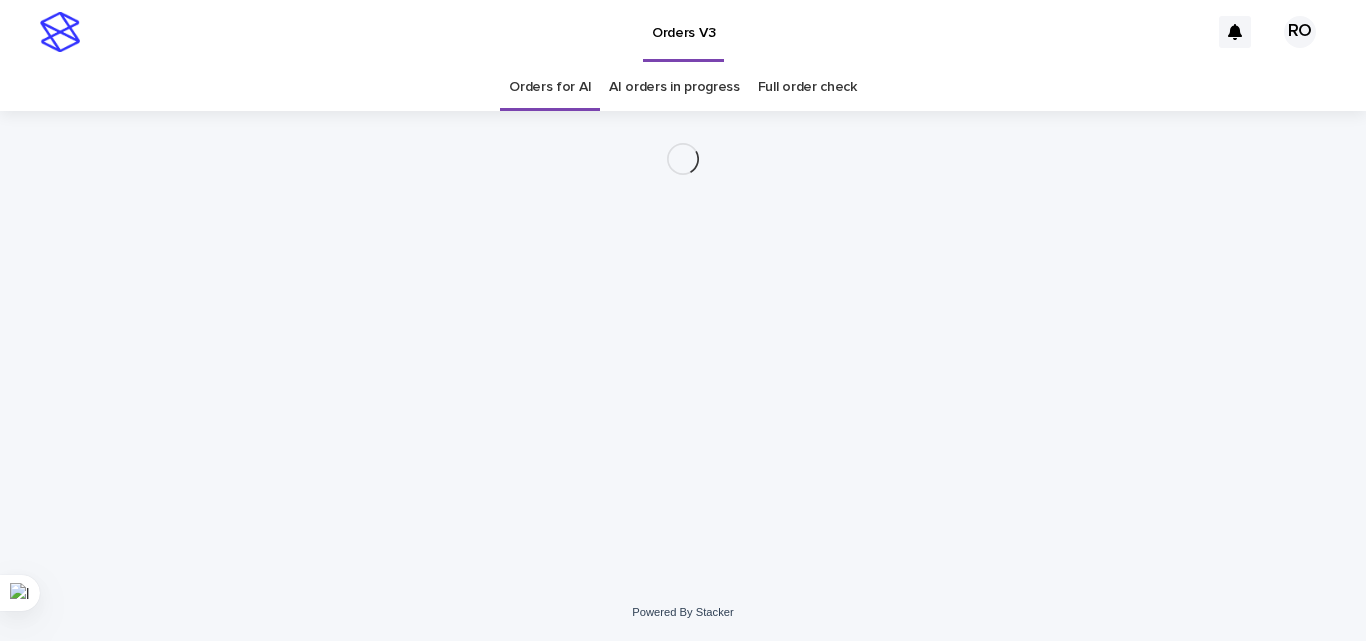 scroll, scrollTop: 0, scrollLeft: 0, axis: both 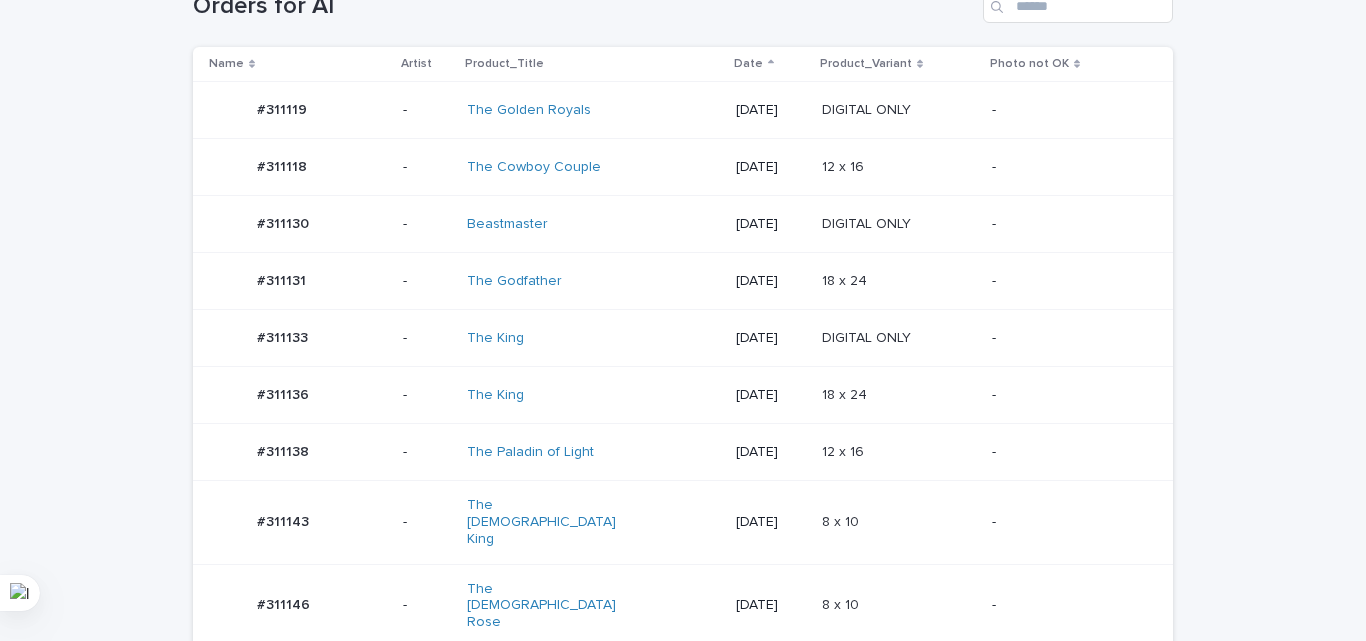 click on "The Godfather" at bounding box center [594, 281] 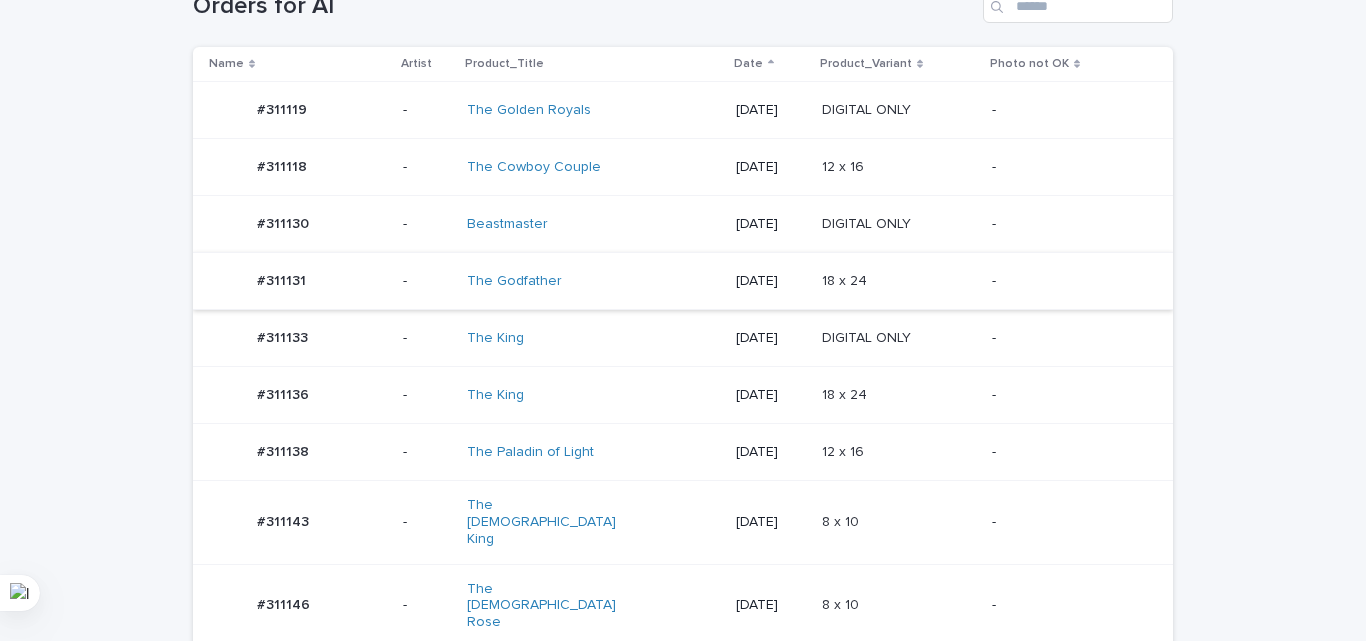 scroll, scrollTop: 0, scrollLeft: 0, axis: both 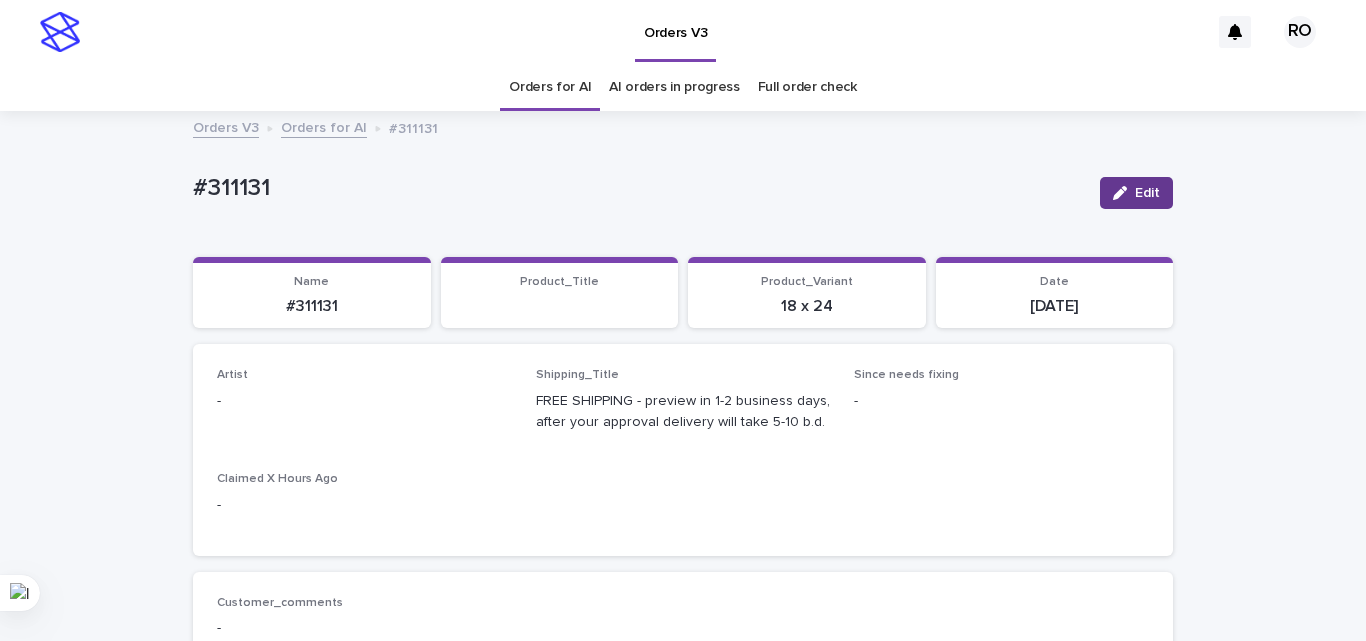 click at bounding box center [1124, 193] 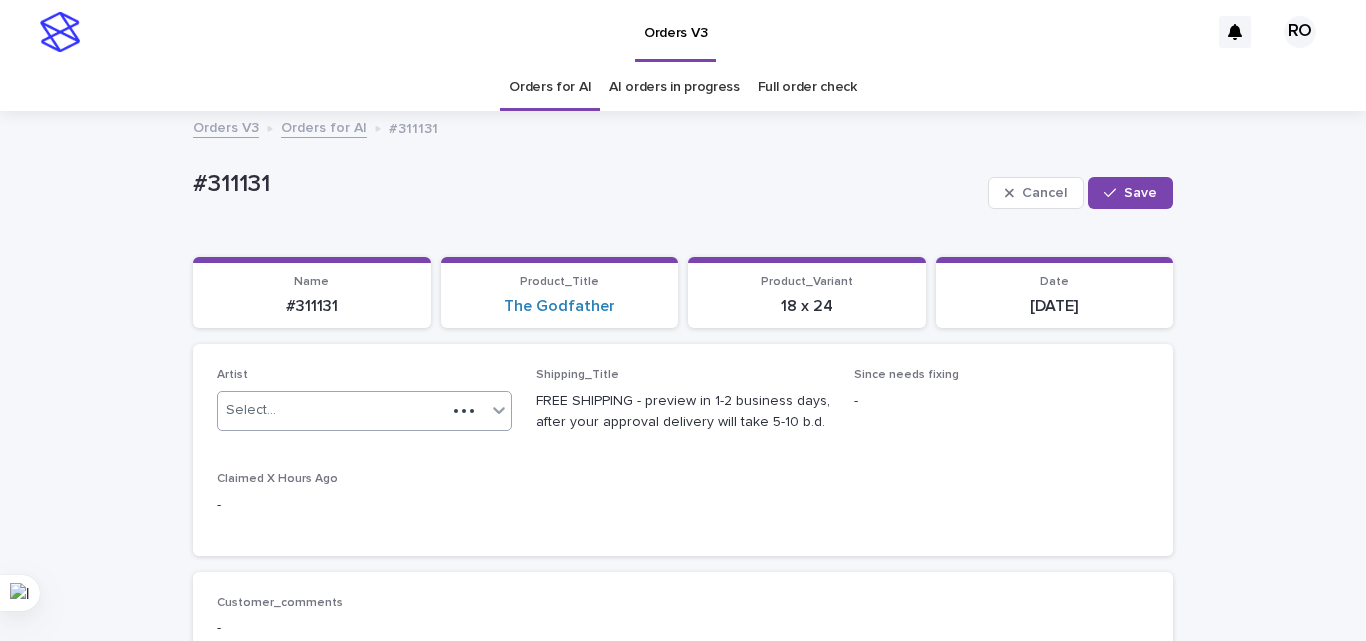 click on "Select..." at bounding box center (332, 410) 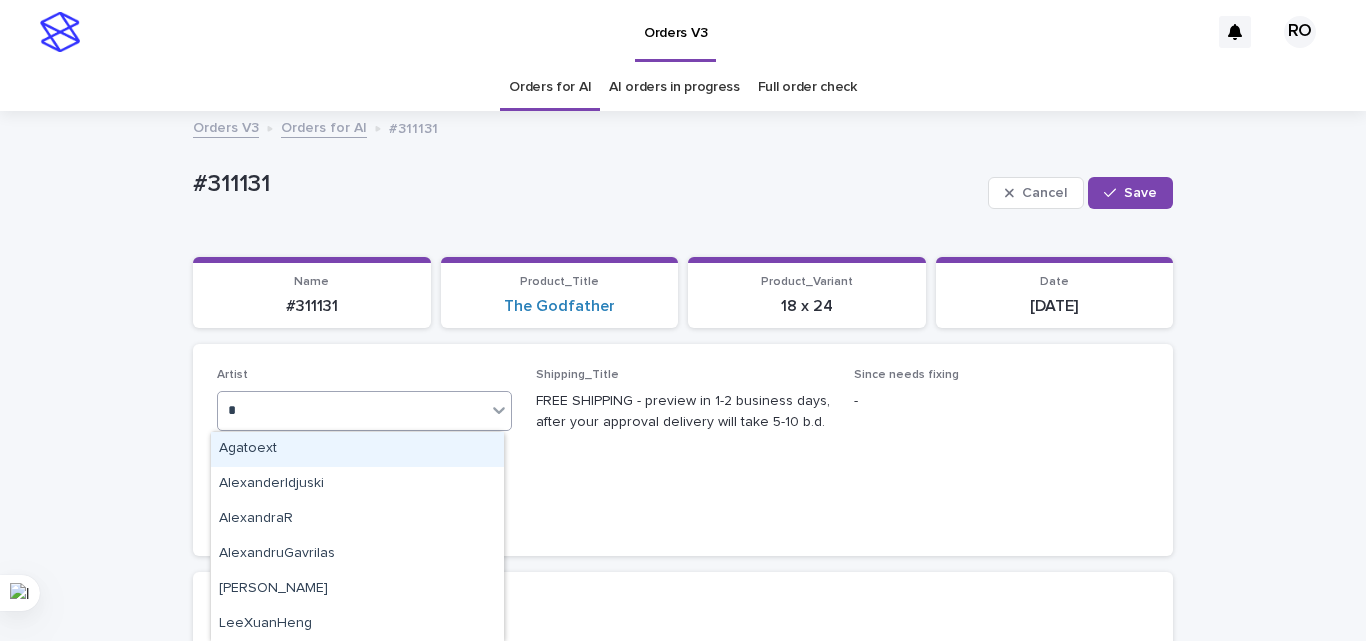 type on "**" 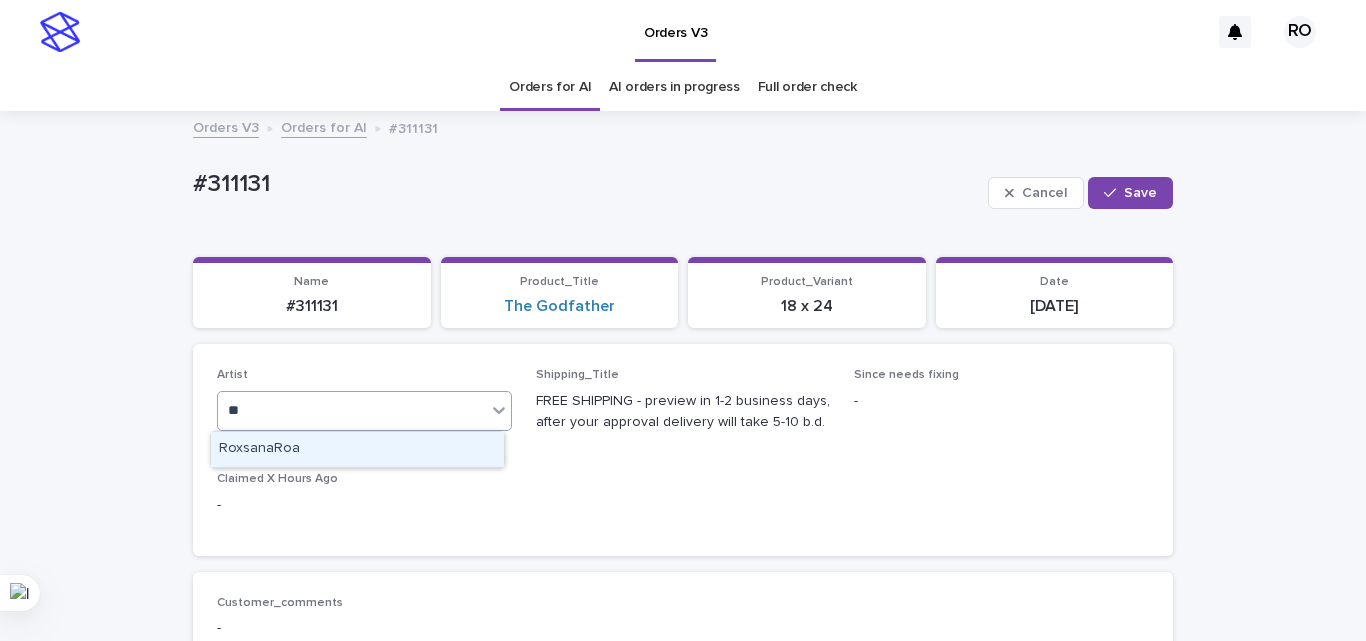 type 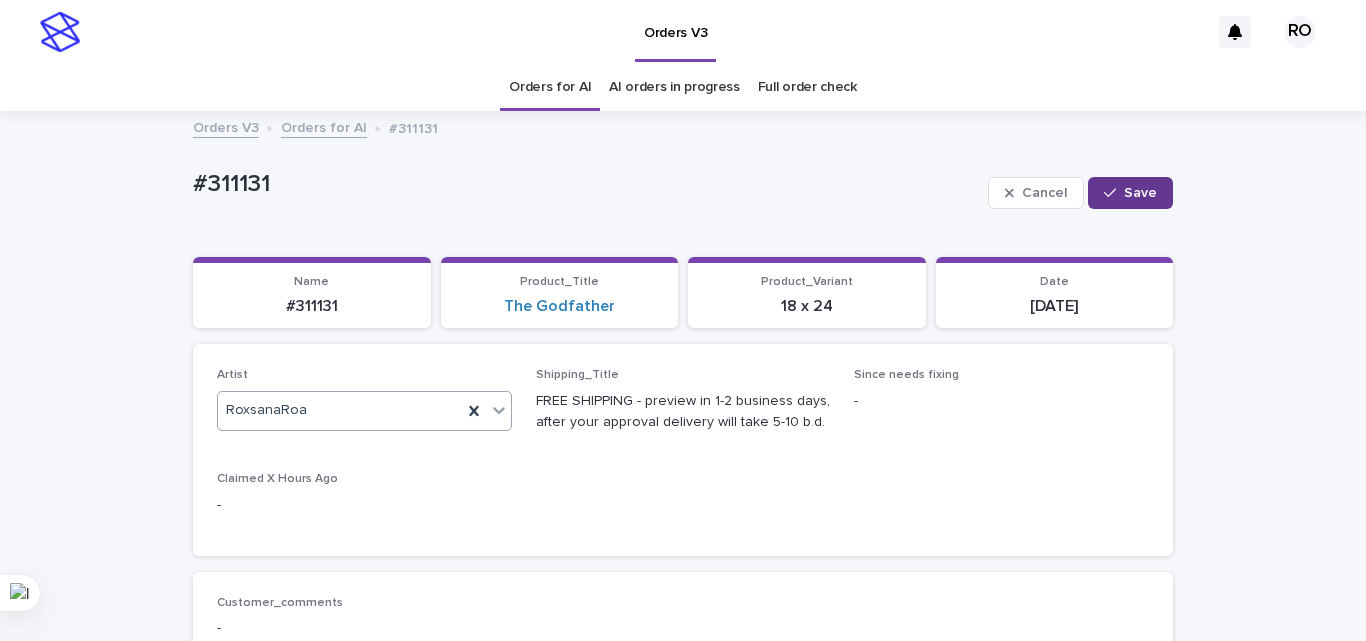 click on "Save" at bounding box center [1140, 193] 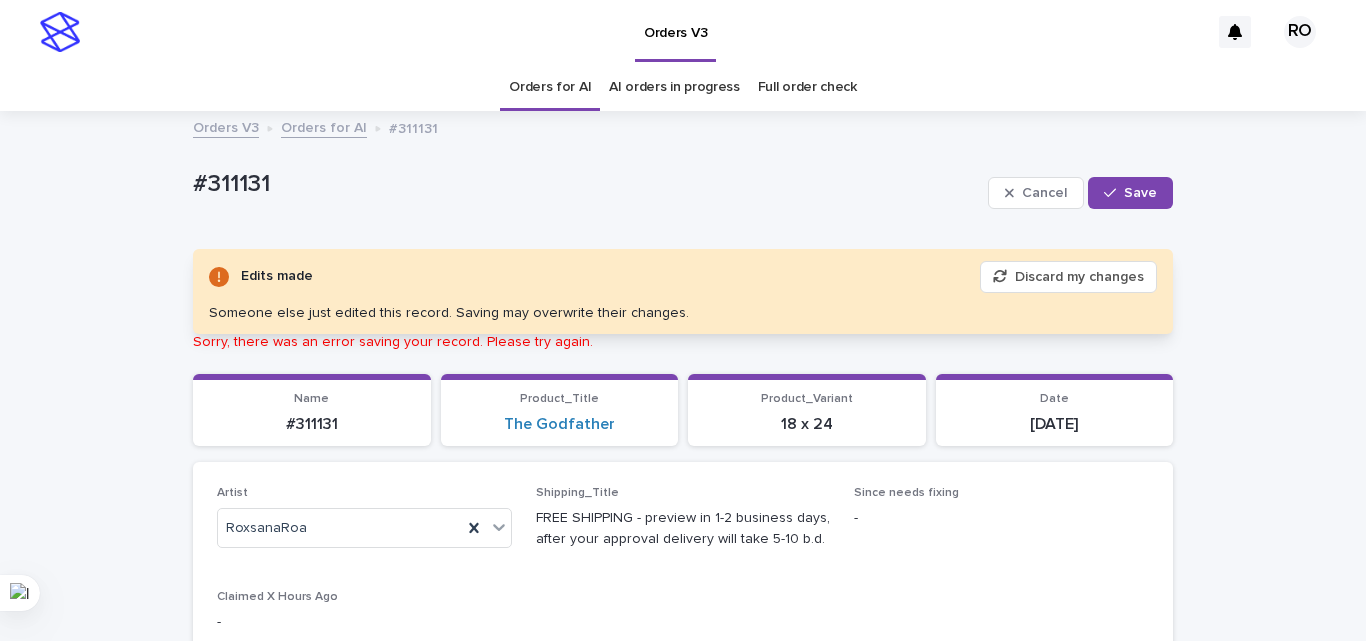 click on "Discard my changes" at bounding box center [1068, 277] 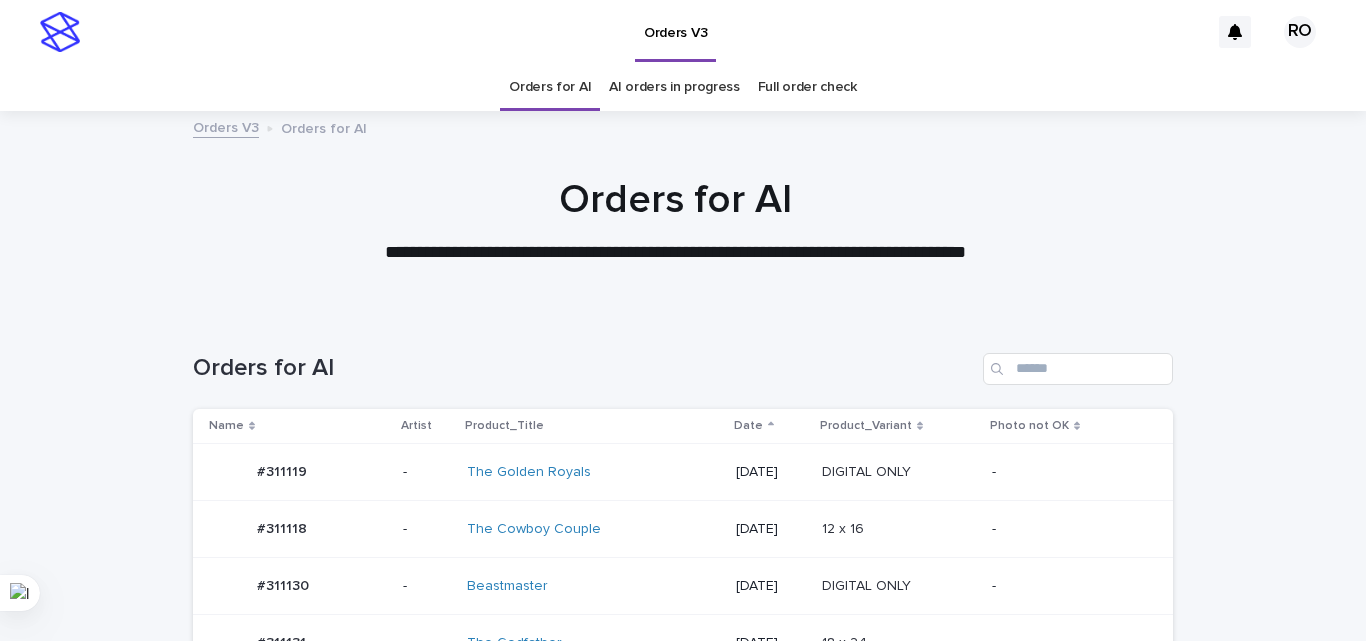 scroll, scrollTop: 64, scrollLeft: 0, axis: vertical 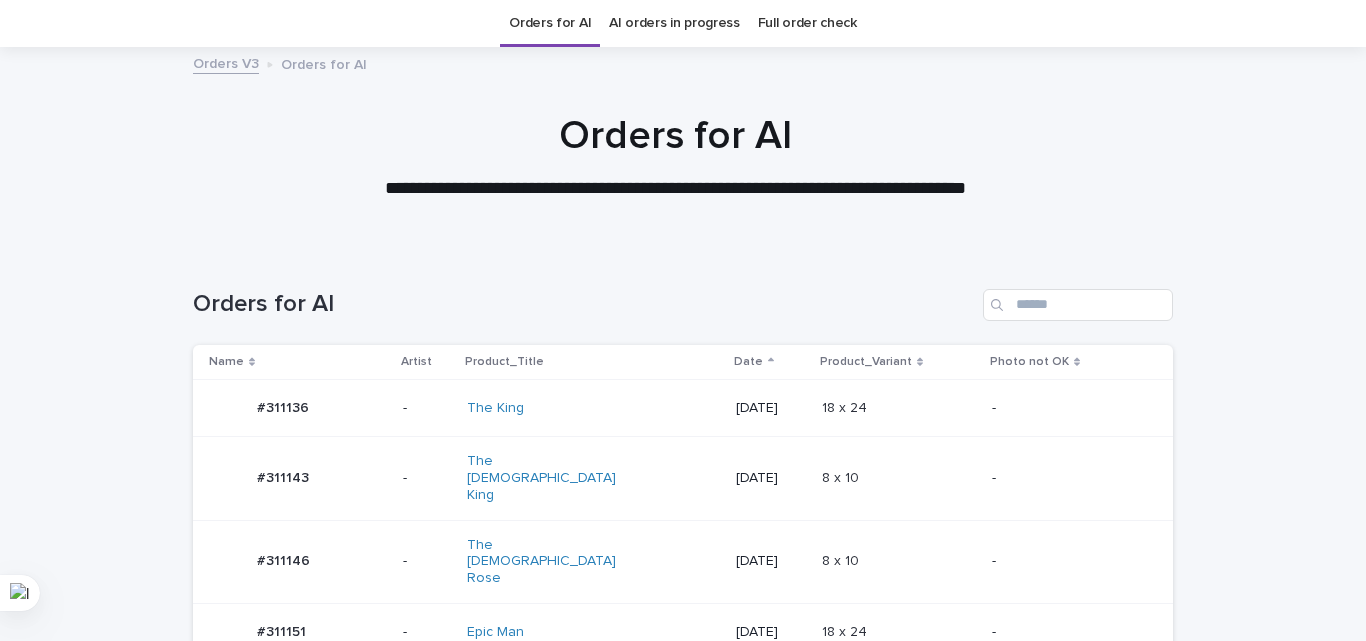 click on "[DATE]" at bounding box center (771, 408) 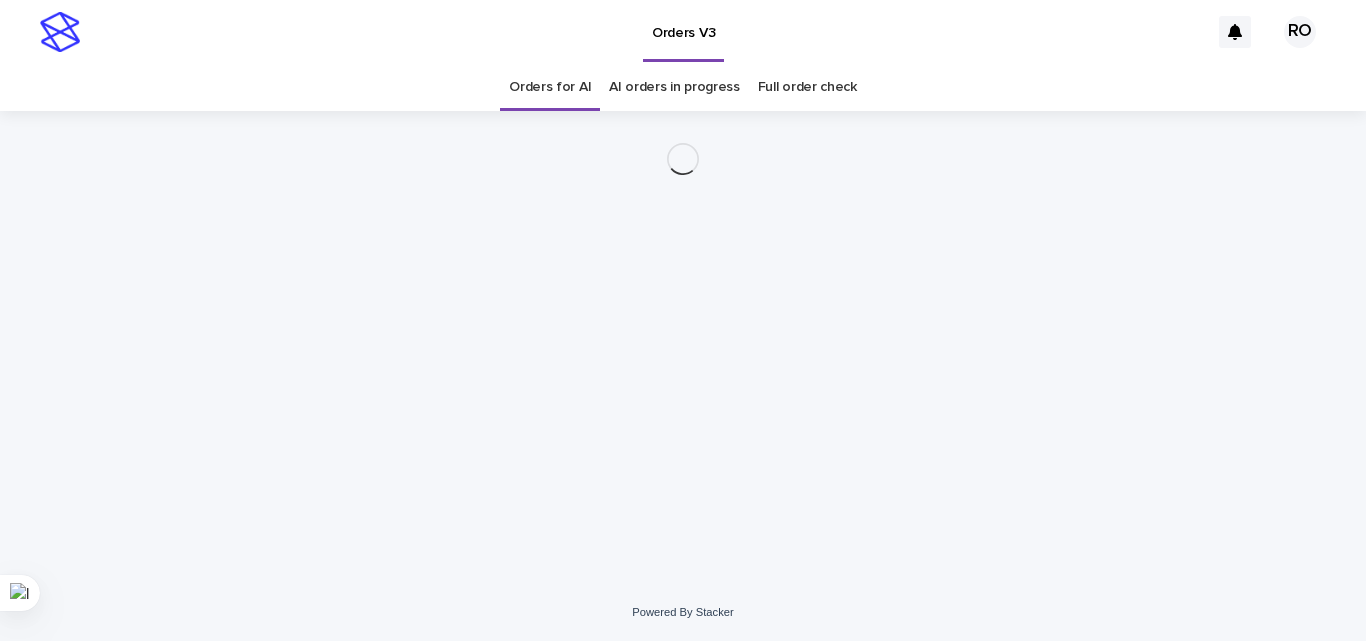 scroll, scrollTop: 0, scrollLeft: 0, axis: both 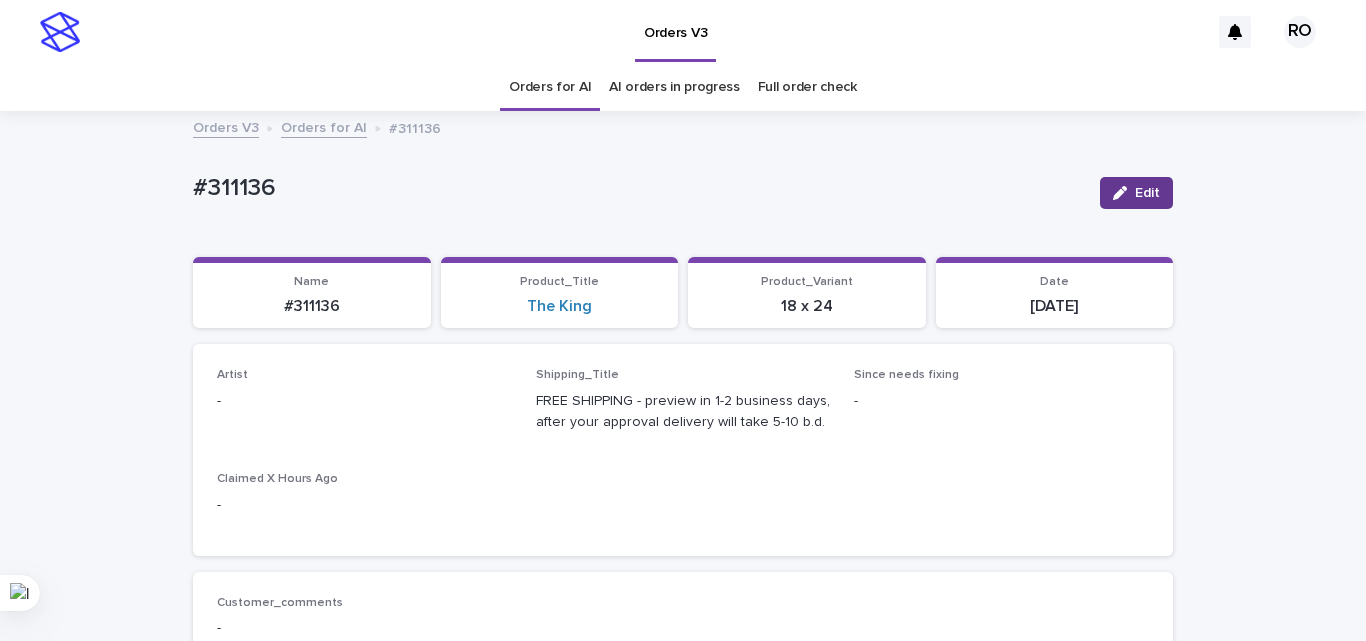 click at bounding box center [1124, 193] 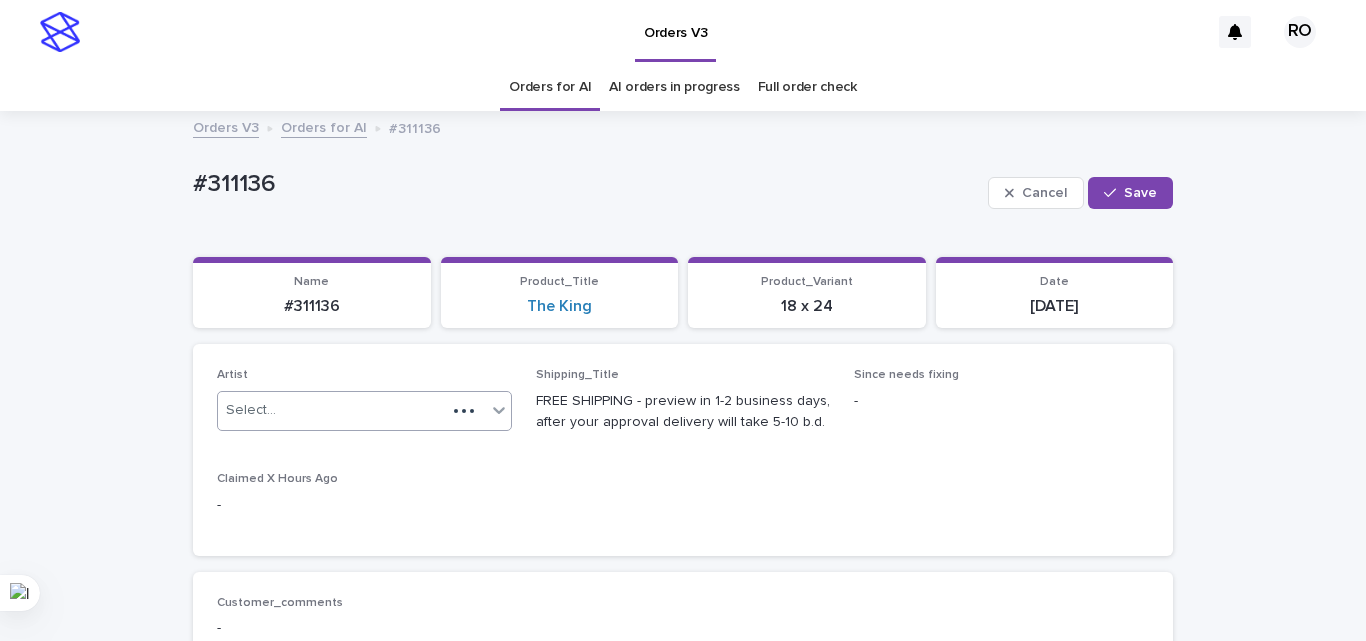click on "Select..." at bounding box center (332, 410) 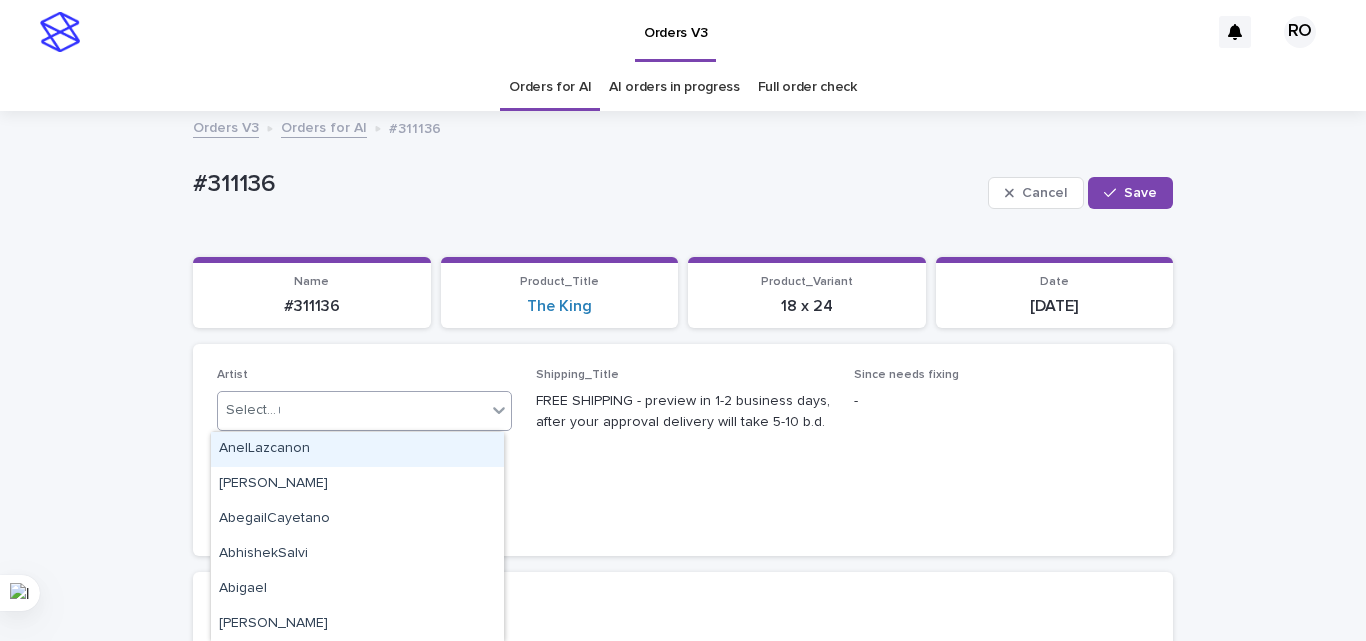 type on "**" 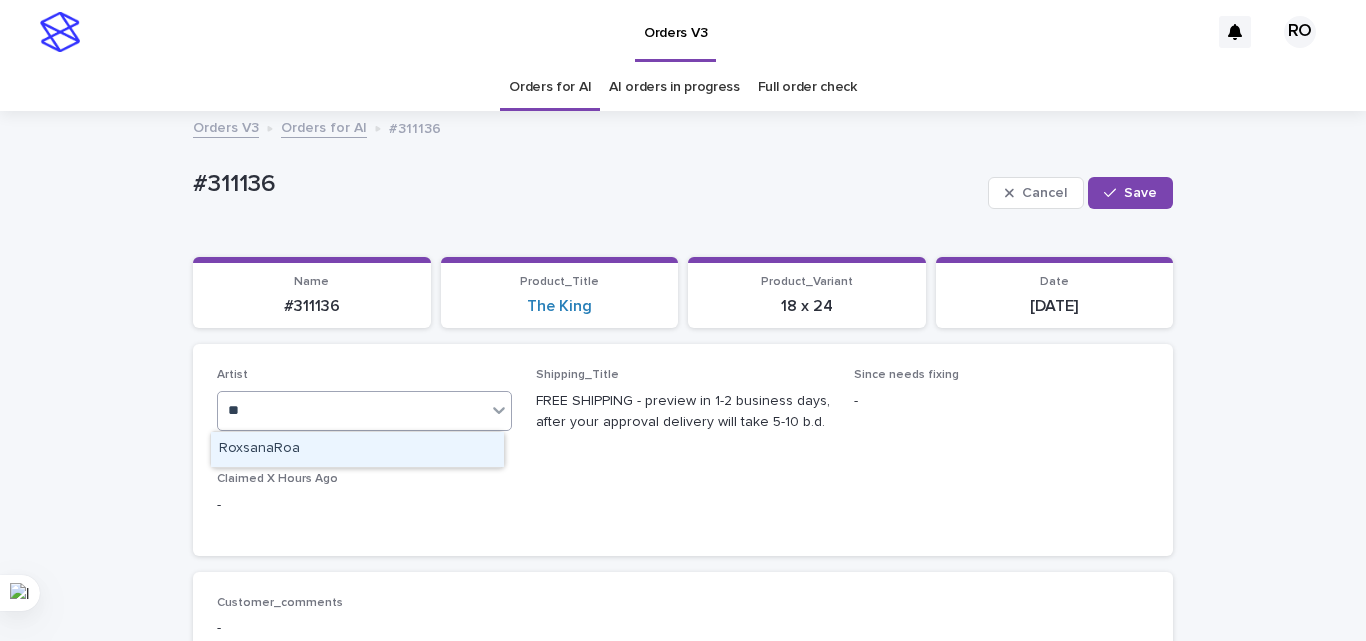 type 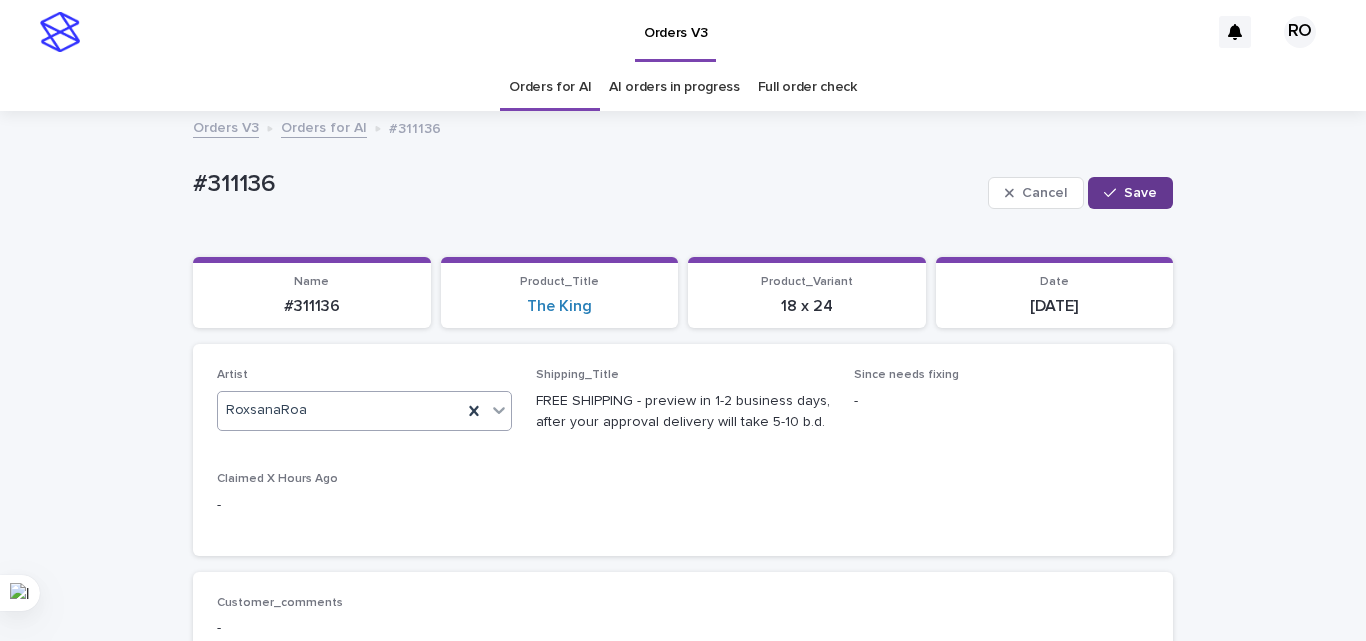 click at bounding box center [1114, 193] 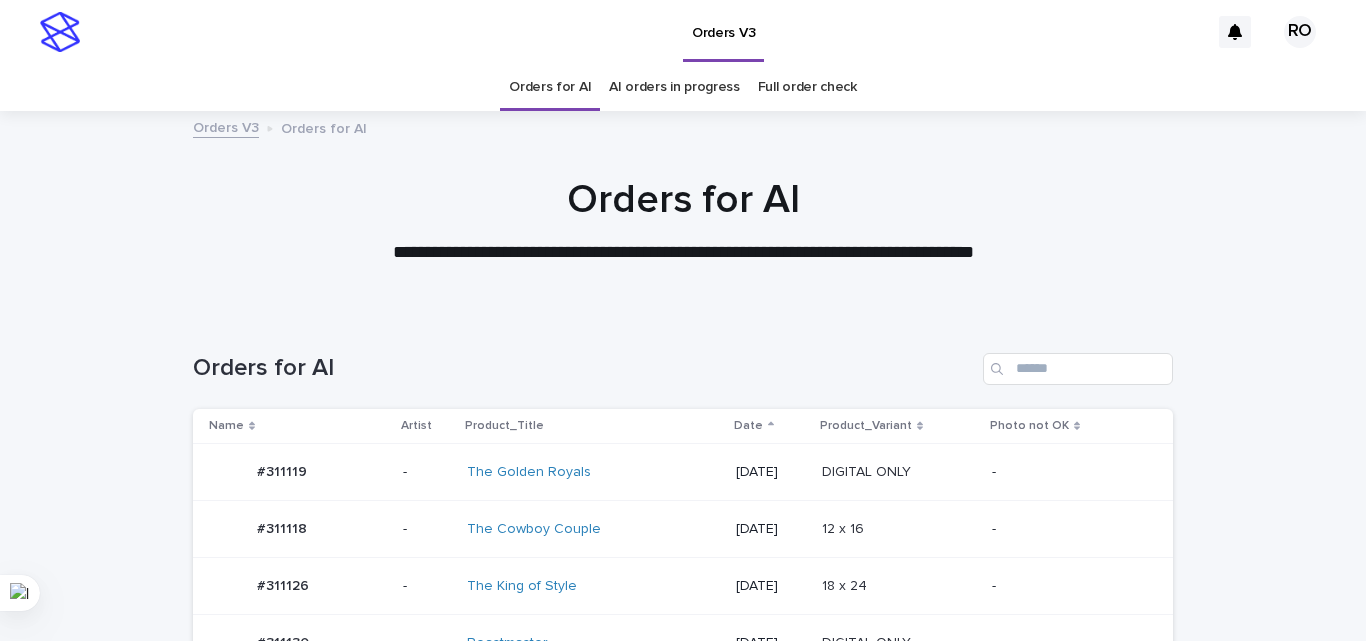 scroll, scrollTop: 0, scrollLeft: 0, axis: both 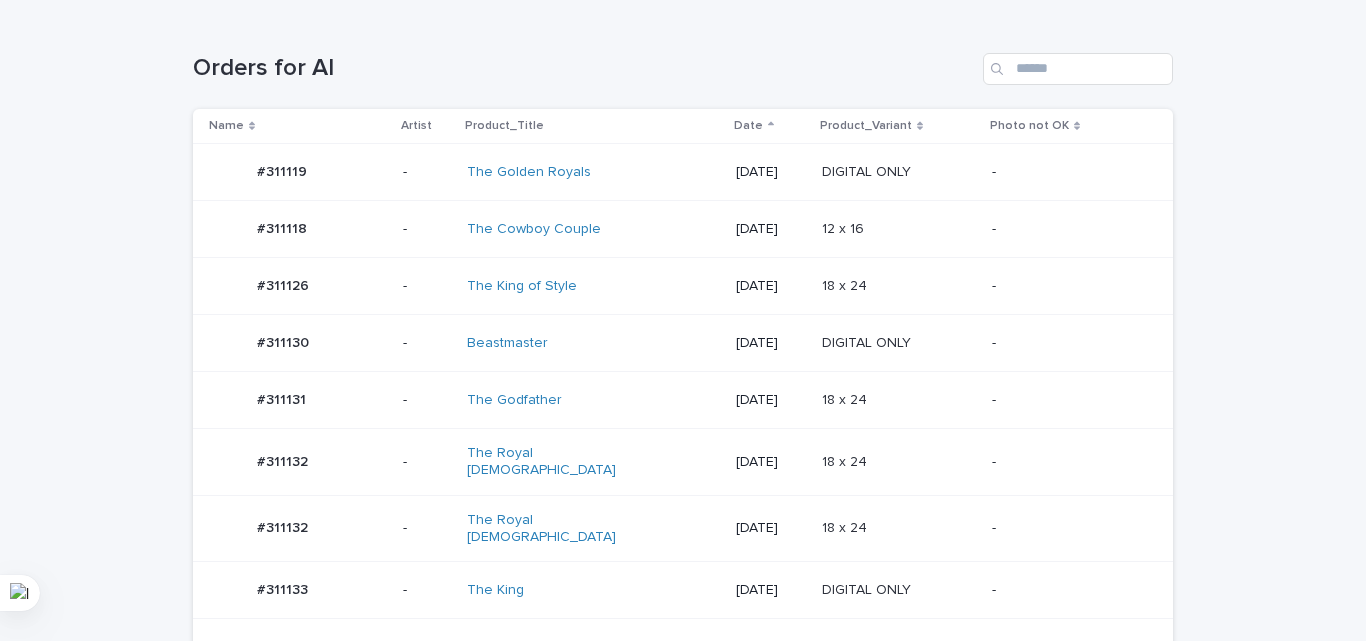 click on "[DATE]" at bounding box center (771, 172) 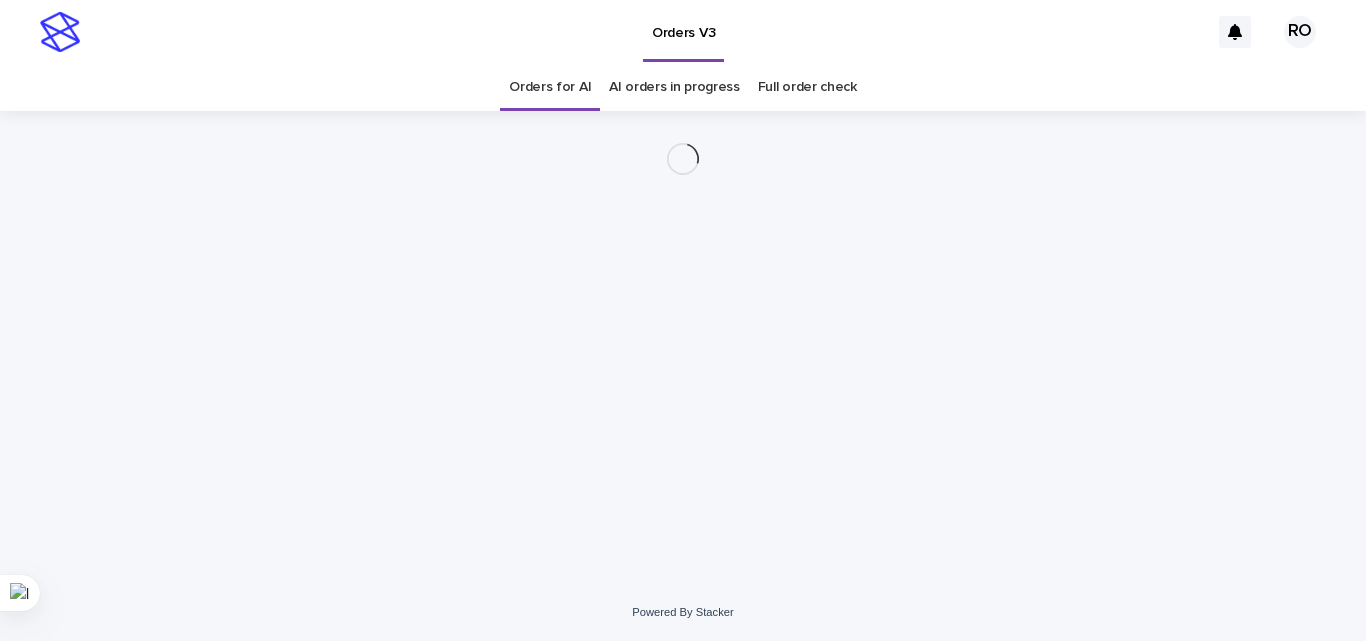 scroll, scrollTop: 0, scrollLeft: 0, axis: both 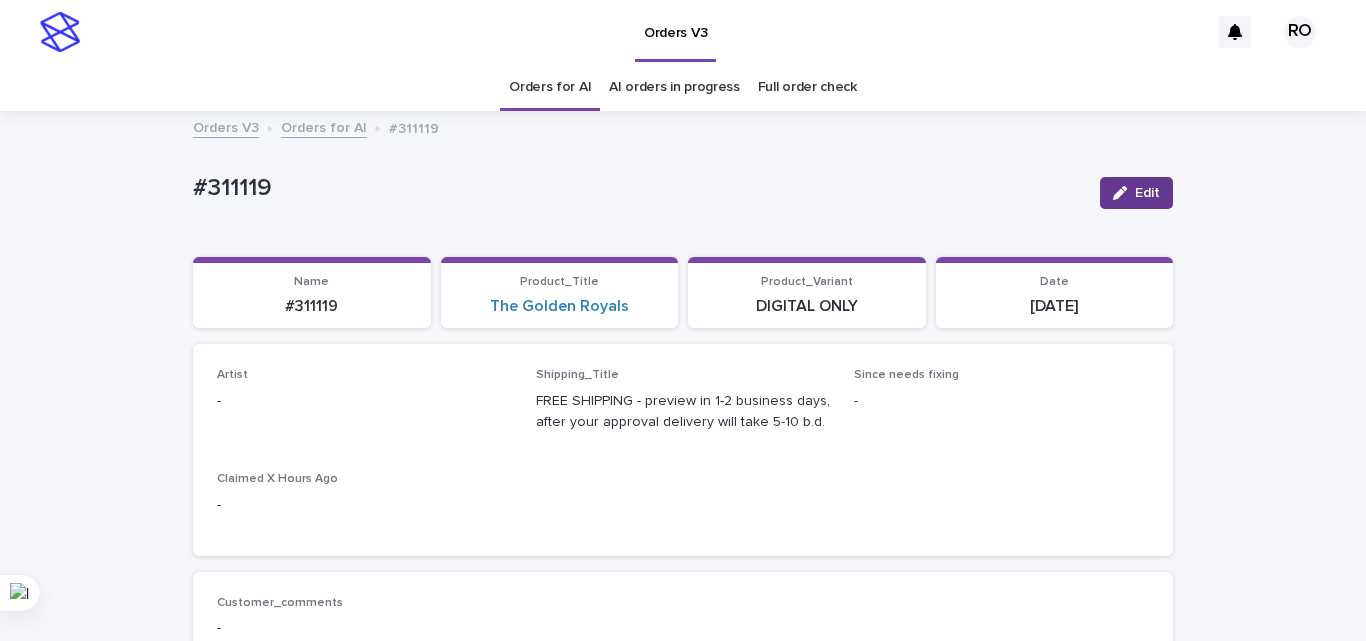 click at bounding box center [1124, 193] 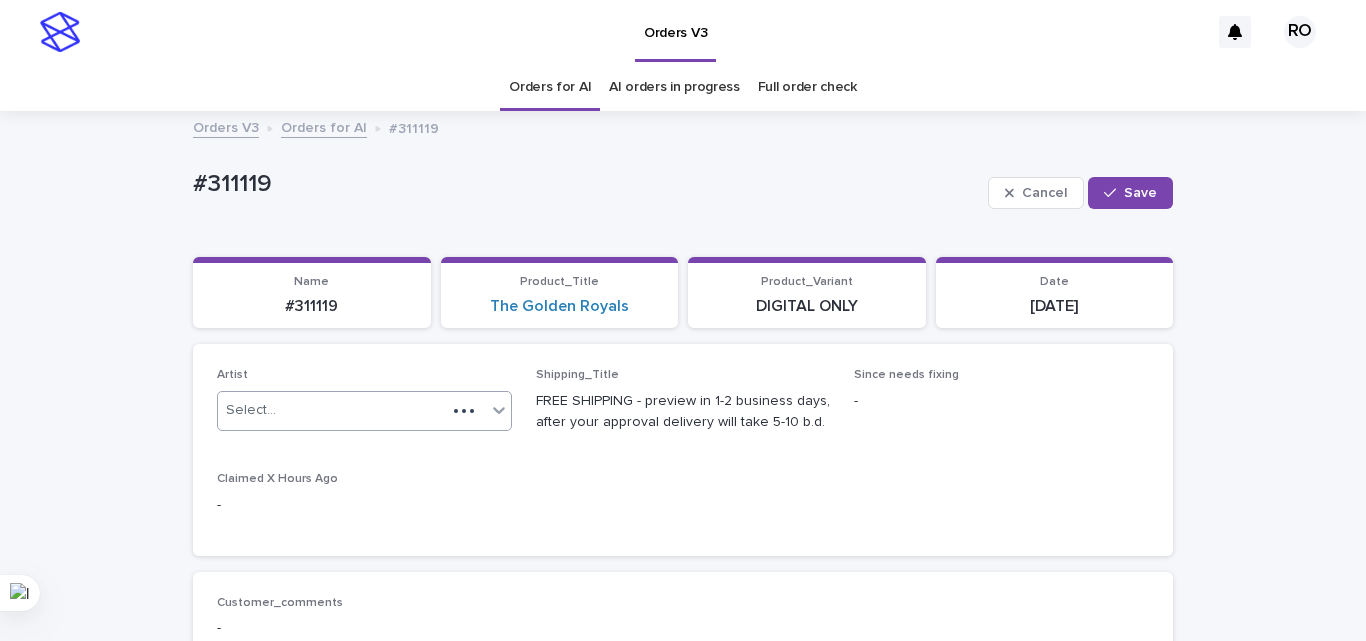 click on "Select..." at bounding box center (332, 410) 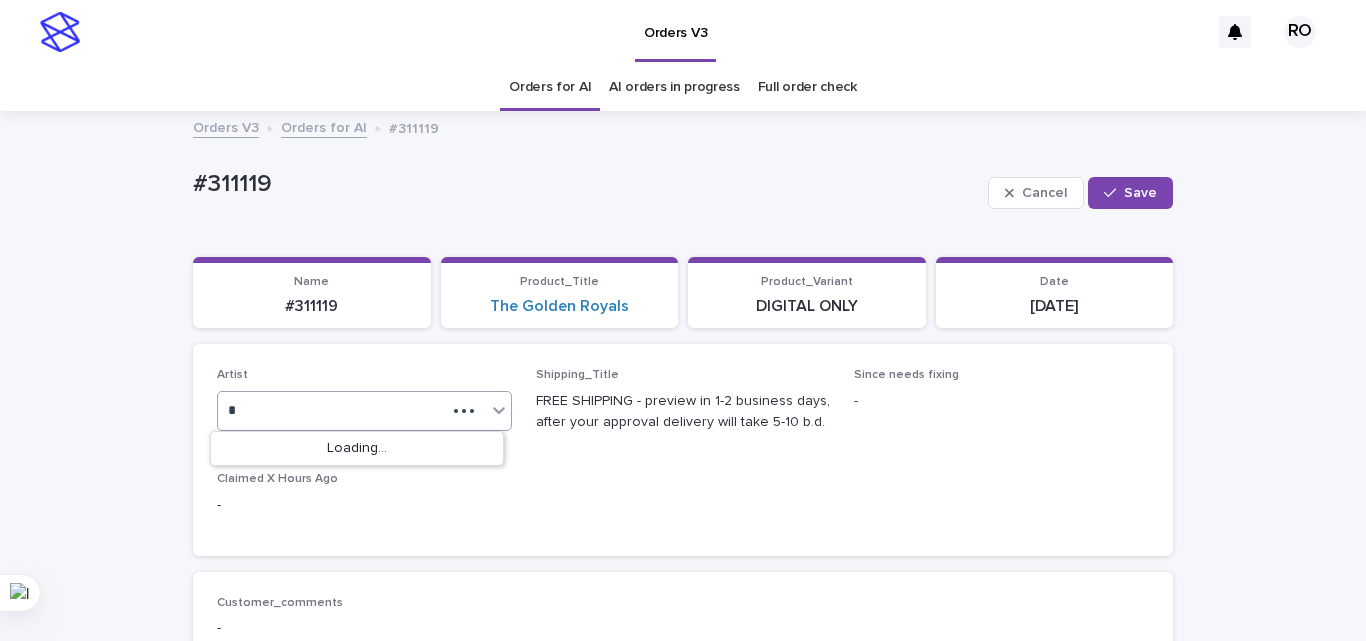type on "**" 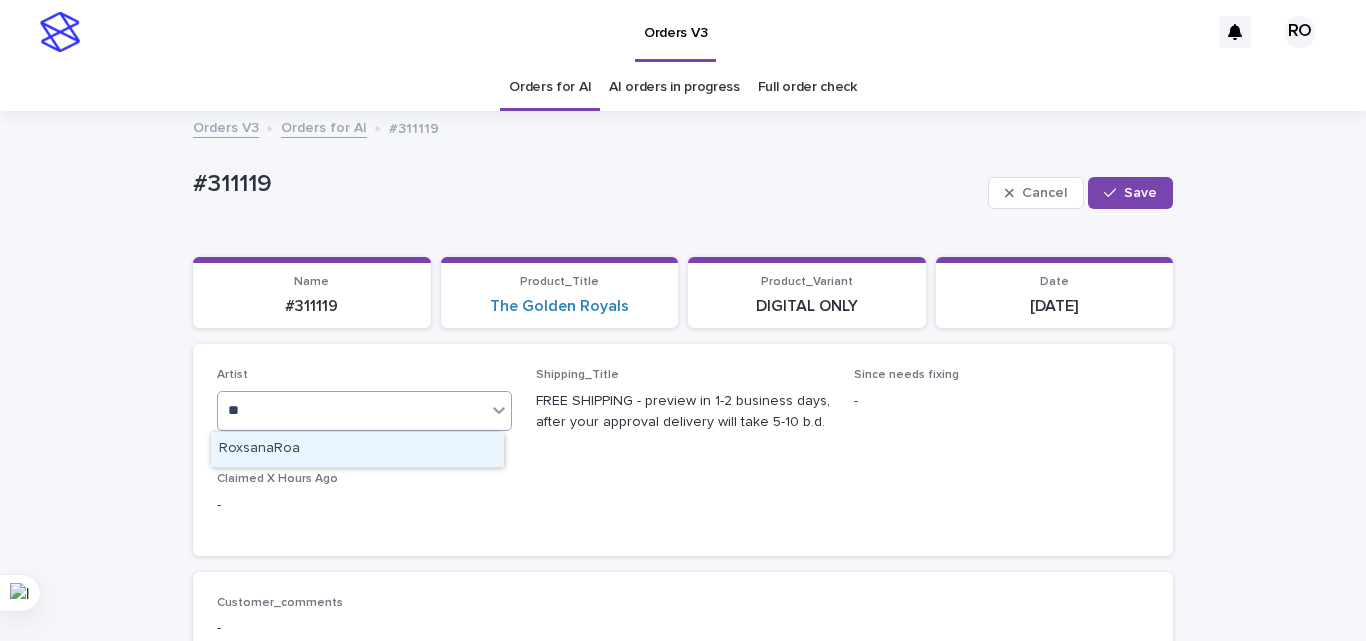 type 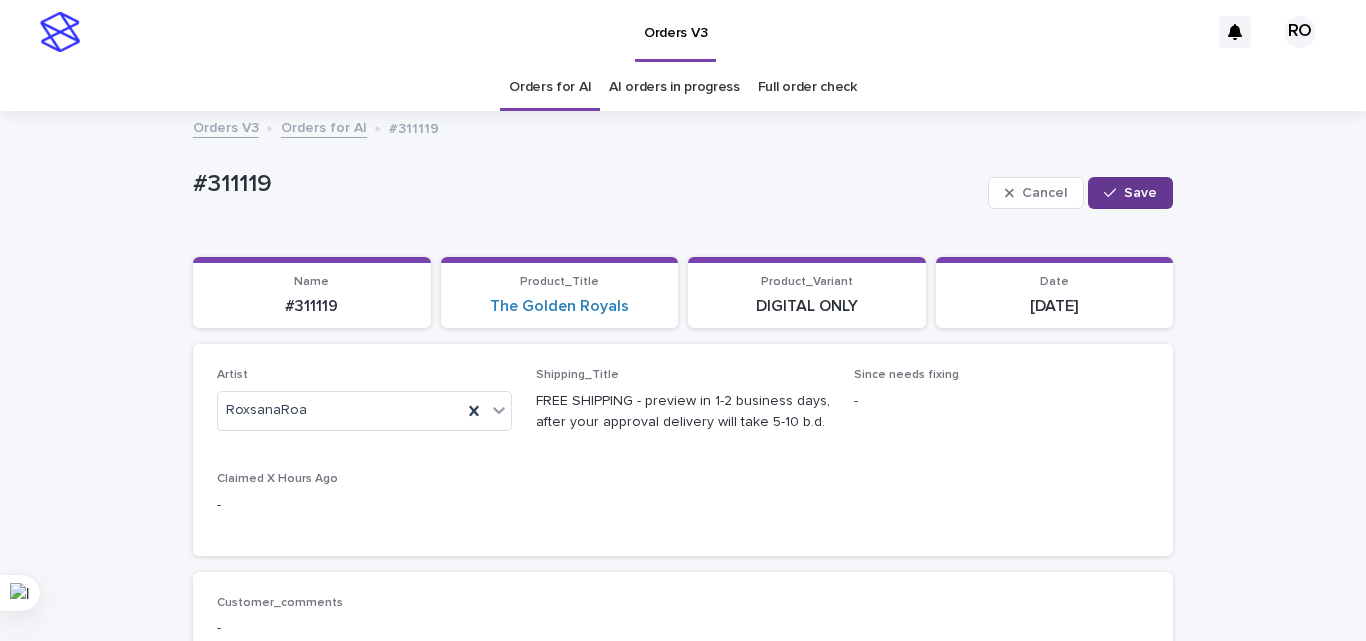 click at bounding box center (1114, 193) 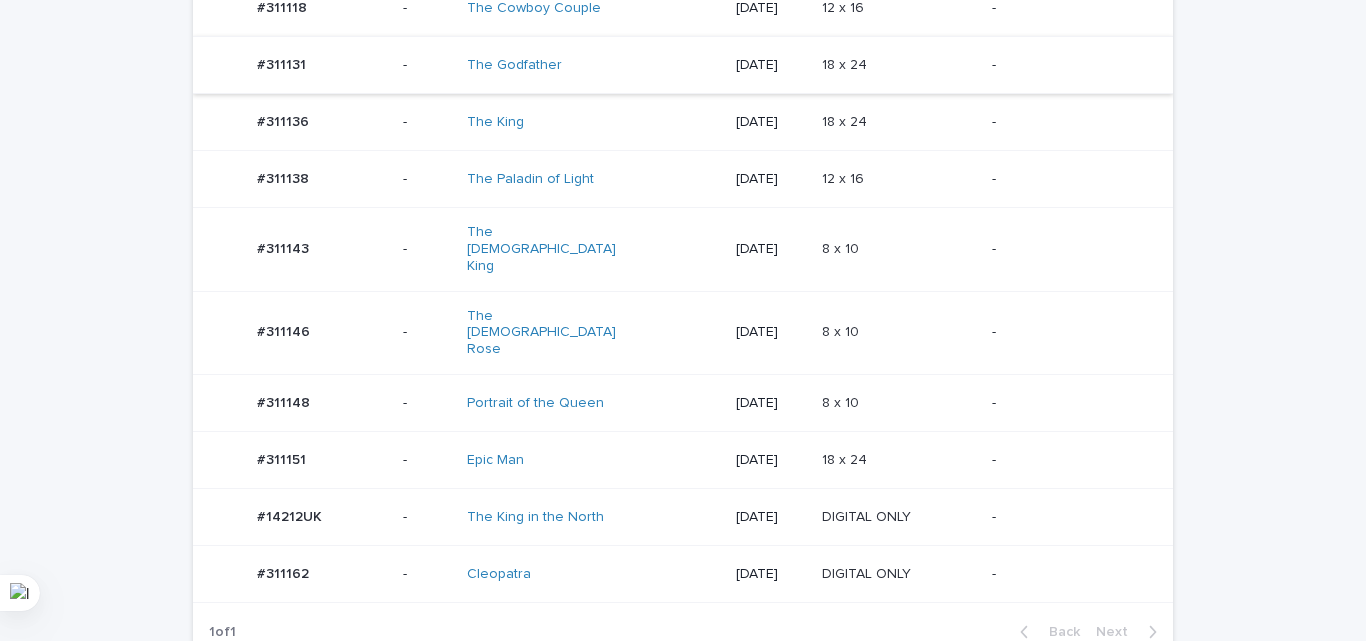 scroll, scrollTop: 150, scrollLeft: 0, axis: vertical 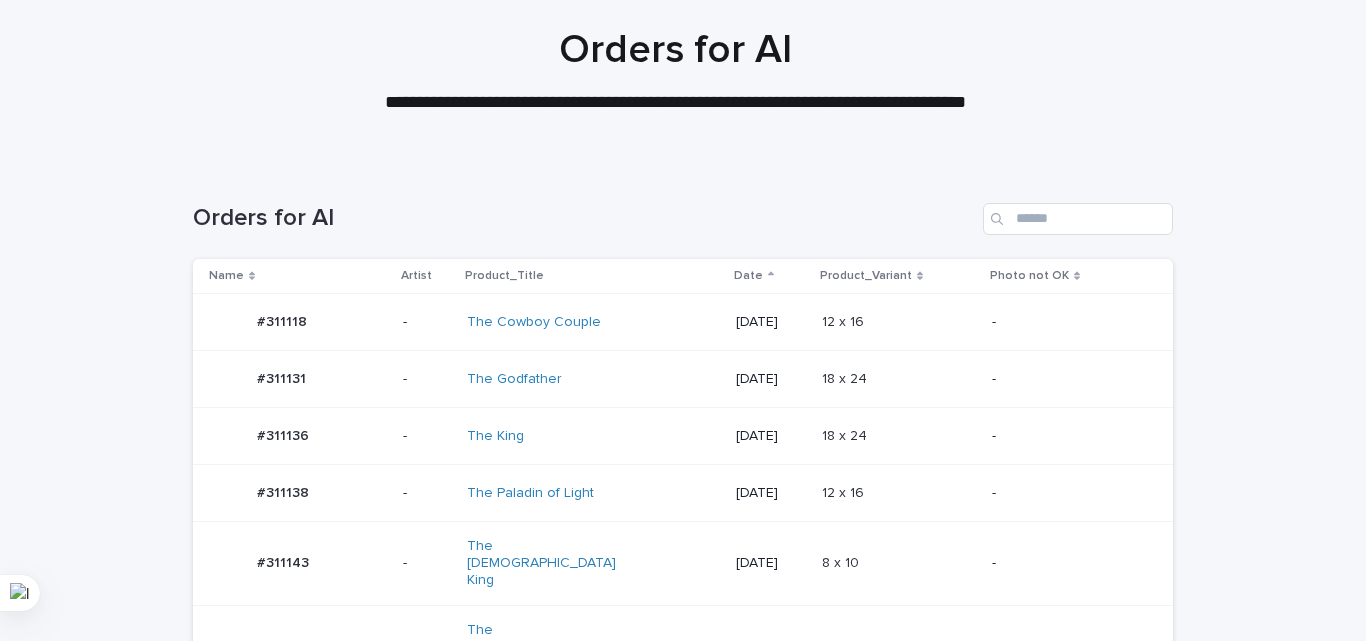 click on "[DATE]" at bounding box center [771, 379] 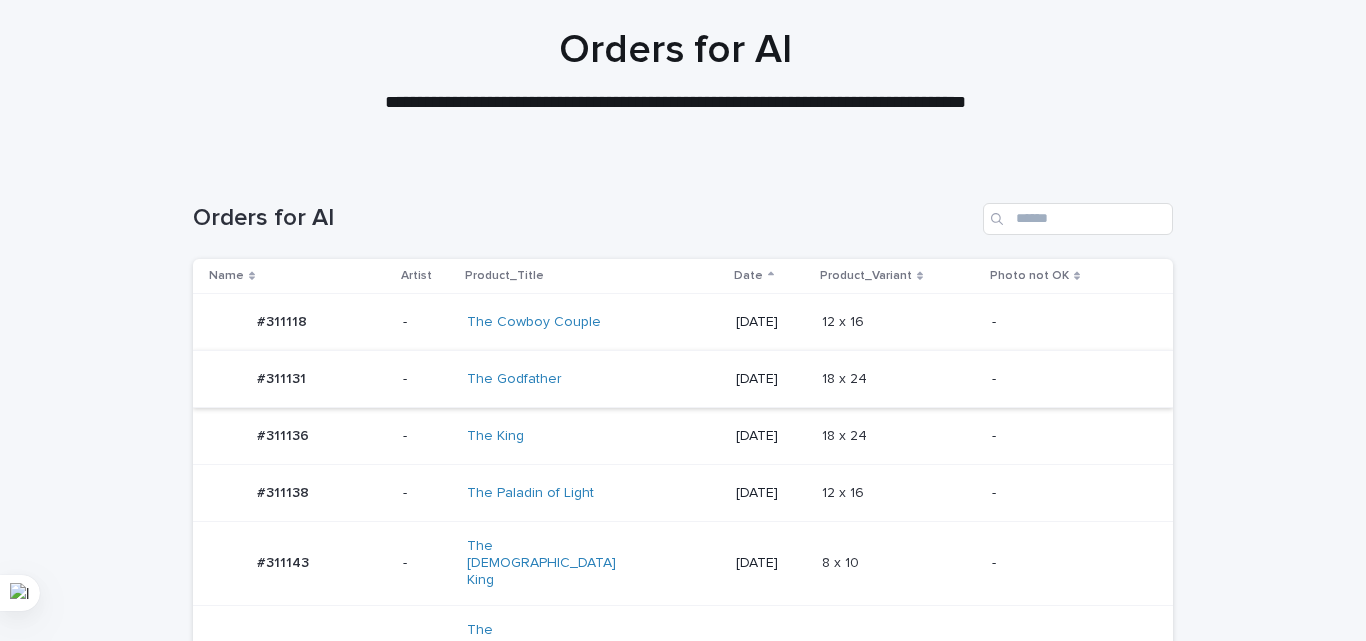 scroll, scrollTop: 0, scrollLeft: 0, axis: both 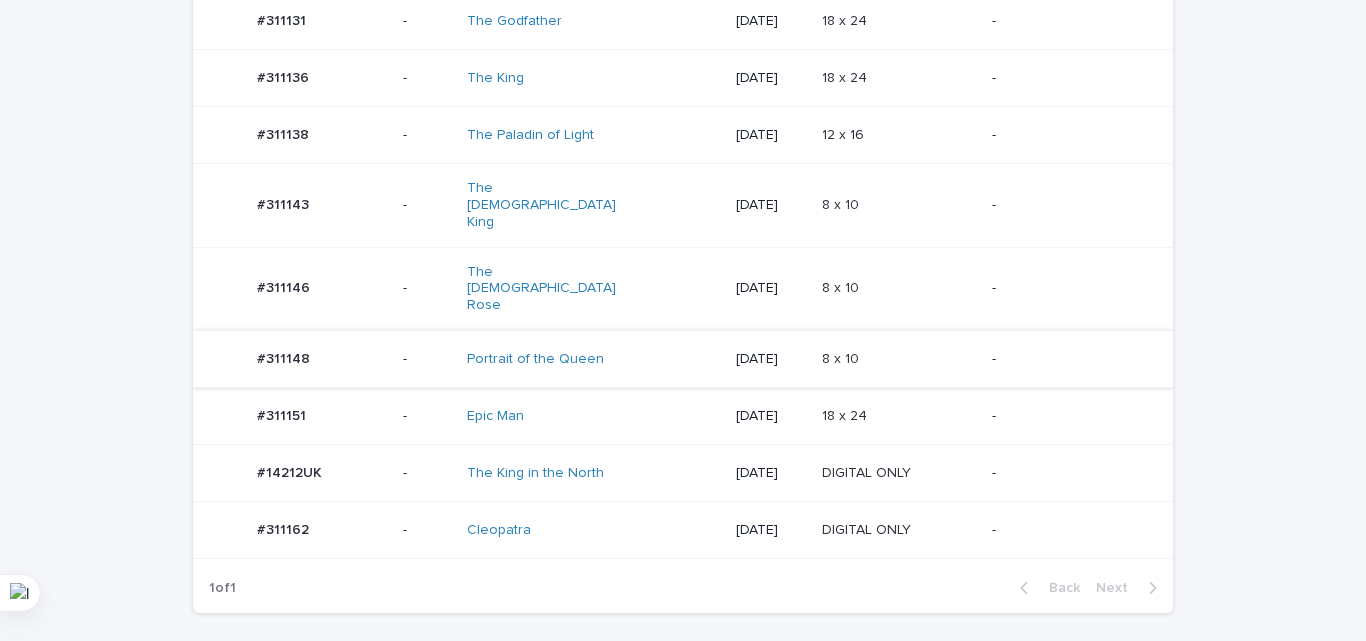 click on "#311118 #311118   - The Cowboy Couple   [DATE] 12 x 16 12 x 16   - #311131 #311131   - The Godfather   [DATE] 18 x 24 18 x 24   - #311136 #311136   - The King   [DATE] 18 x 24 18 x 24   - #311138 #311138   - The Paladin of Light   [DATE] 12 x 16 12 x 16   - #311143 #311143   - The African King   [DATE] 8 x 10 8 x 10   - #311146 #311146   - The [DEMOGRAPHIC_DATA] Rose   [DATE] 8 x 10 8 x 10   - #311148 #311148   - Portrait of the Queen   [DATE] 8 x 10 8 x 10   - #311151 #311151   - Epic Man   [DATE] 18 x 24 18 x 24   - #14212UK #14212UK   - The King in the North   [DATE] DIGITAL ONLY DIGITAL ONLY   - #311162 #311162   - Cleopatra   [DATE] DIGITAL ONLY DIGITAL ONLY   -" at bounding box center [683, 247] 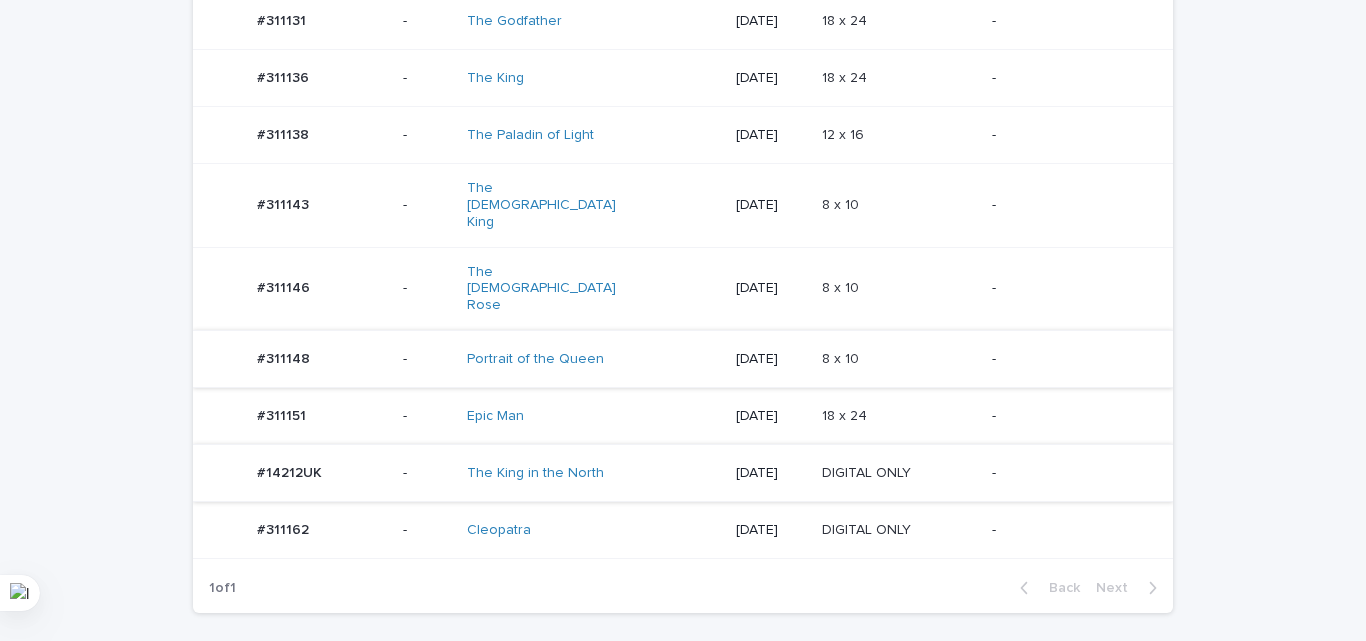 scroll, scrollTop: 0, scrollLeft: 0, axis: both 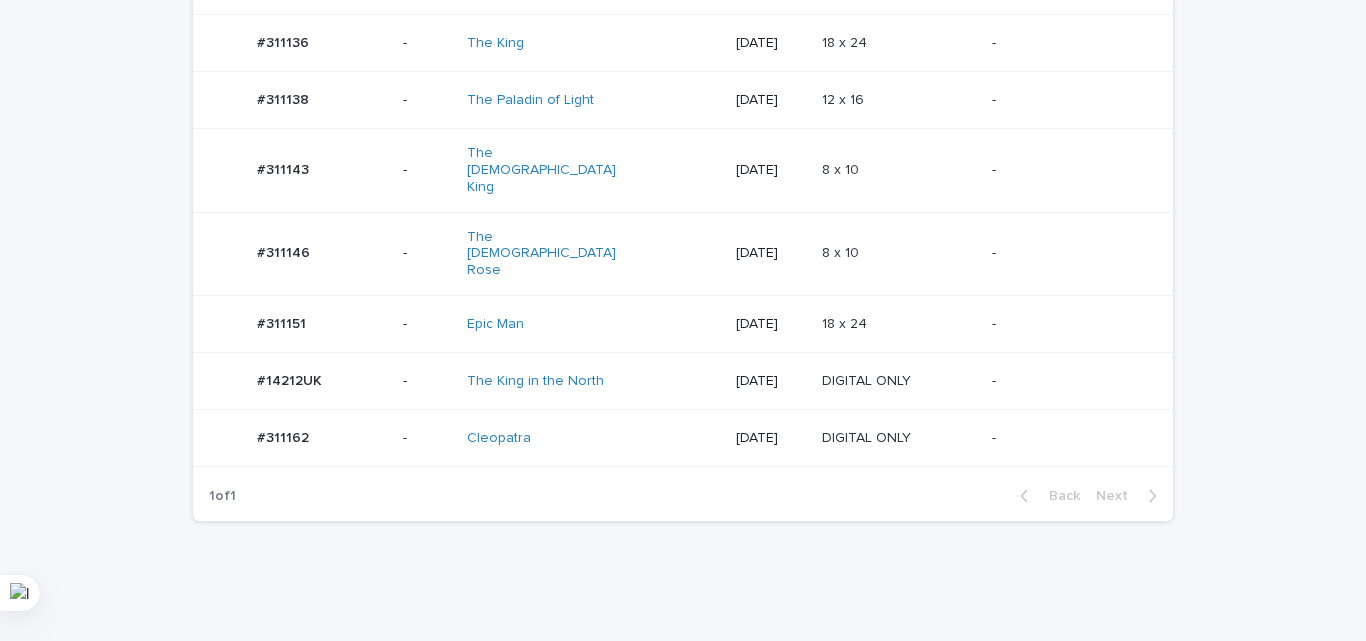 click on "[DATE]" at bounding box center [771, 324] 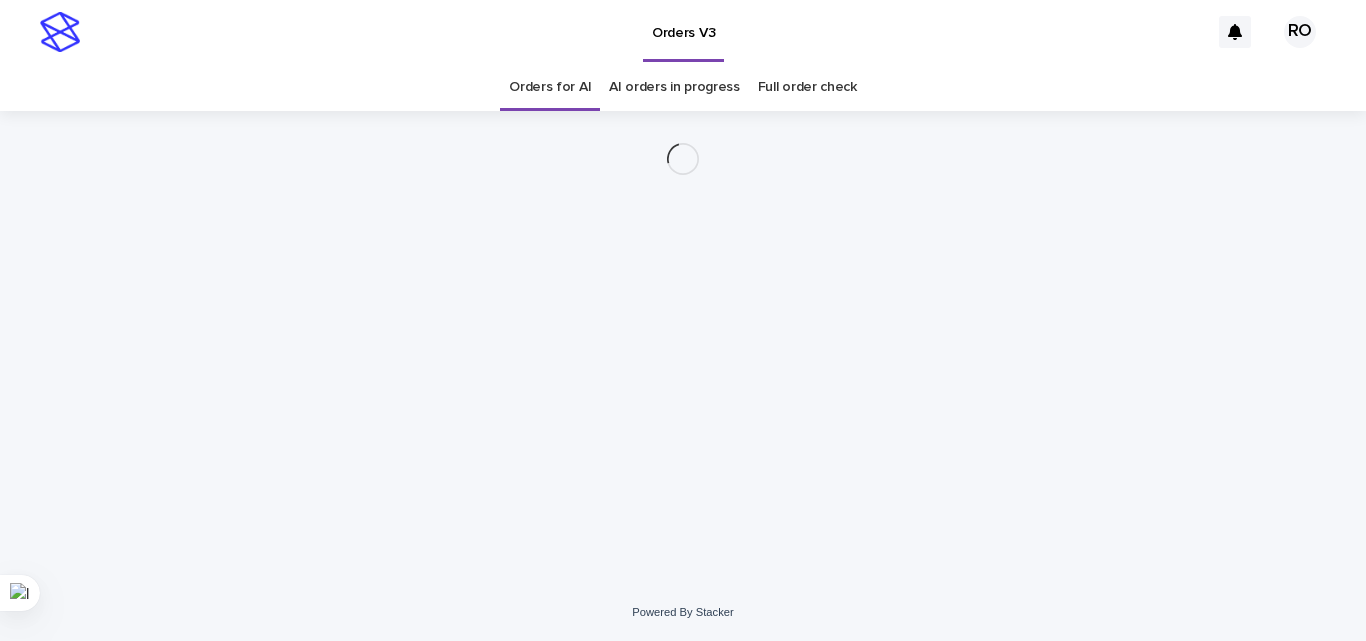 scroll, scrollTop: 0, scrollLeft: 0, axis: both 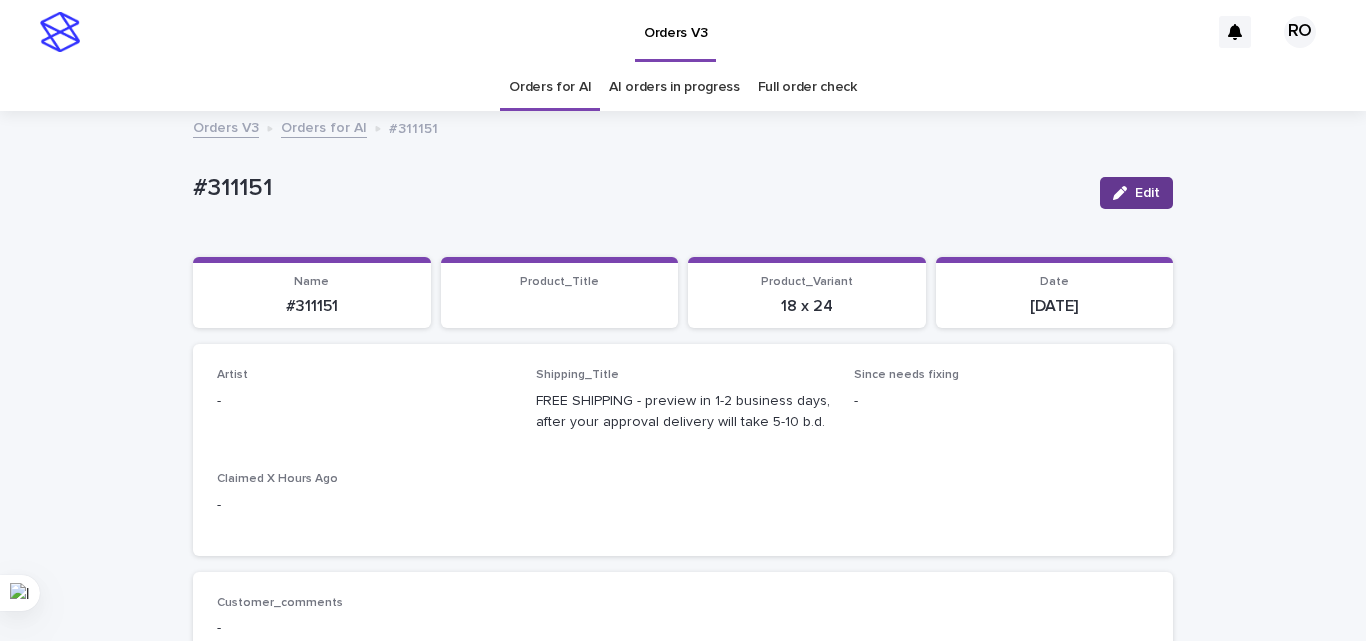 click at bounding box center (1124, 193) 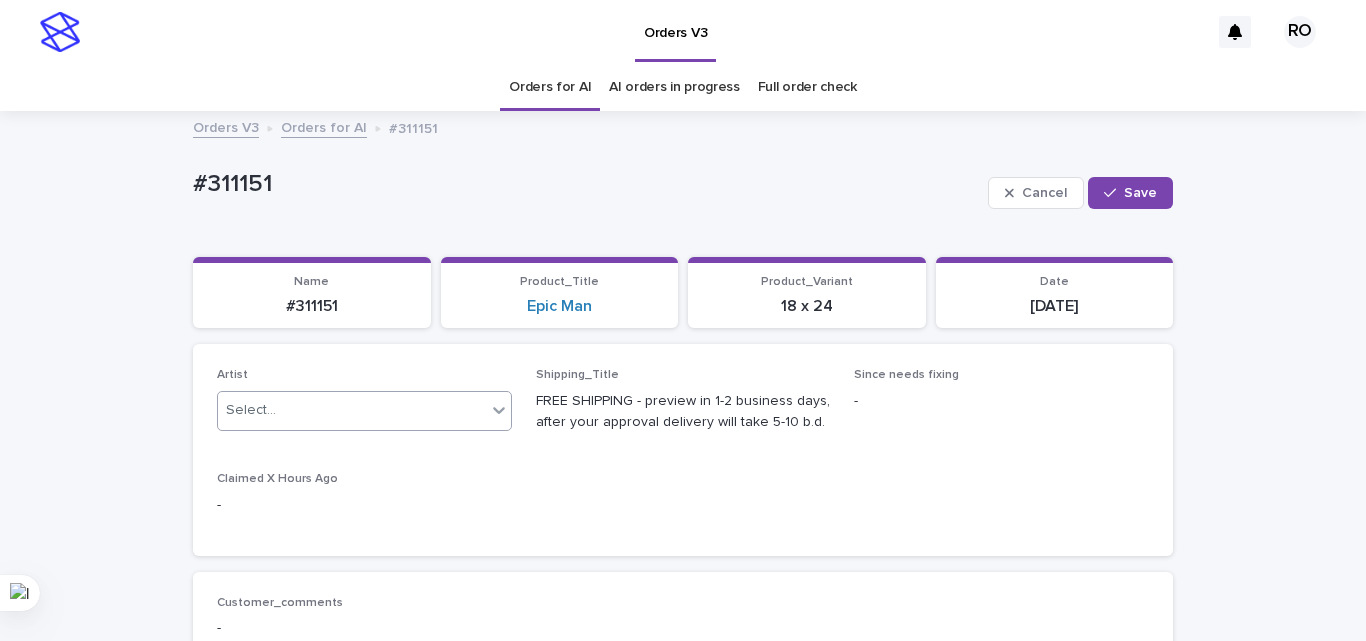 click on "Select..." at bounding box center [352, 410] 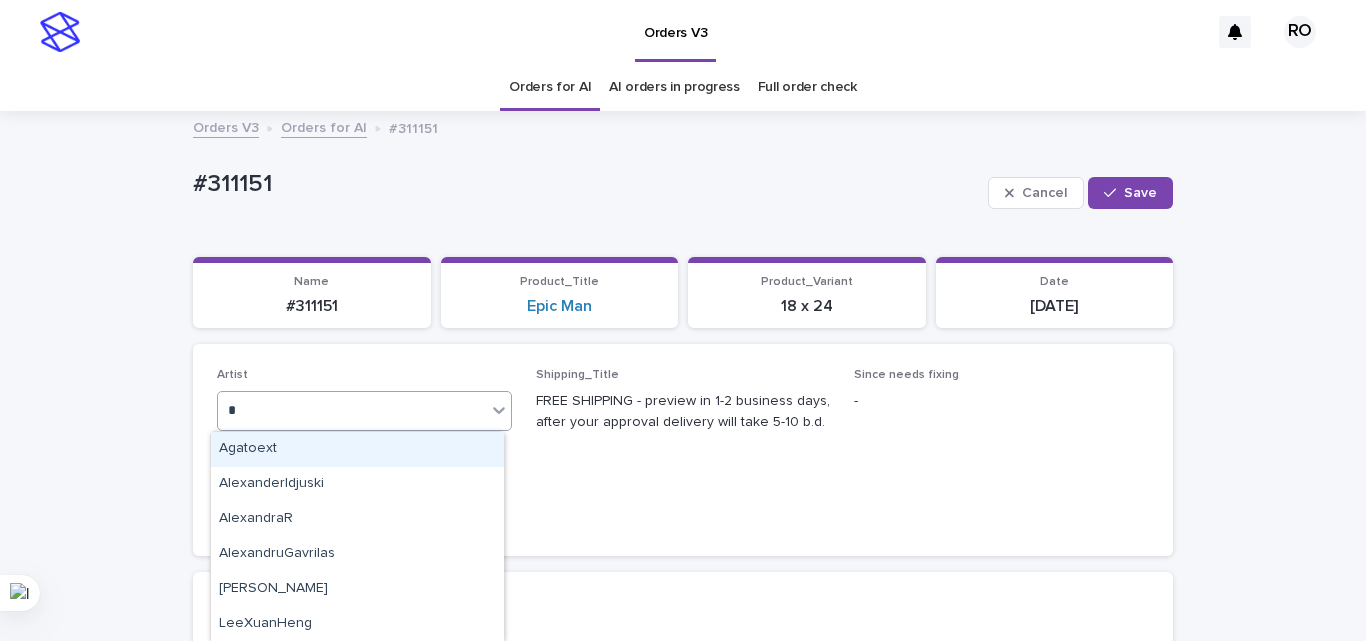 type on "**" 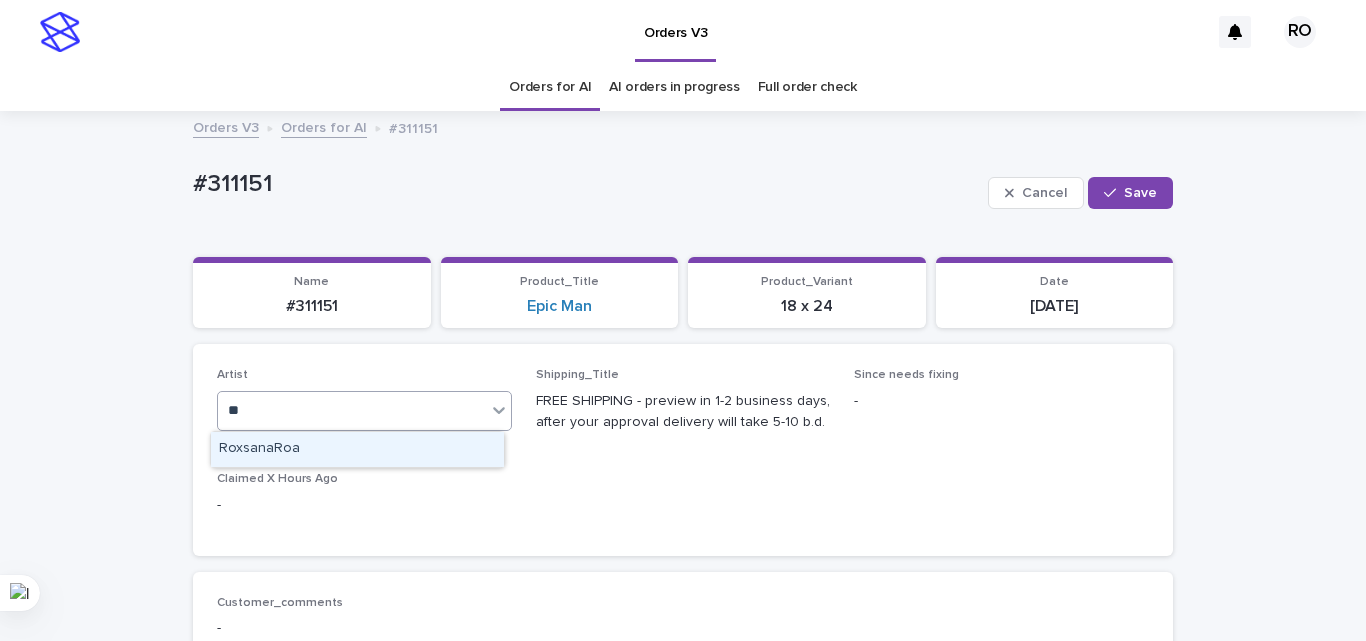 type 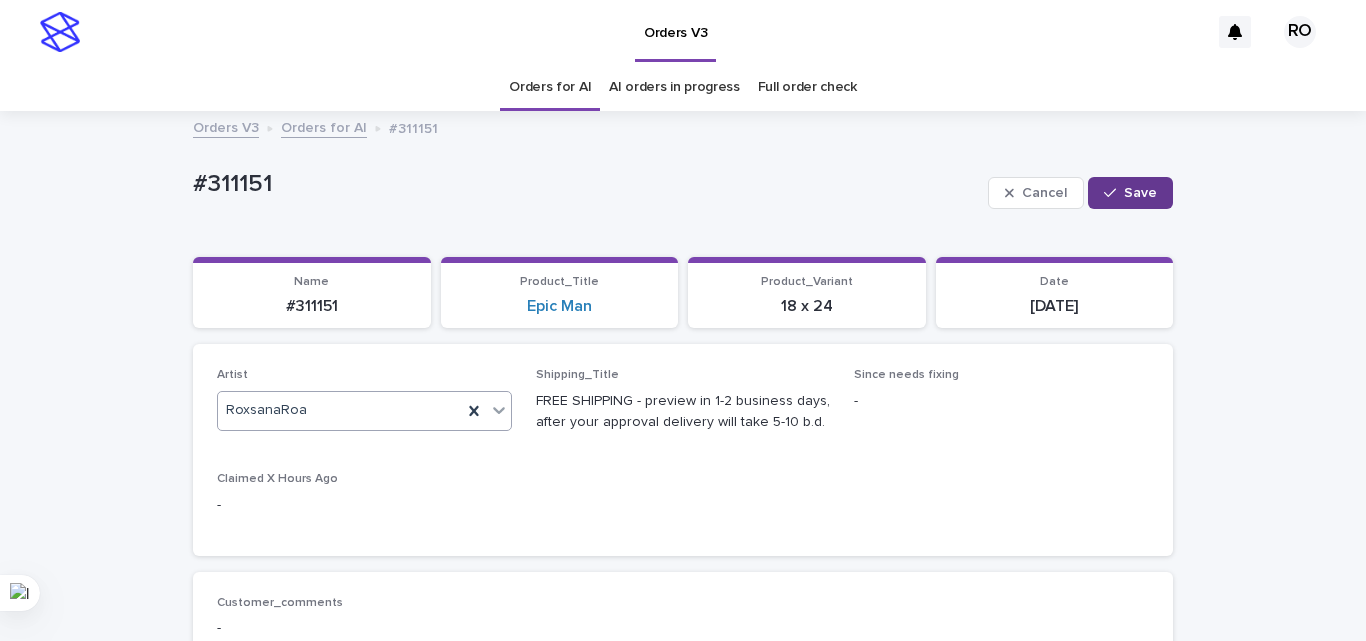 click at bounding box center [1114, 193] 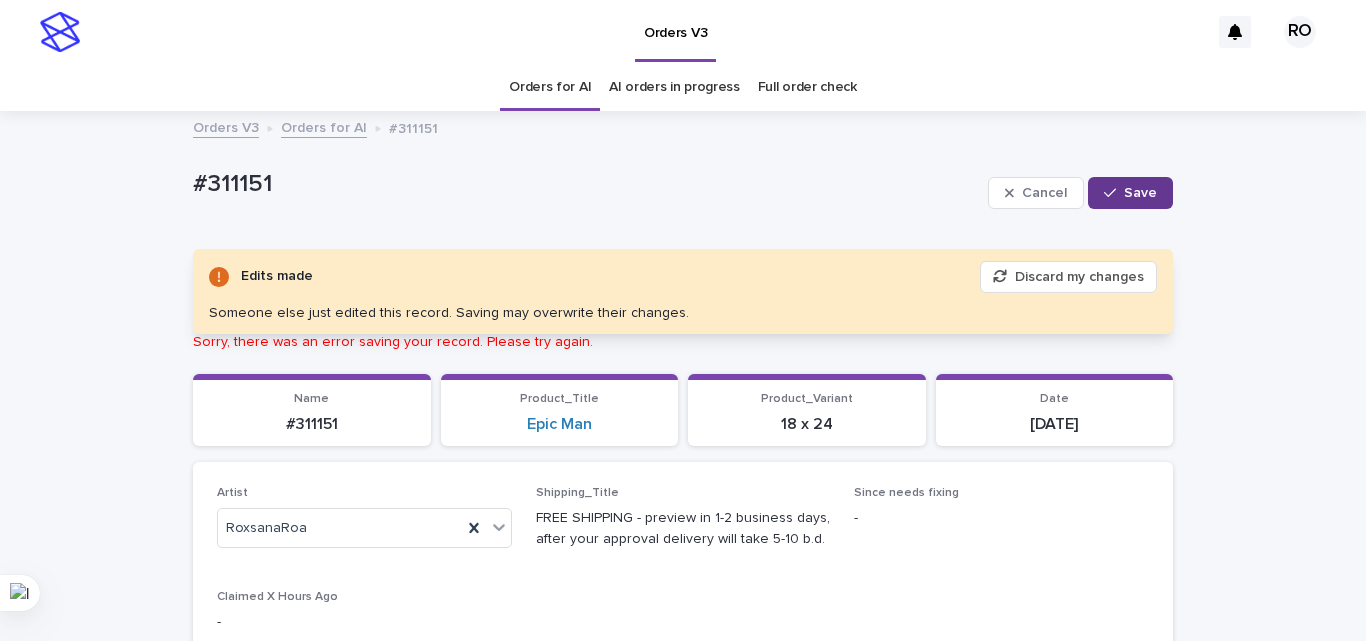 click on "Discard my changes" at bounding box center [1068, 277] 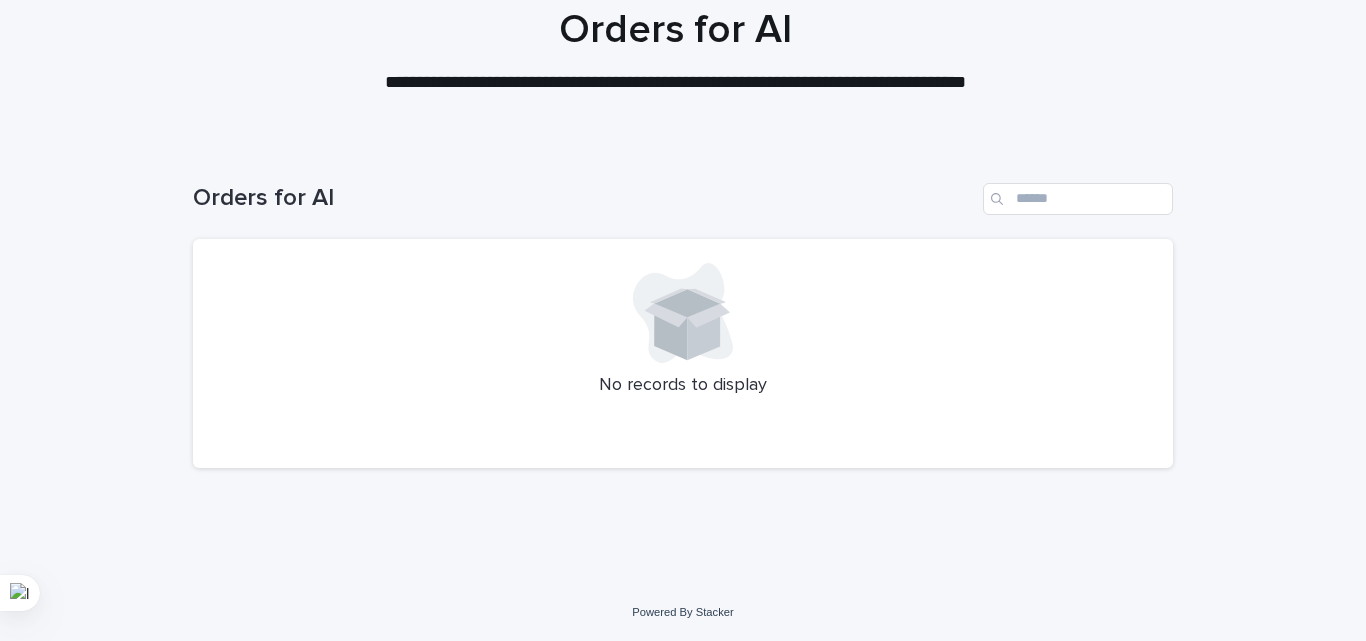 scroll, scrollTop: 170, scrollLeft: 0, axis: vertical 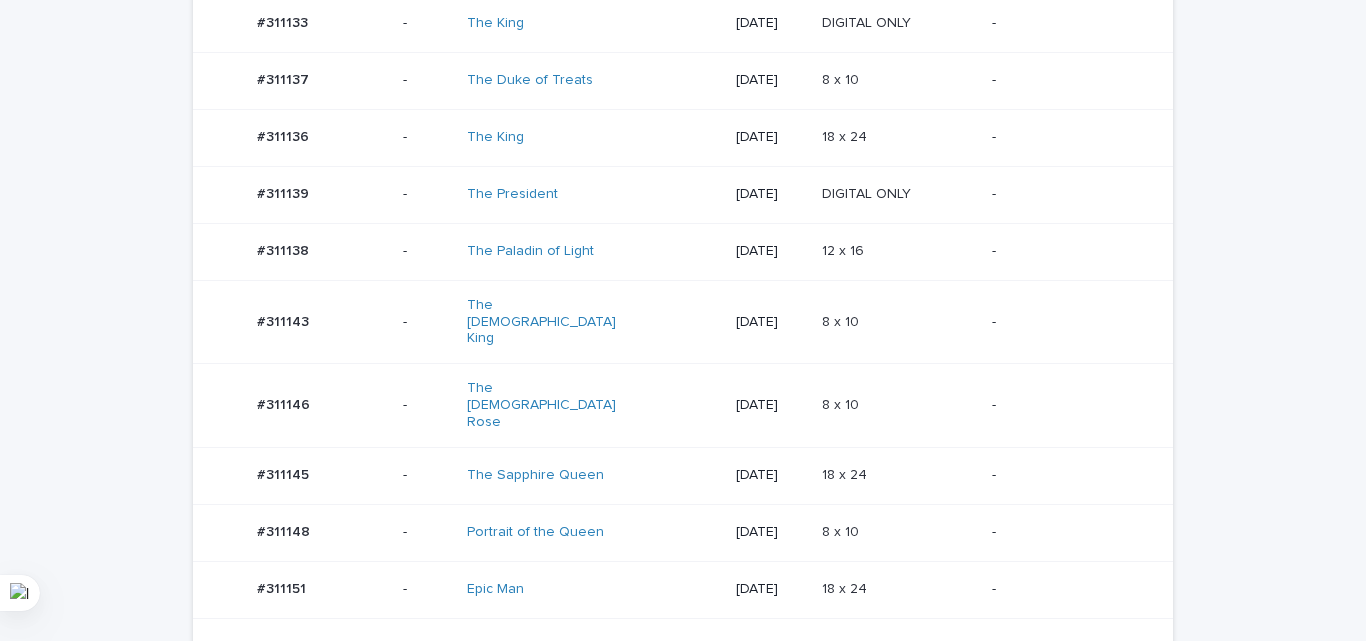 click on "[DATE]" at bounding box center [771, 251] 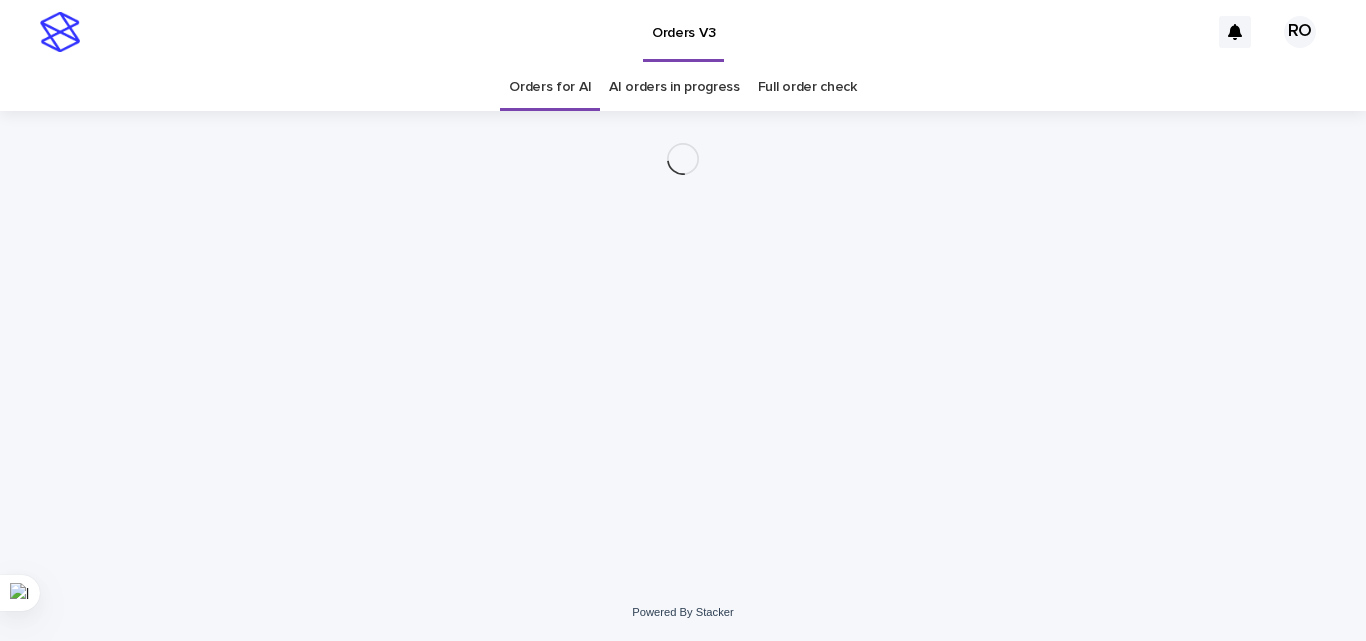 scroll, scrollTop: 0, scrollLeft: 0, axis: both 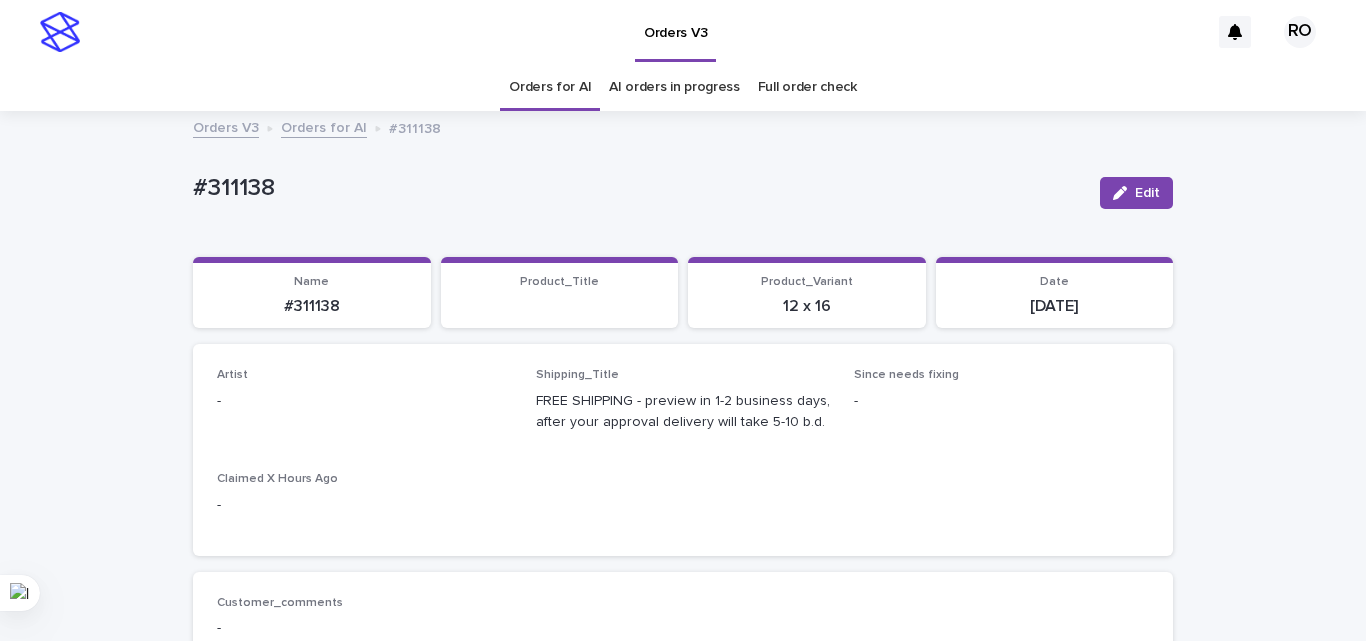 click 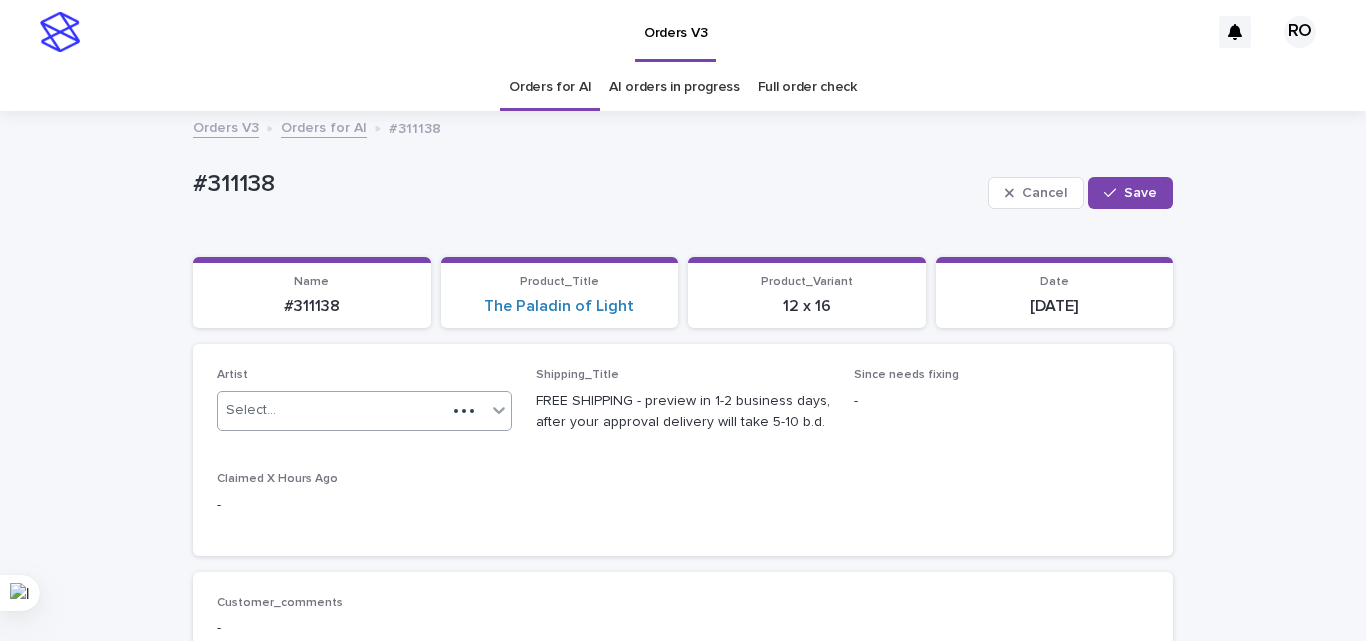click on "Select..." at bounding box center [332, 410] 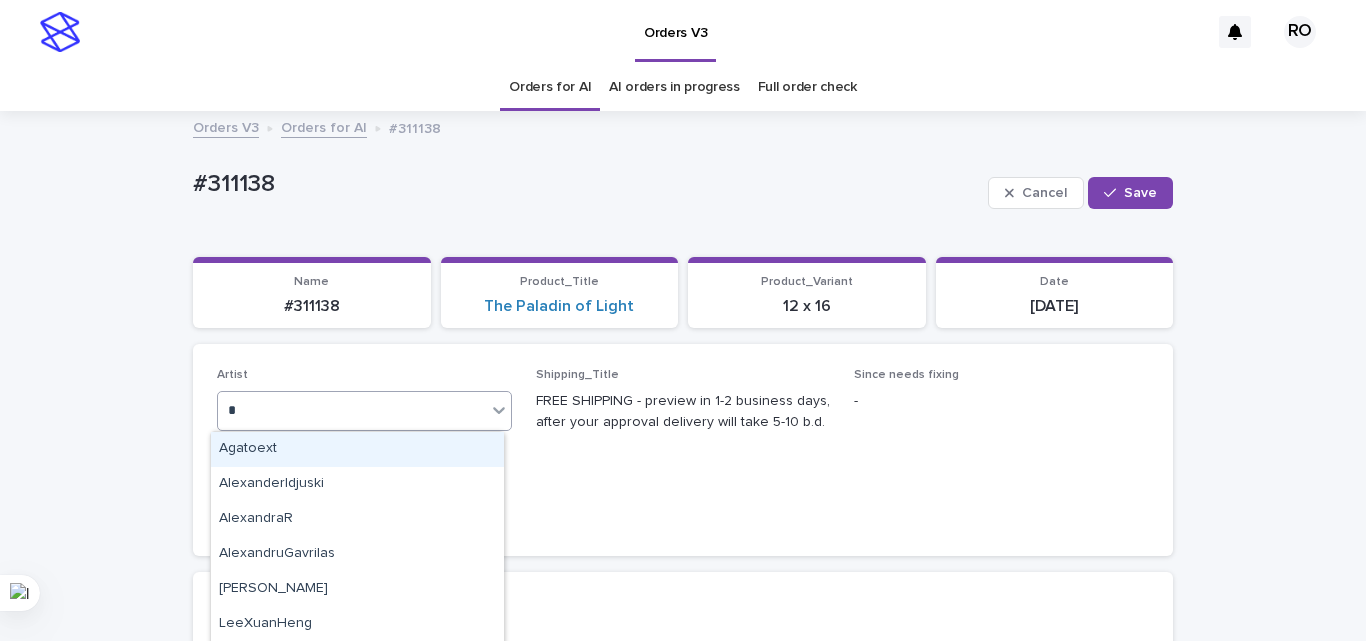 type on "**" 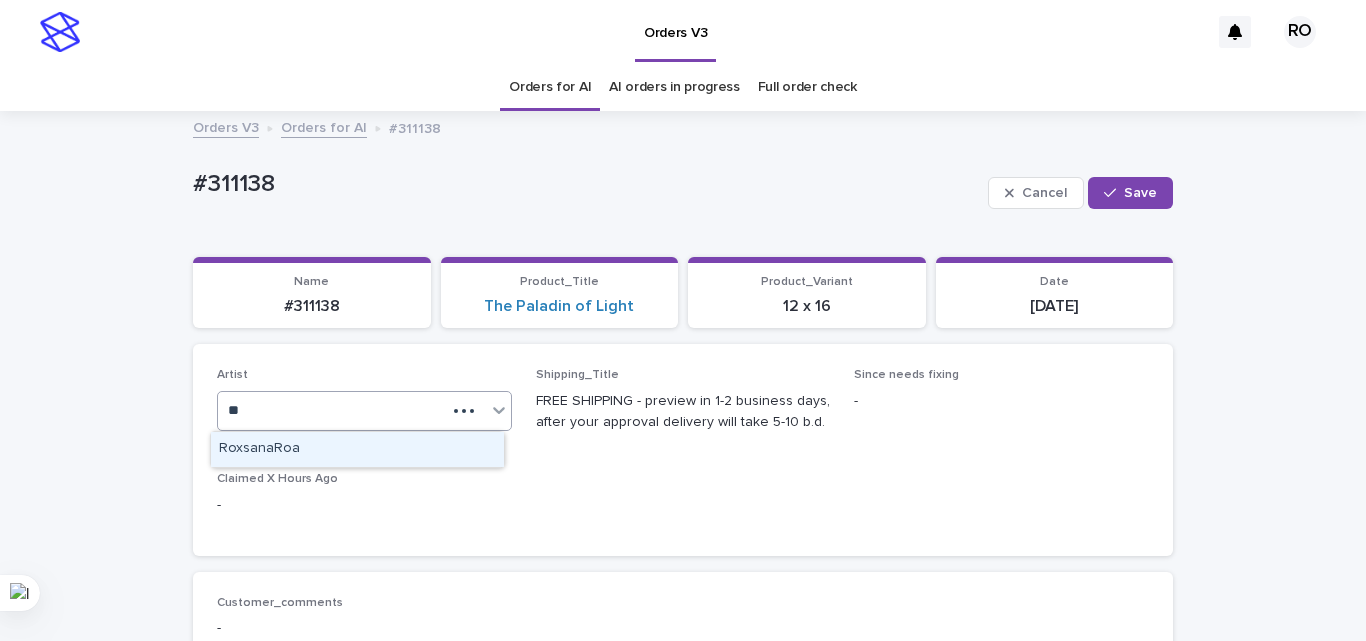 type 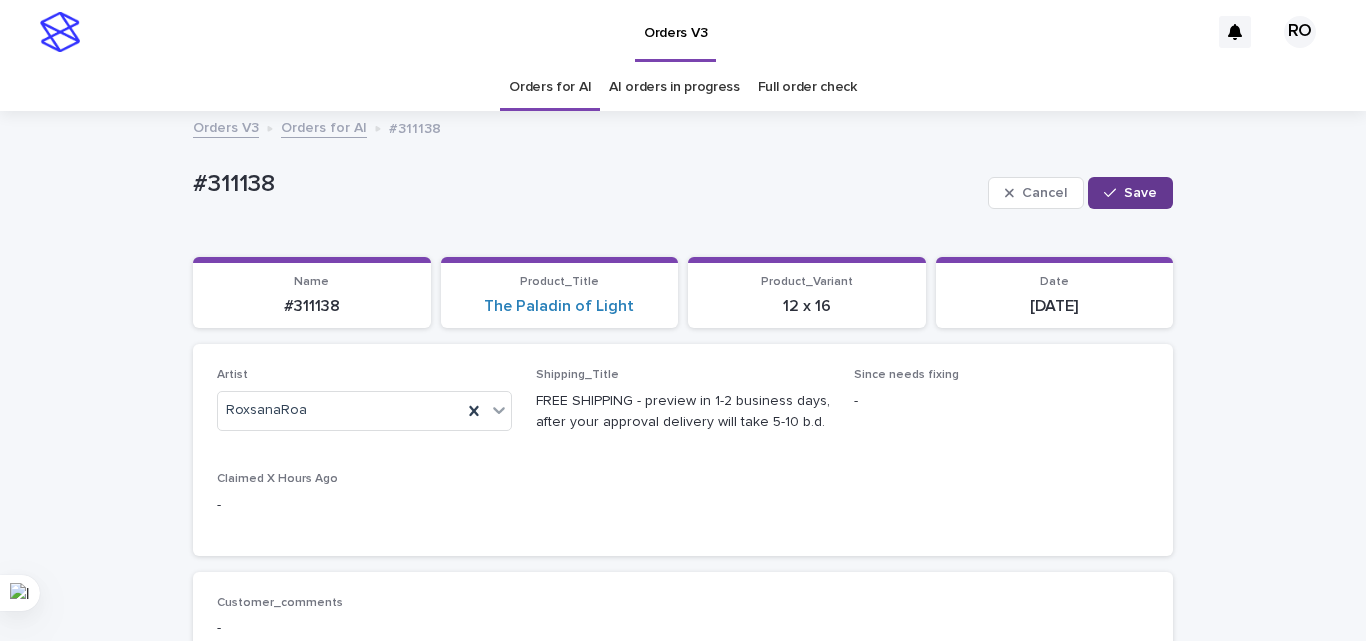 click on "Save" at bounding box center [1130, 193] 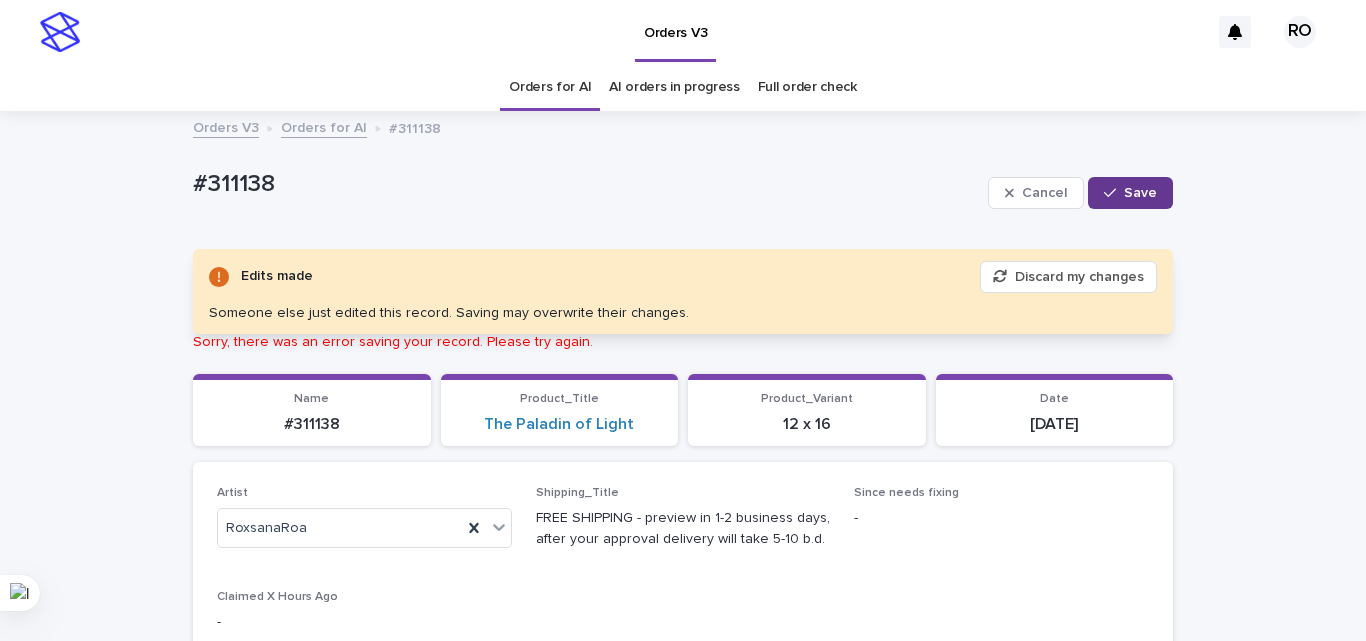 click on "Save" at bounding box center (1130, 193) 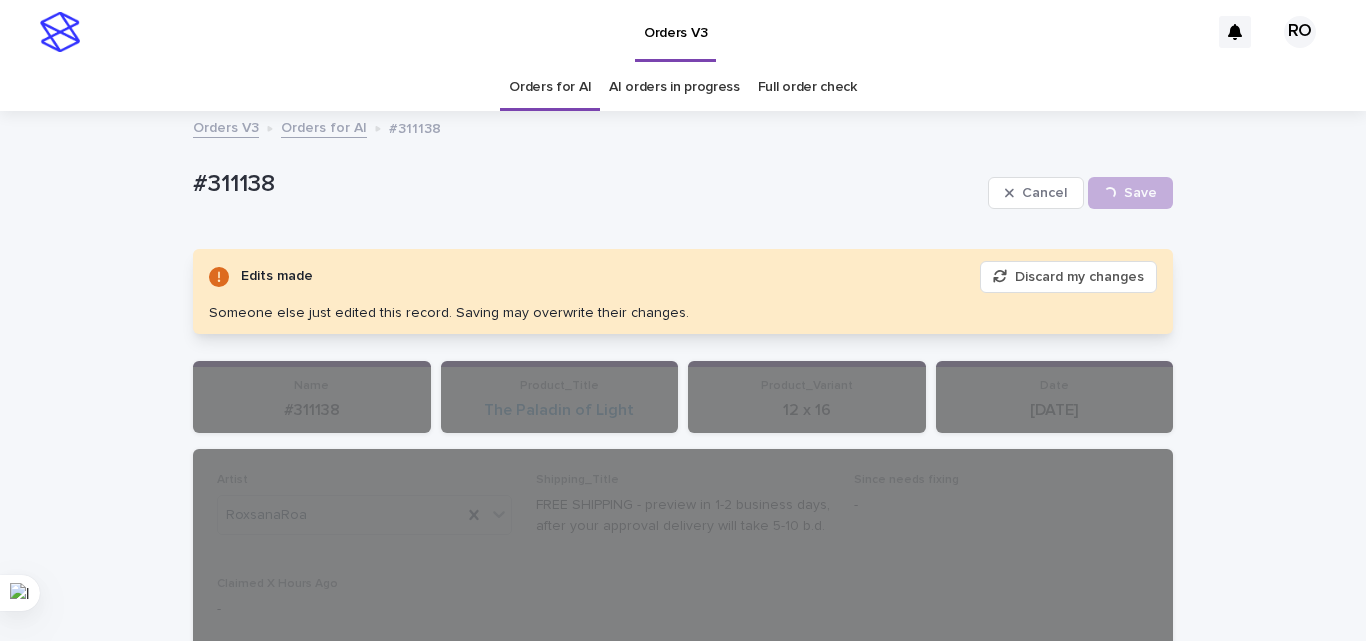 click on "Discard my changes" at bounding box center [1068, 277] 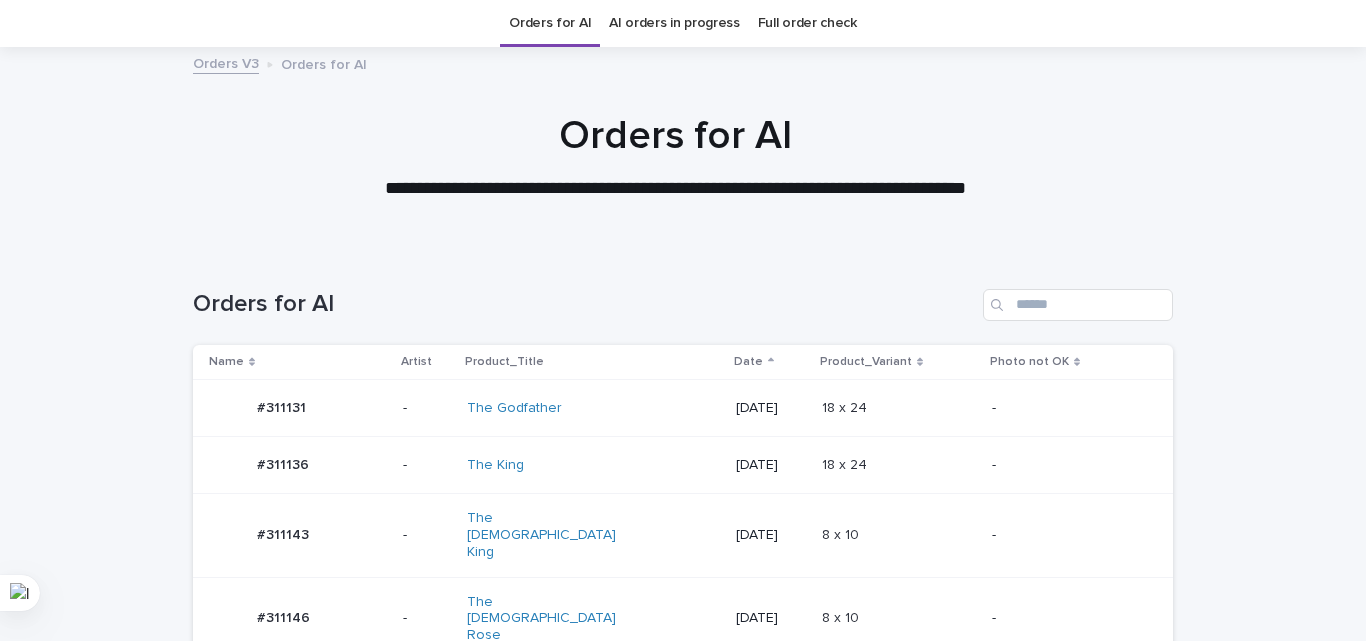 scroll, scrollTop: 429, scrollLeft: 0, axis: vertical 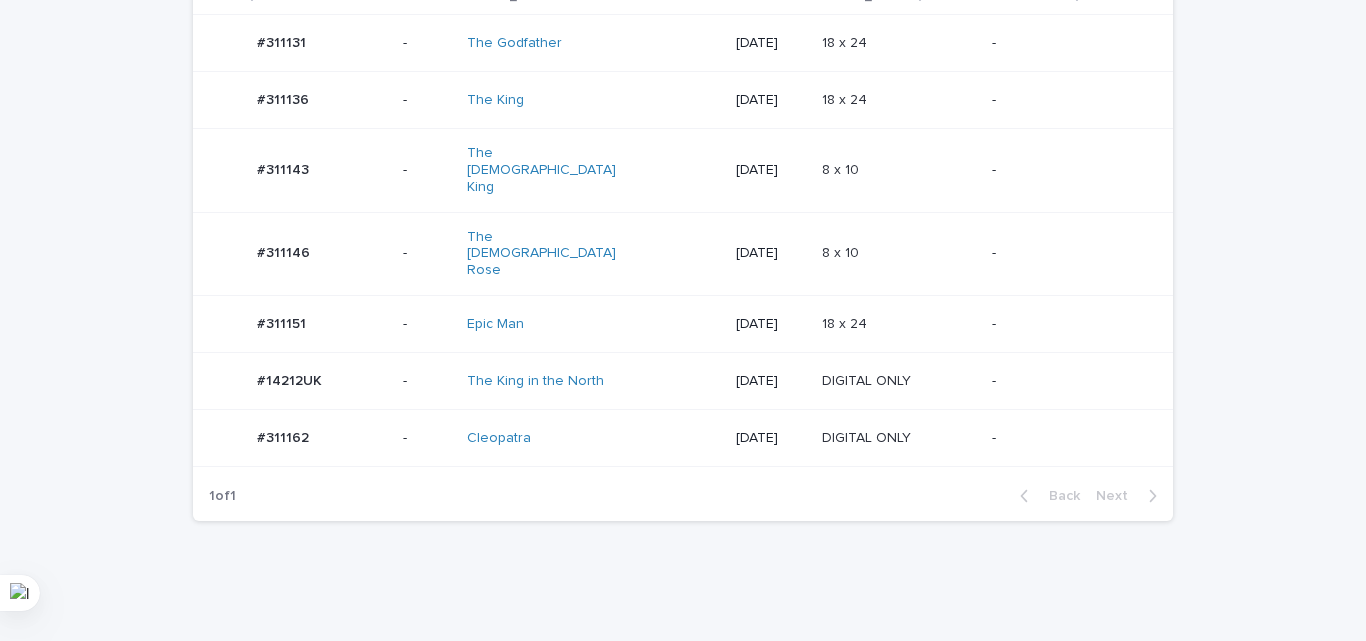 click on "DIGITAL ONLY DIGITAL ONLY" at bounding box center [899, 380] 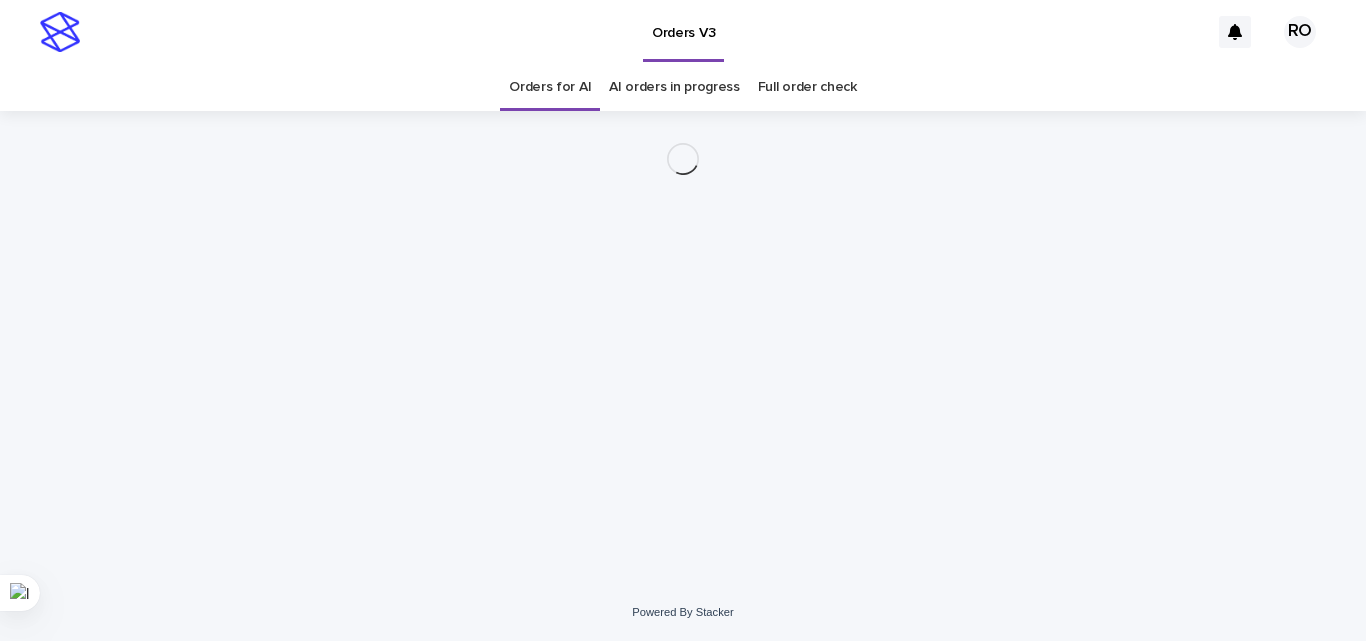 scroll, scrollTop: 0, scrollLeft: 0, axis: both 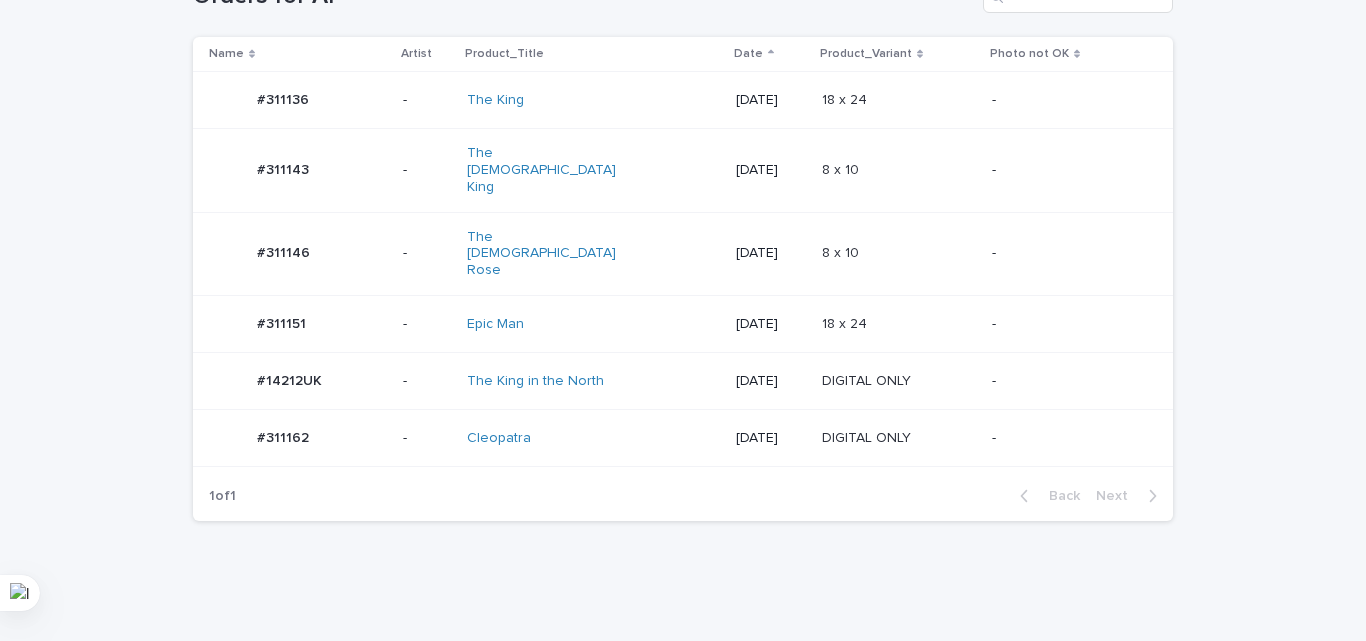 click on "[DATE]" at bounding box center [771, 323] 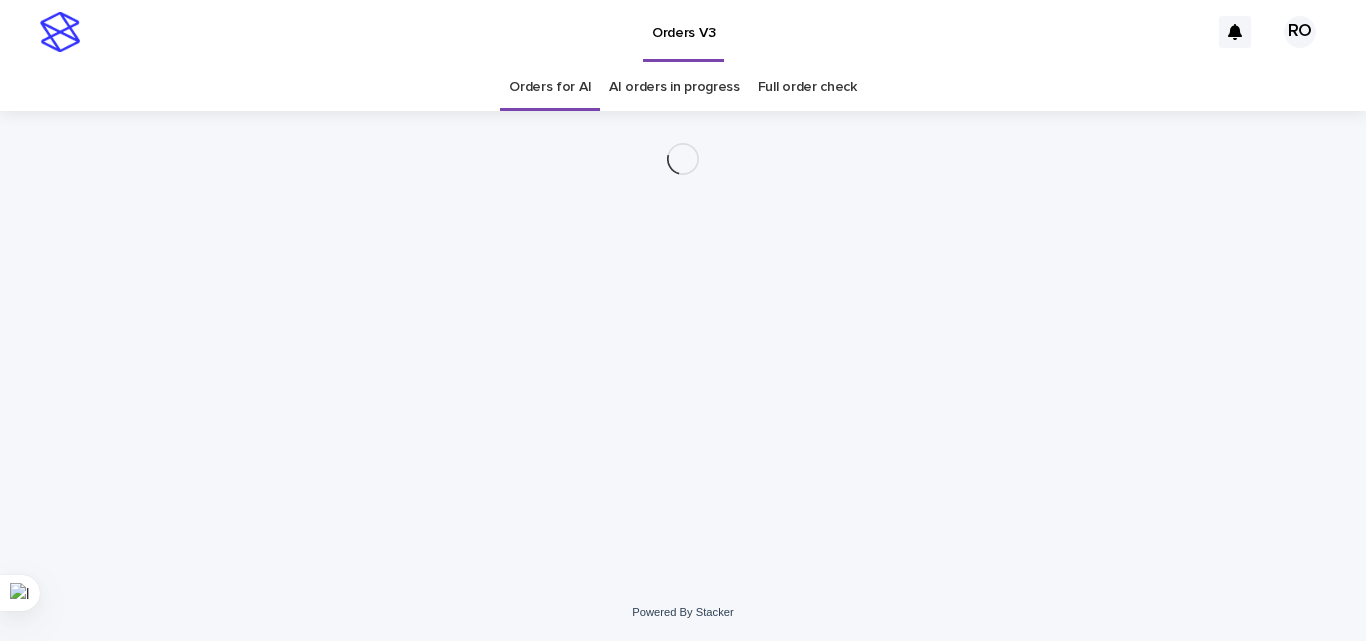 scroll, scrollTop: 0, scrollLeft: 0, axis: both 